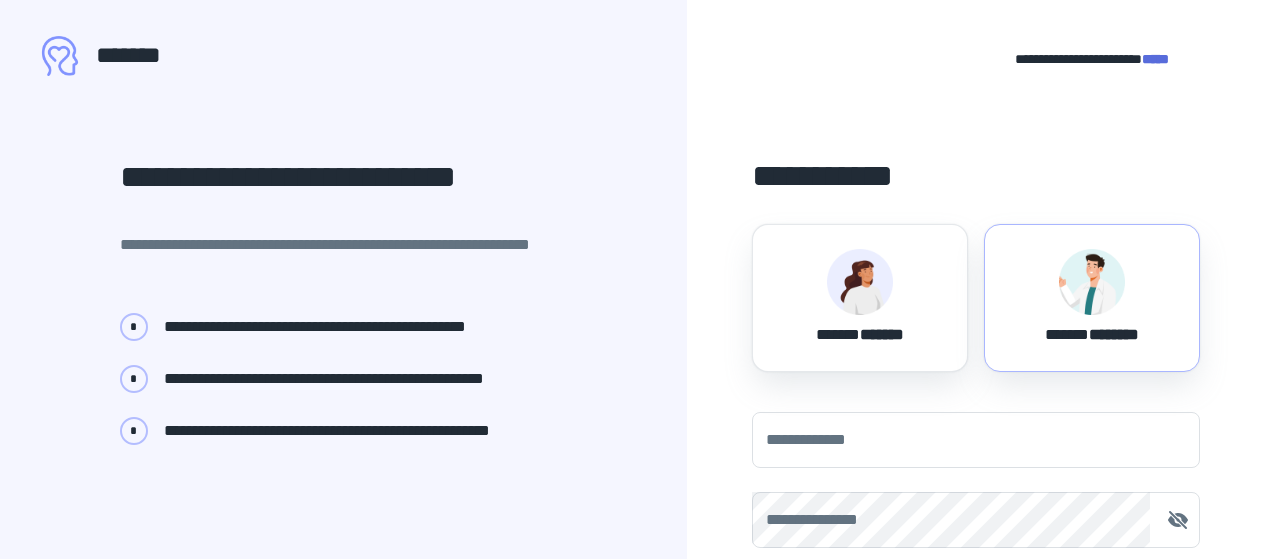 scroll, scrollTop: 0, scrollLeft: 0, axis: both 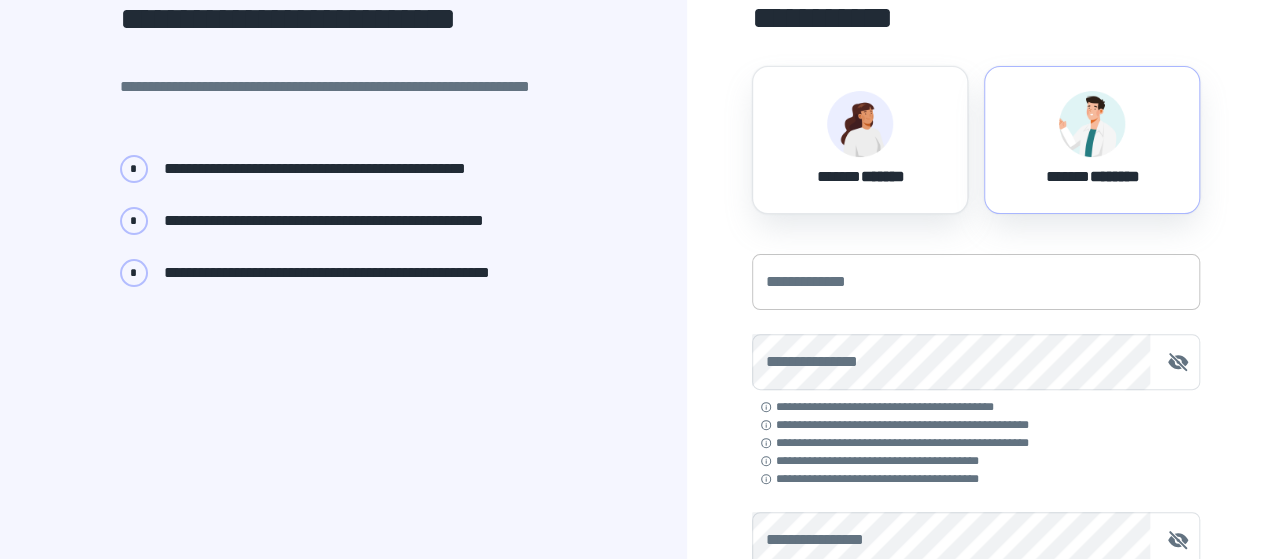 click on "**********" at bounding box center [976, 282] 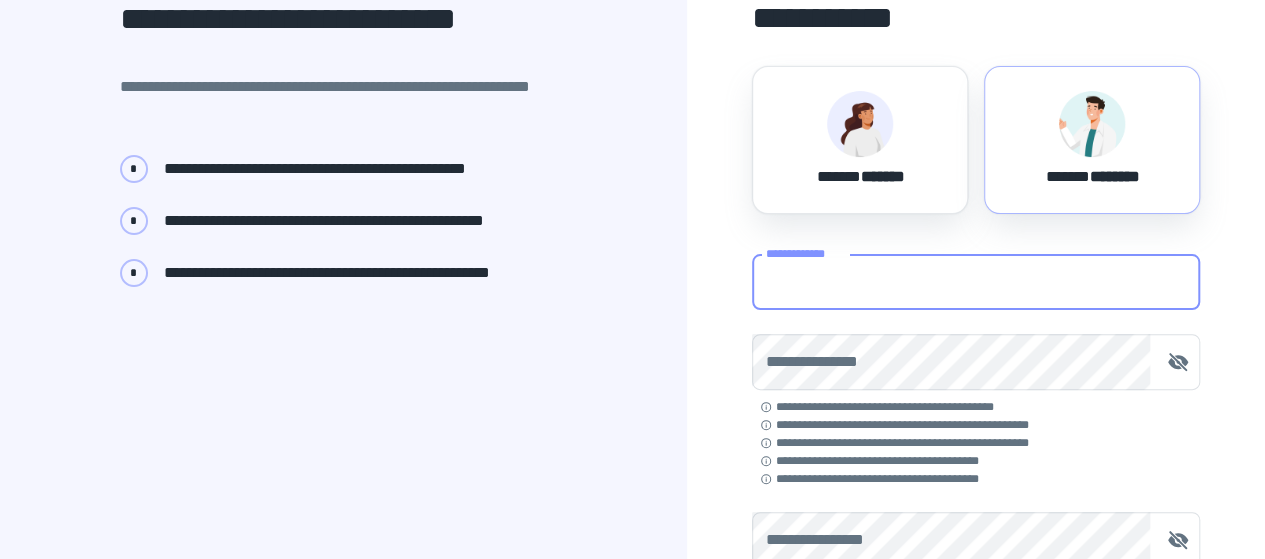 type on "**********" 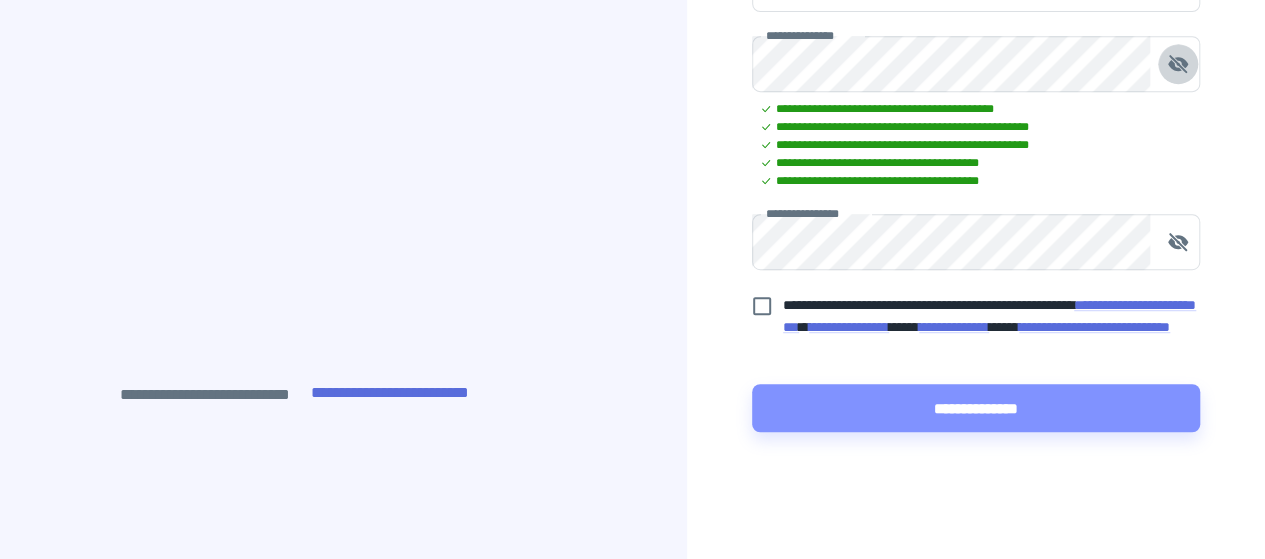 scroll, scrollTop: 456, scrollLeft: 0, axis: vertical 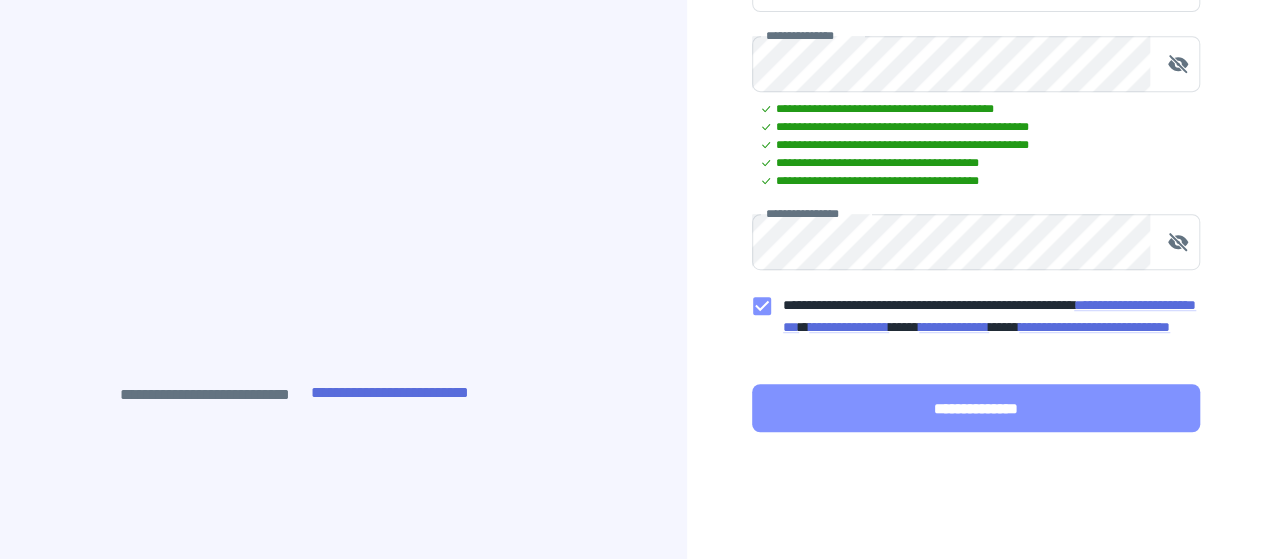click on "**********" at bounding box center (976, 408) 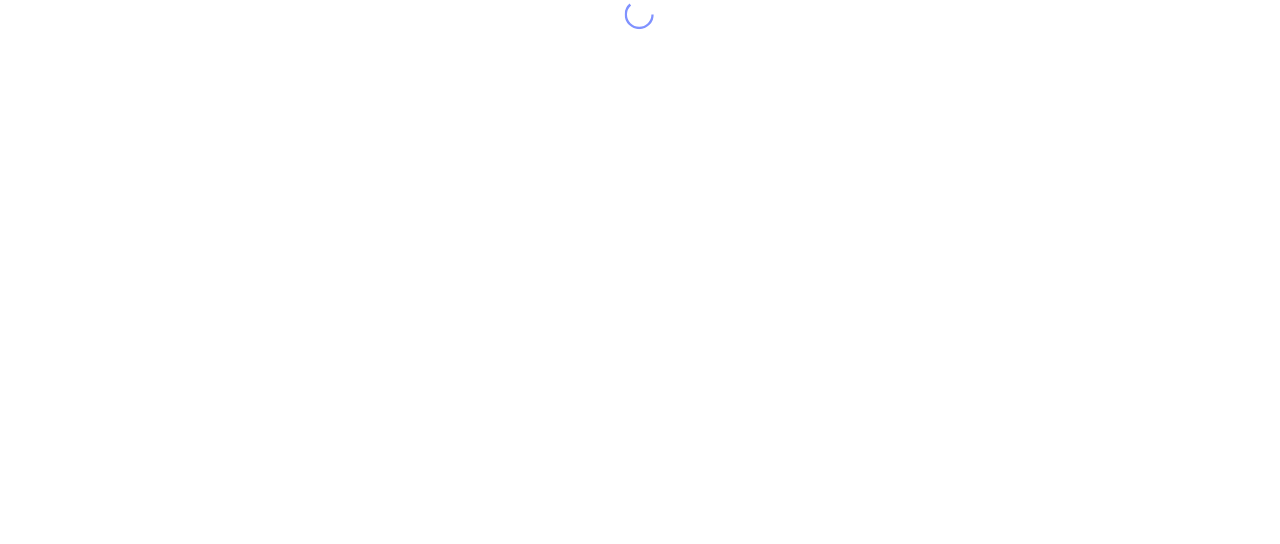 scroll, scrollTop: 0, scrollLeft: 0, axis: both 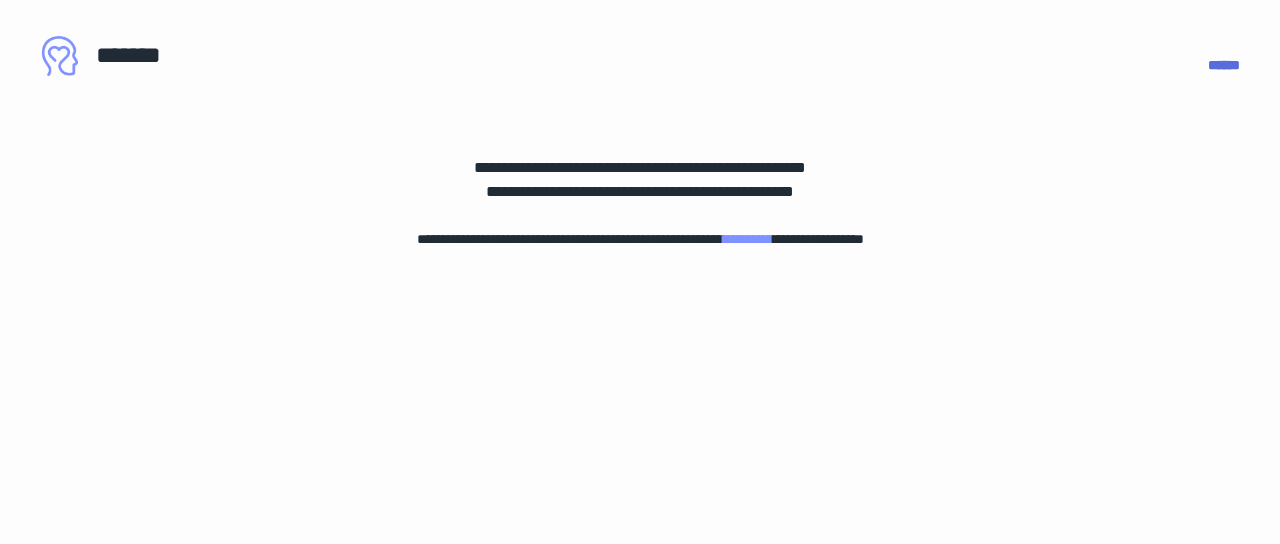 click on "**********" at bounding box center [640, 183] 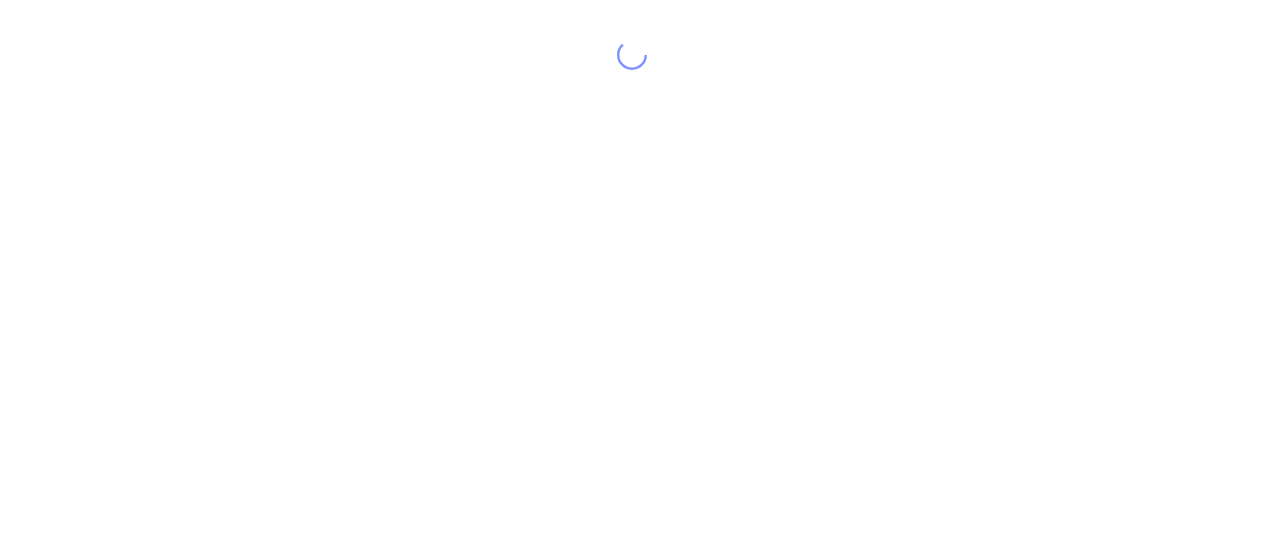 scroll, scrollTop: 0, scrollLeft: 0, axis: both 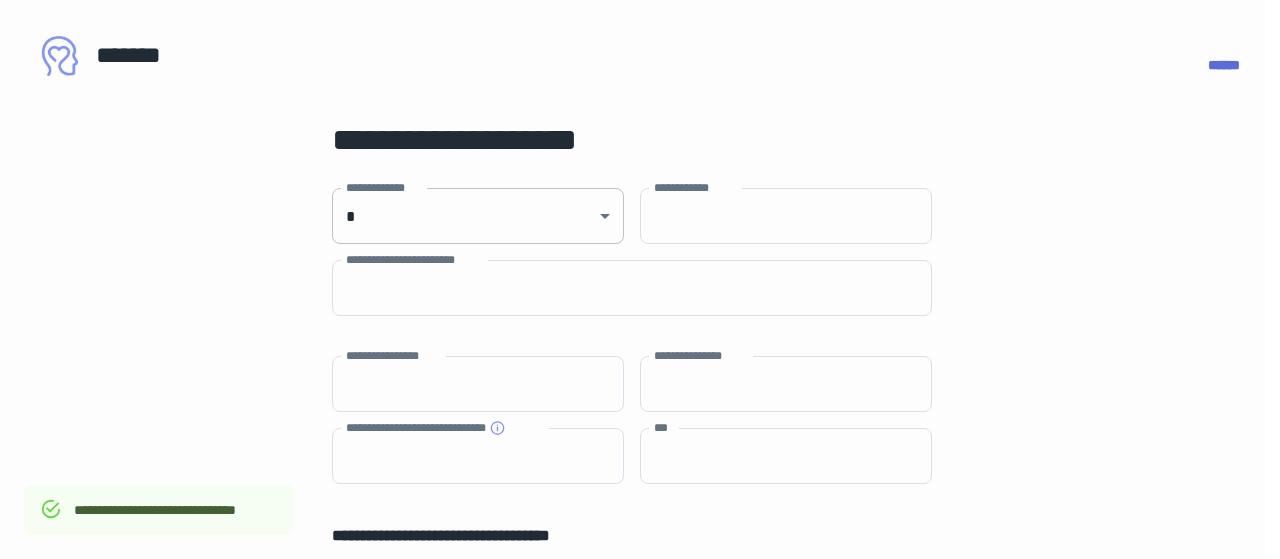 click on "**********" at bounding box center (632, 272) 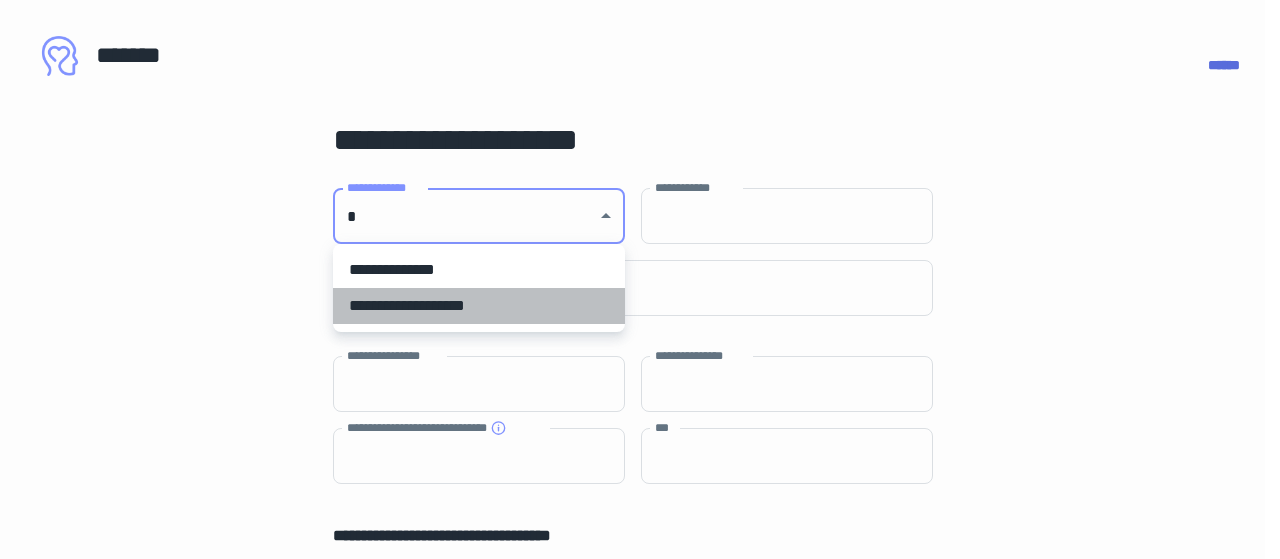 click on "**********" at bounding box center (479, 306) 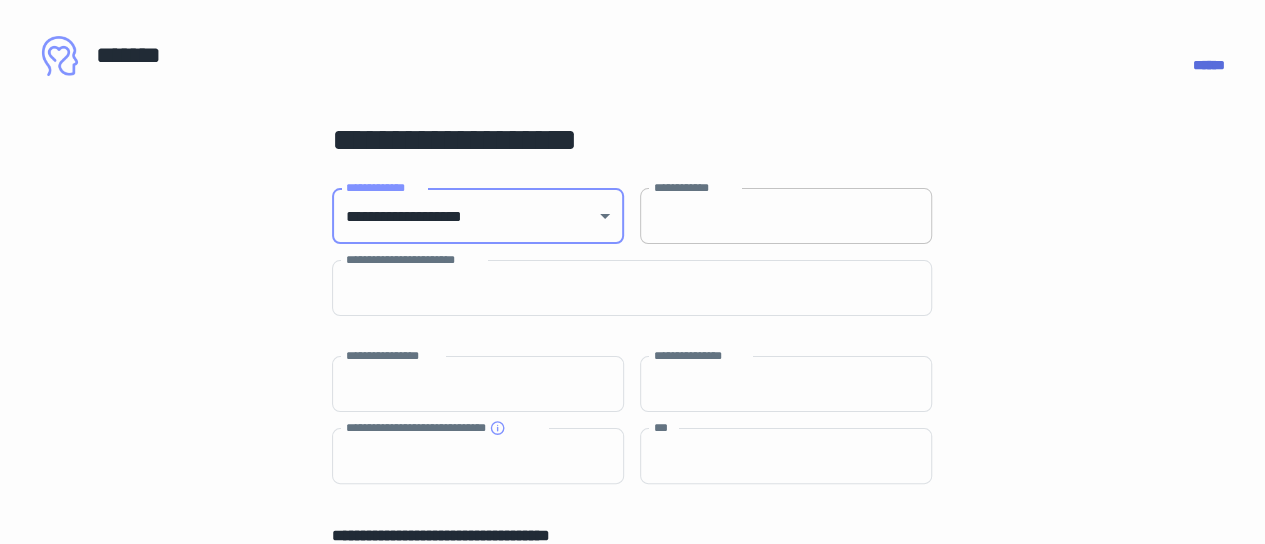 click on "**********" at bounding box center [786, 216] 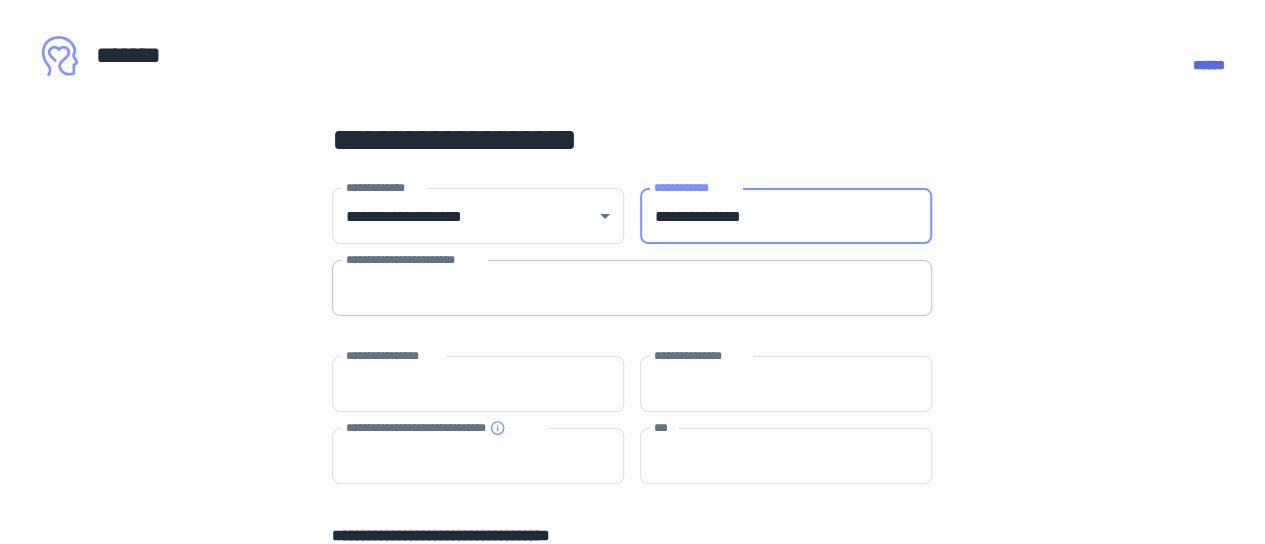 type on "**********" 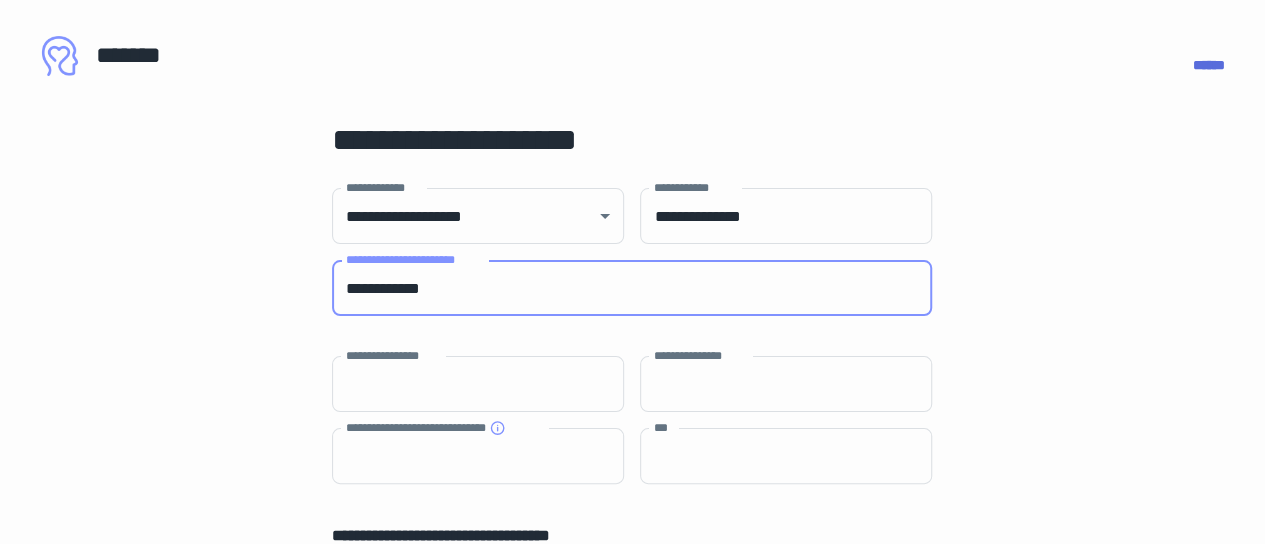 type on "**********" 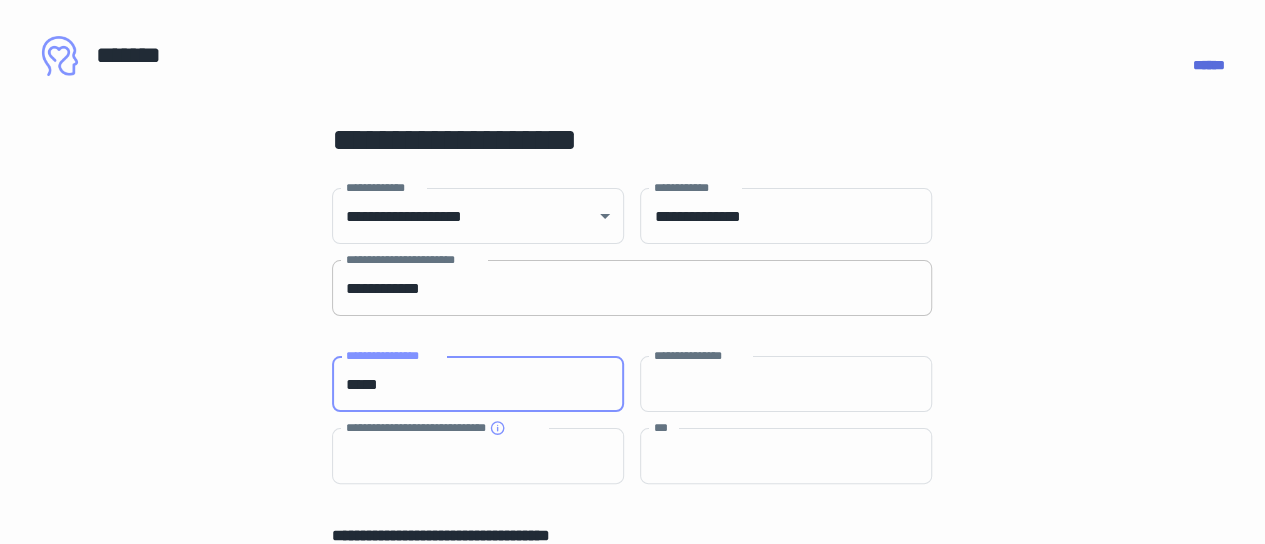 type on "*****" 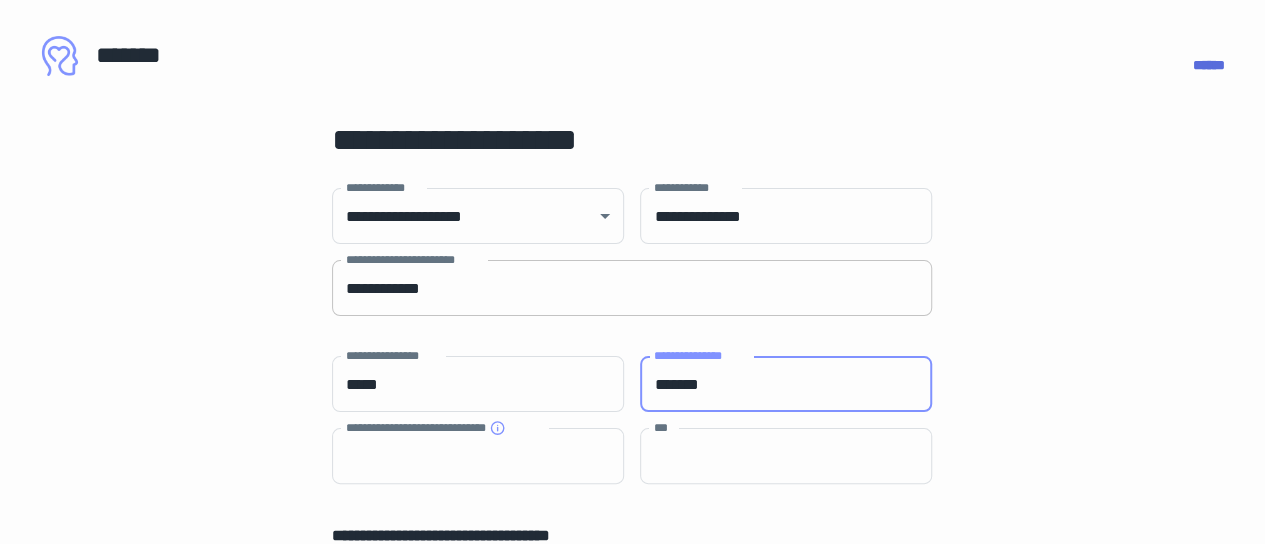 type on "*******" 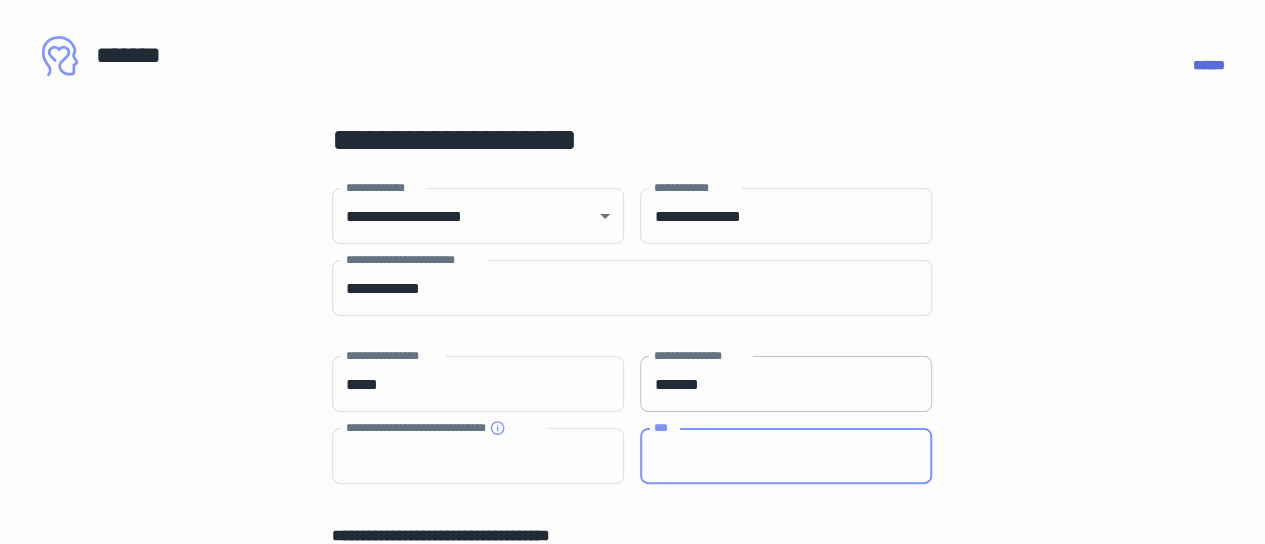 paste on "**********" 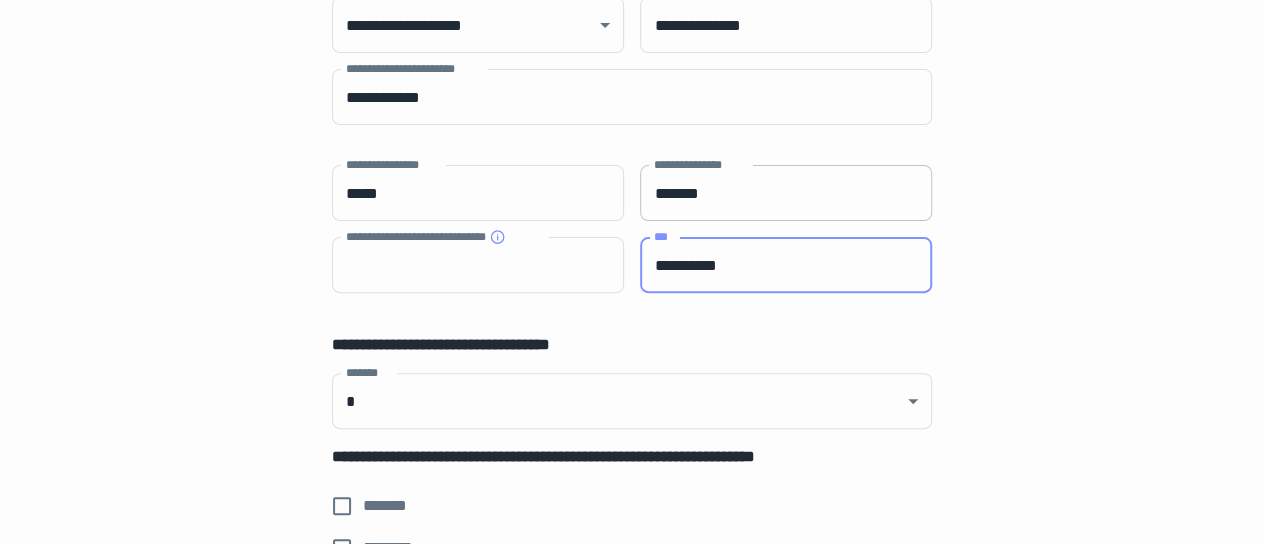 scroll, scrollTop: 228, scrollLeft: 0, axis: vertical 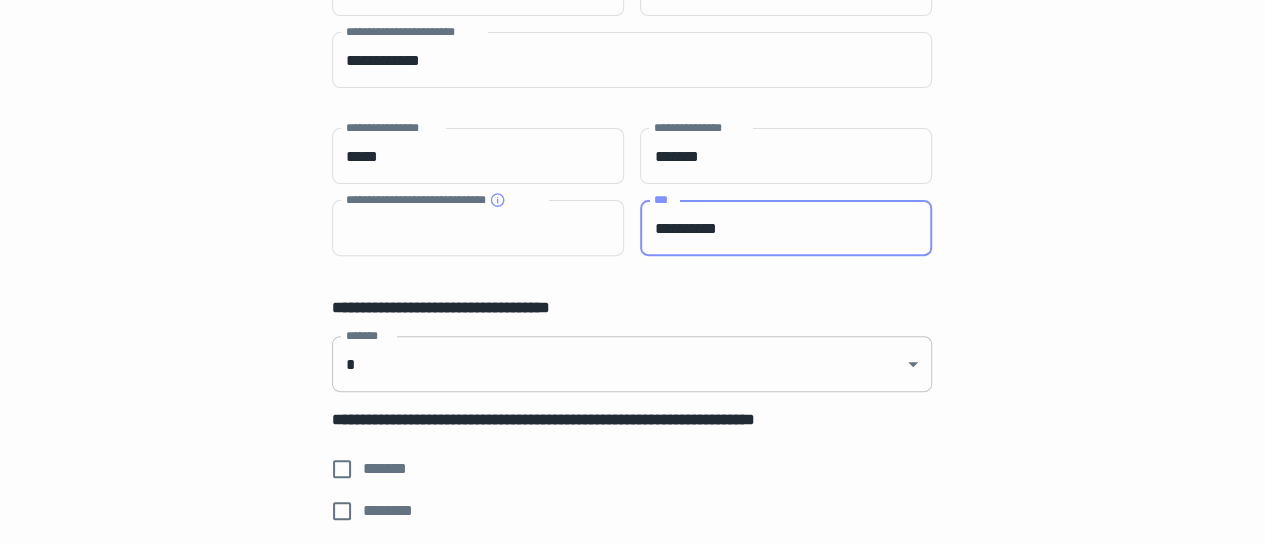 type on "**********" 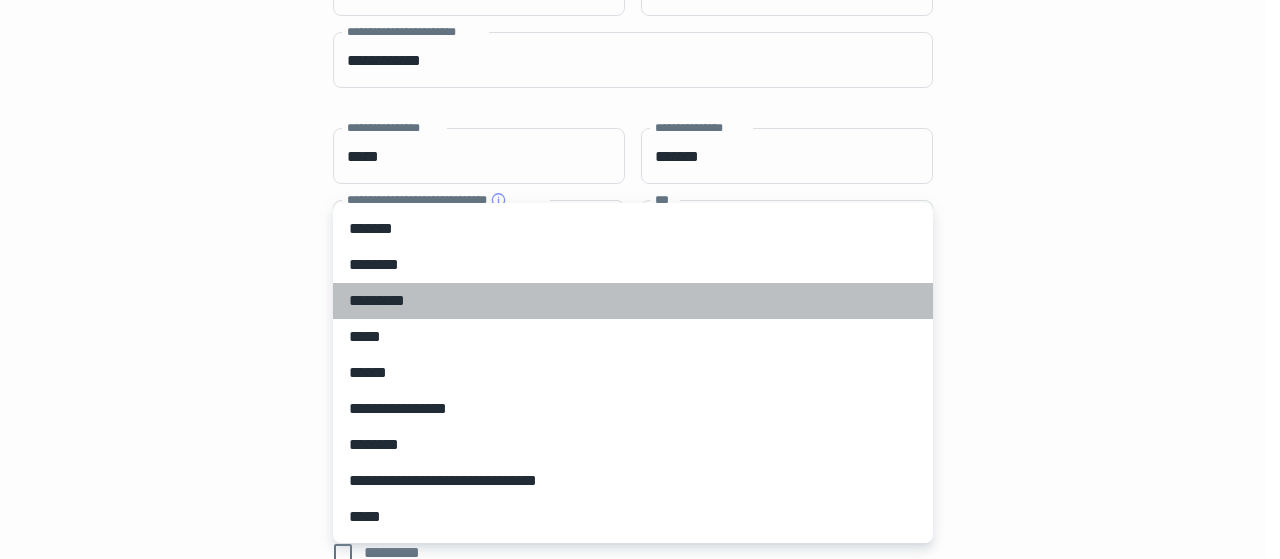click on "*********" at bounding box center (633, 301) 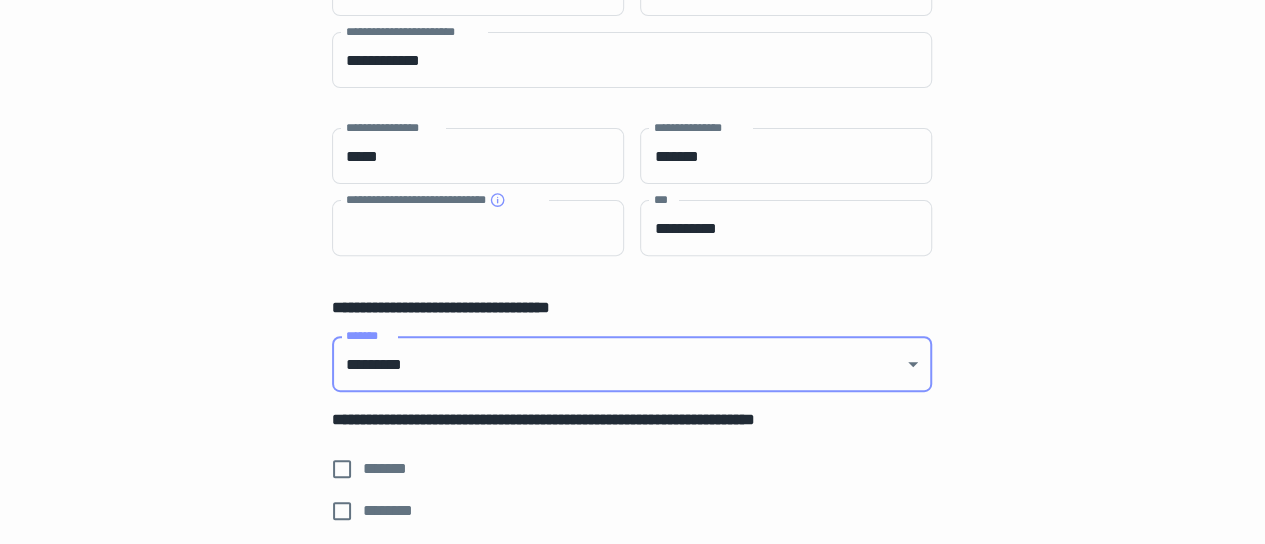 click on "**********" at bounding box center [632, 598] 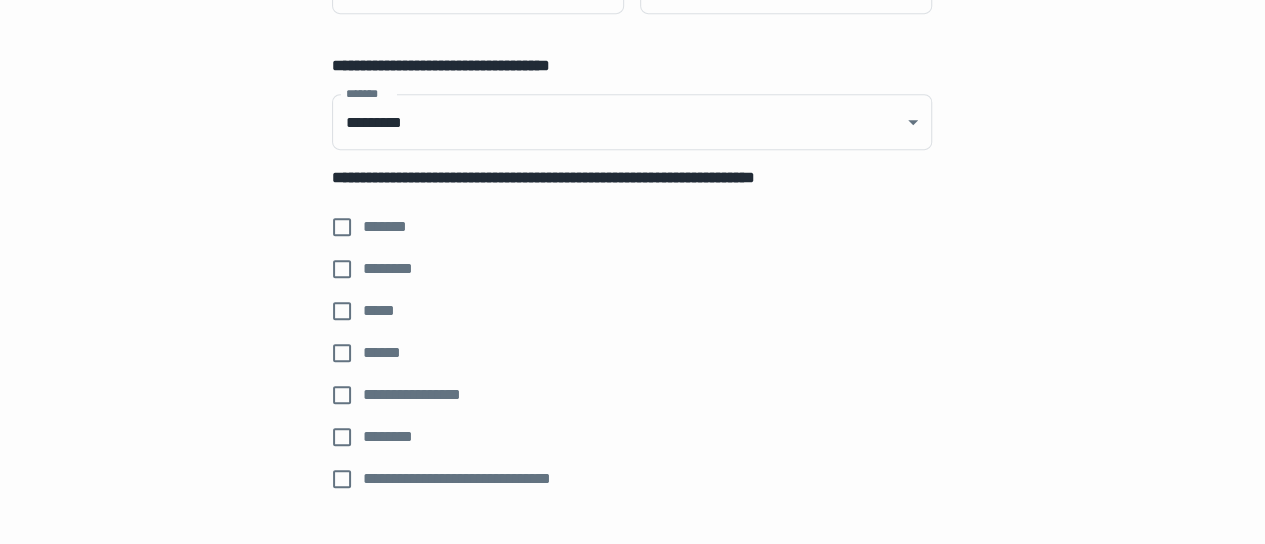 scroll, scrollTop: 465, scrollLeft: 0, axis: vertical 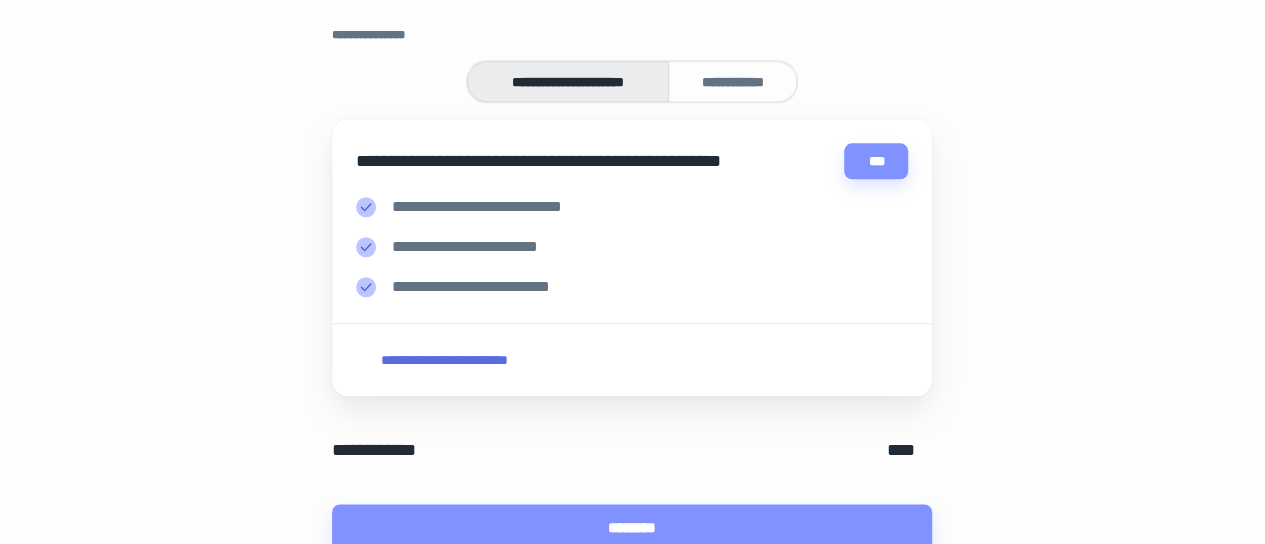 click on "**********" at bounding box center (732, 81) 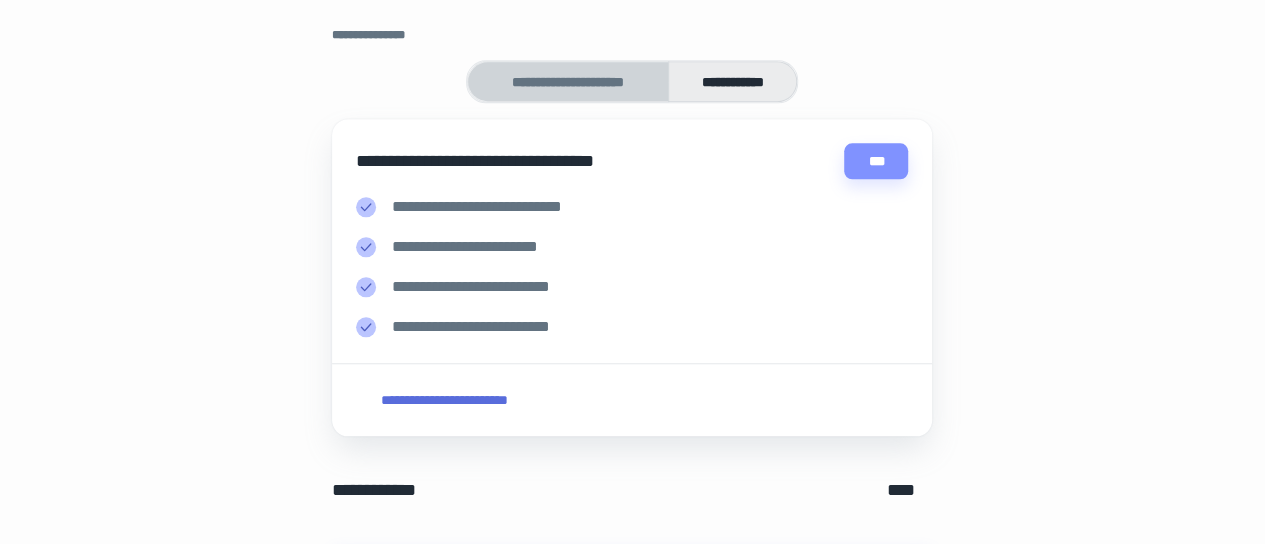 click on "**********" at bounding box center (568, 81) 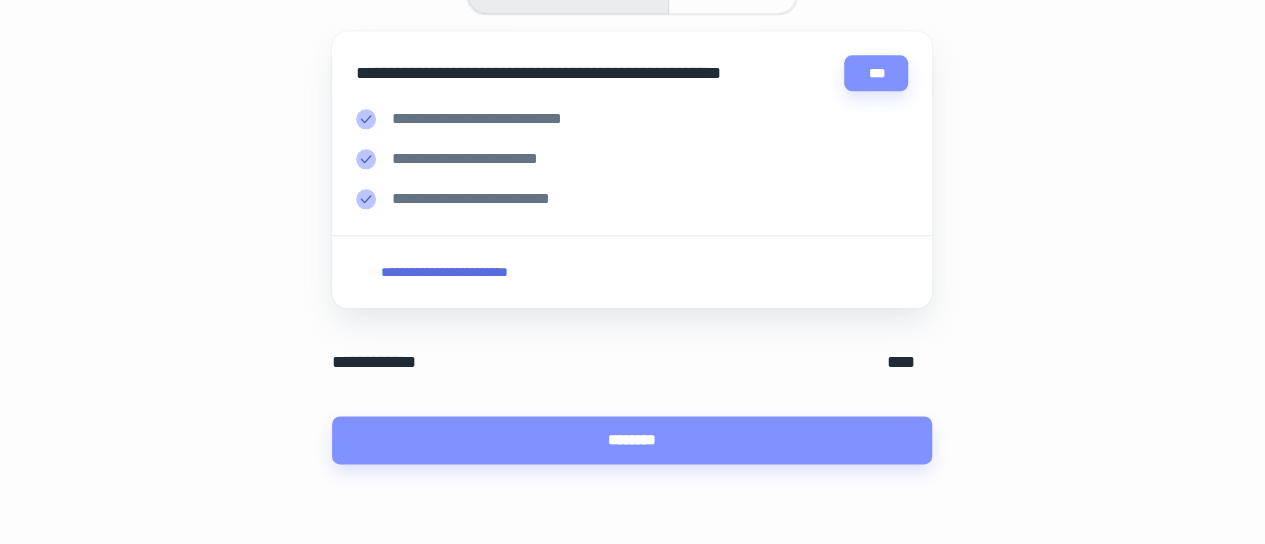 scroll, scrollTop: 1071, scrollLeft: 0, axis: vertical 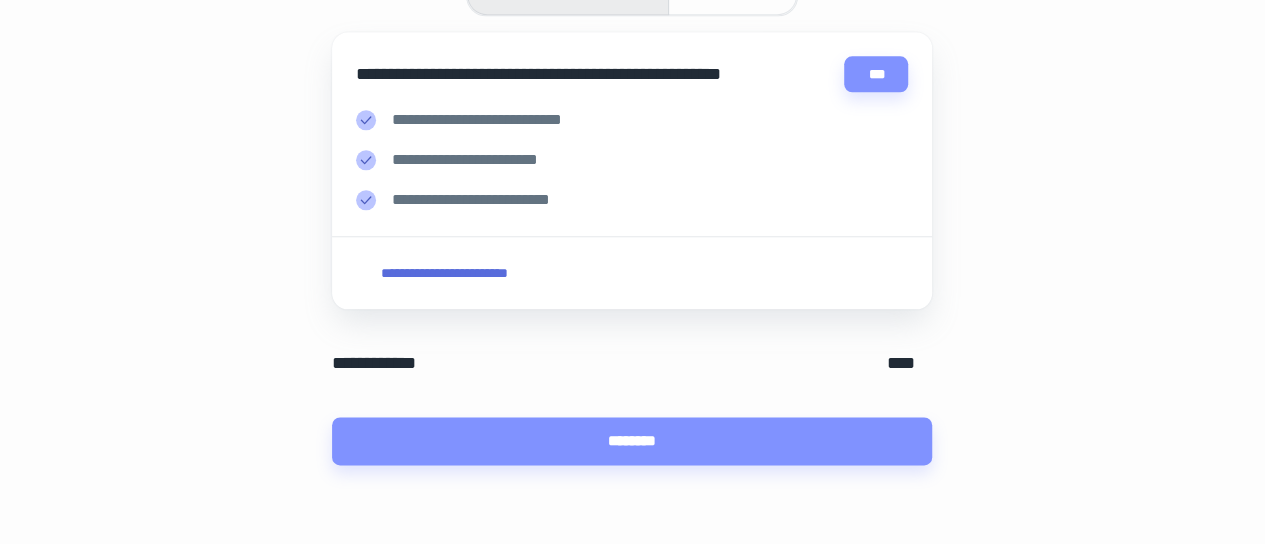 click on "**********" at bounding box center (632, -263) 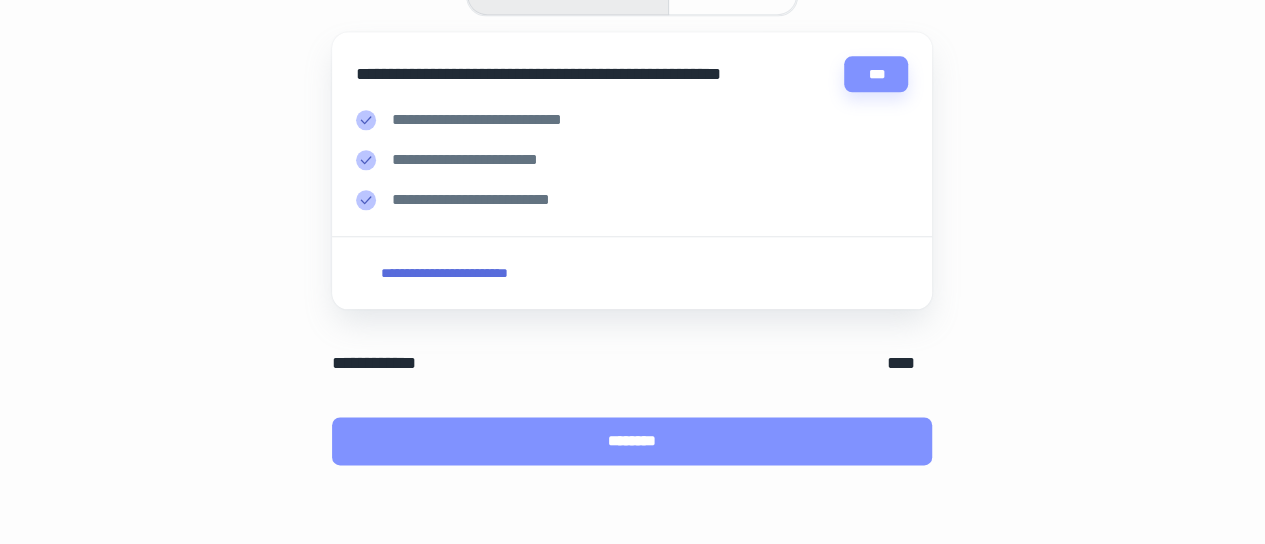 click on "********" at bounding box center [632, 441] 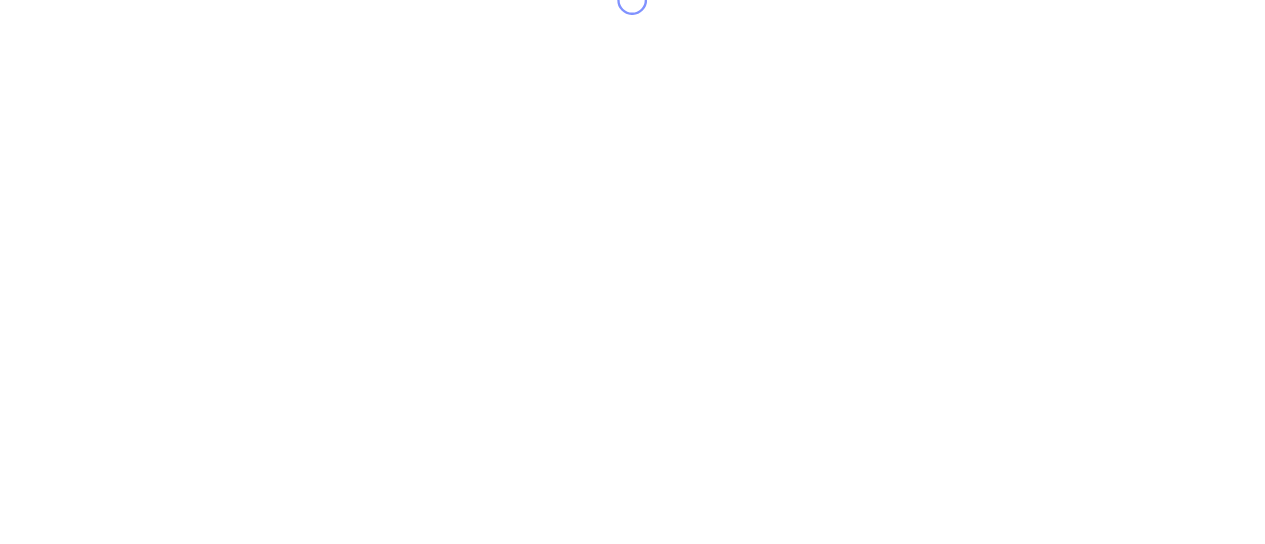 scroll, scrollTop: 0, scrollLeft: 0, axis: both 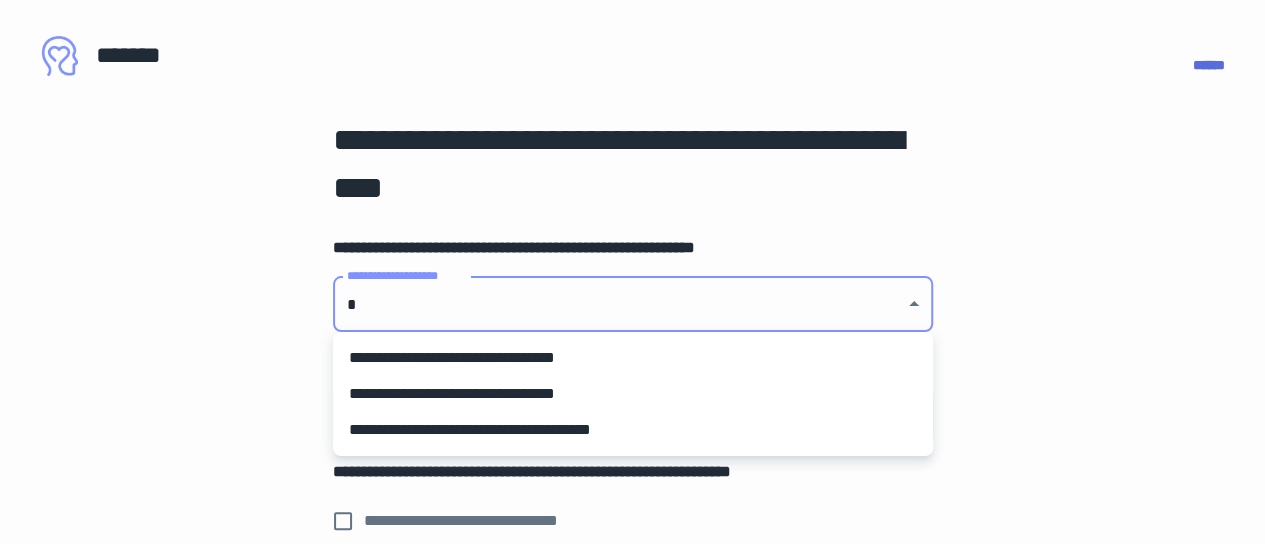 click on "**********" at bounding box center [640, 279] 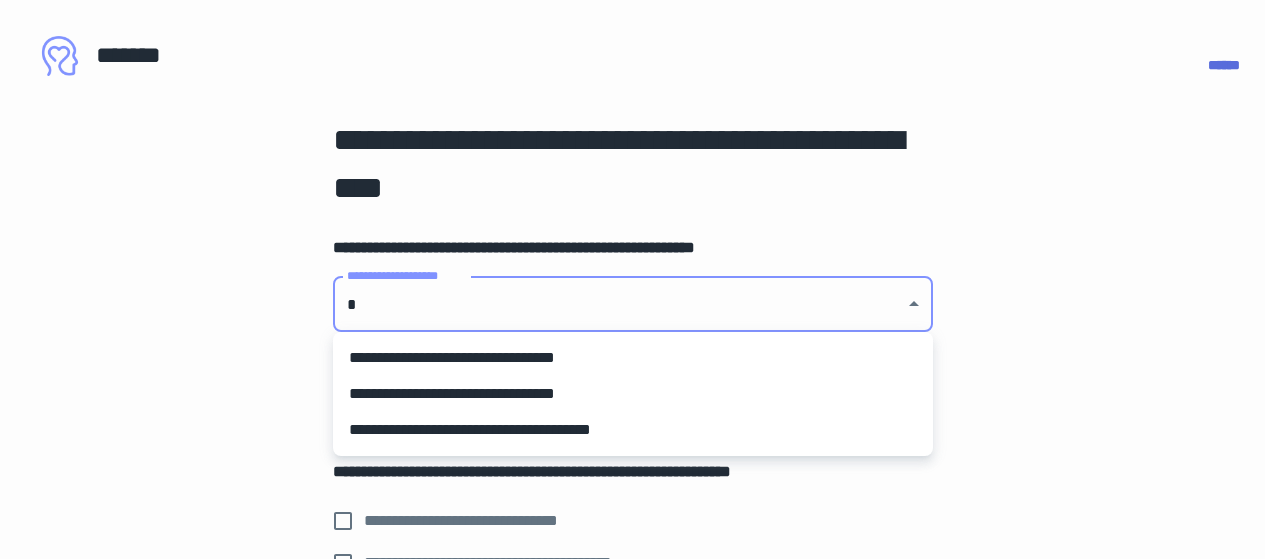 click on "**********" at bounding box center [633, 430] 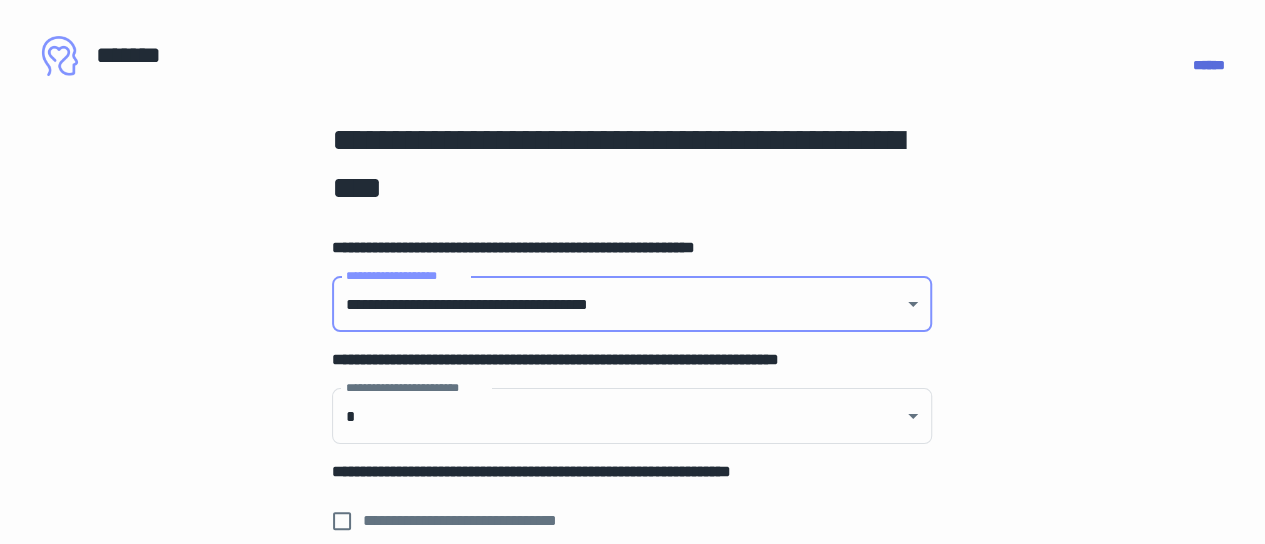 scroll, scrollTop: 134, scrollLeft: 0, axis: vertical 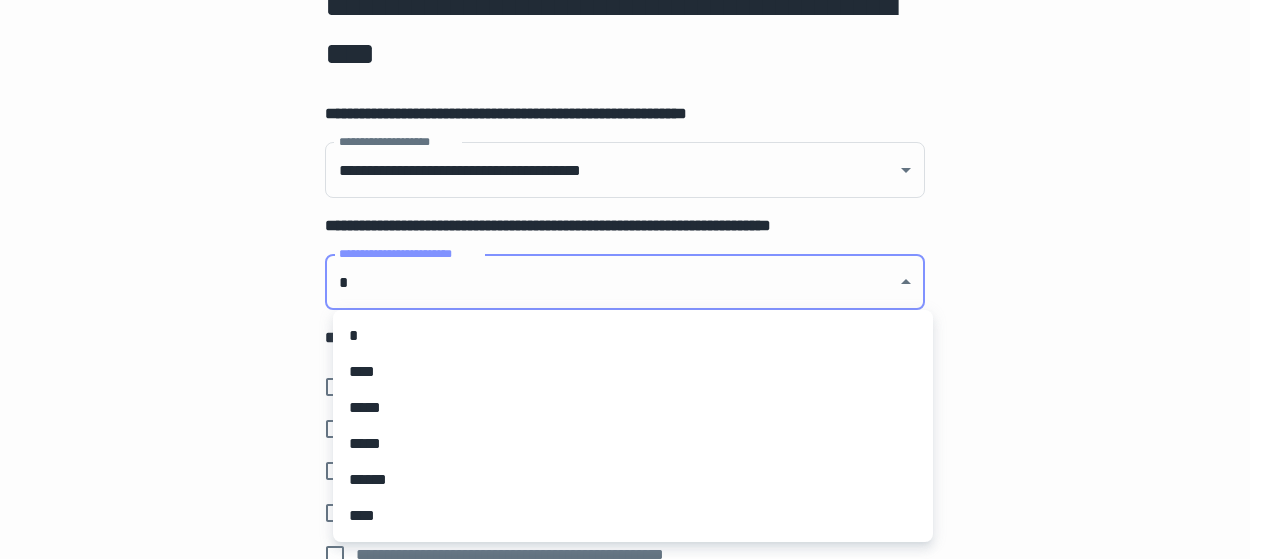 click on "**********" at bounding box center [632, 138] 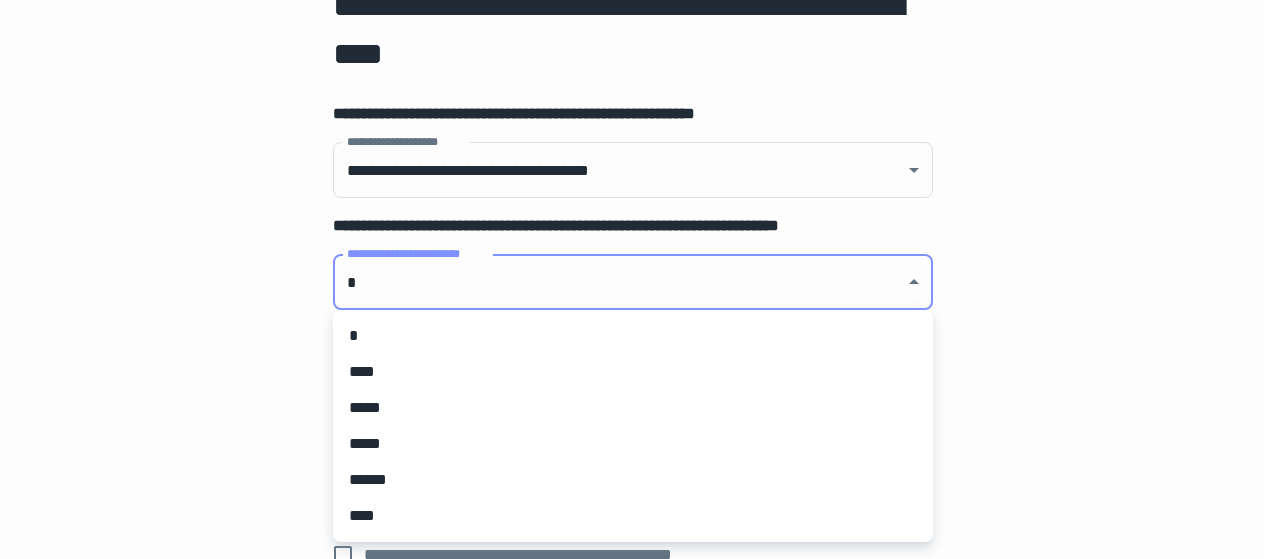 click on "*" at bounding box center (633, 336) 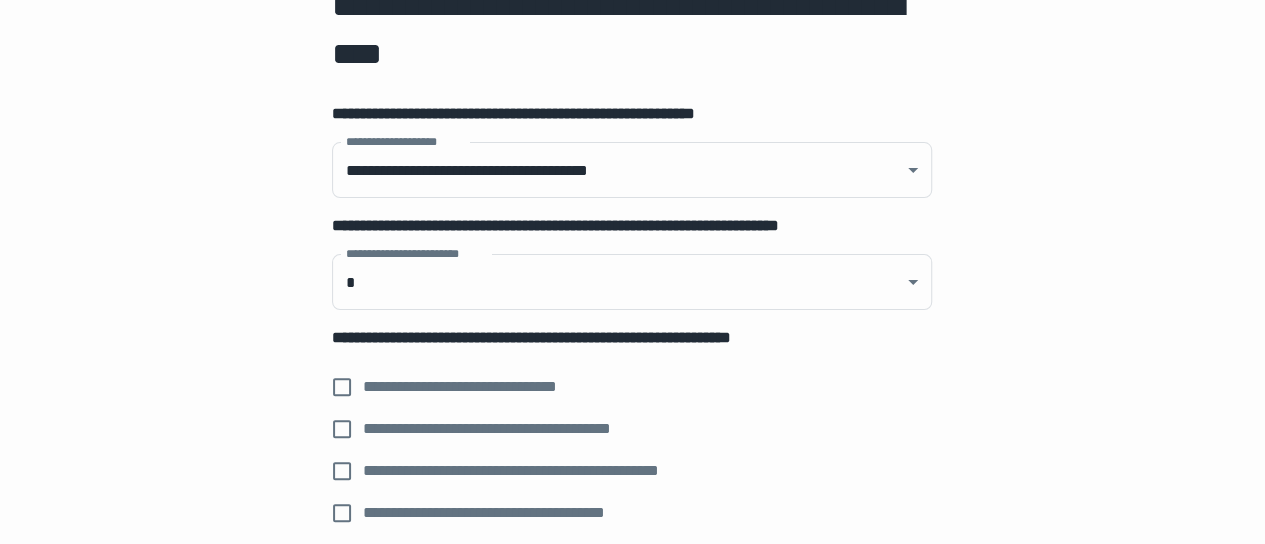click on "**********" at bounding box center (632, 368) 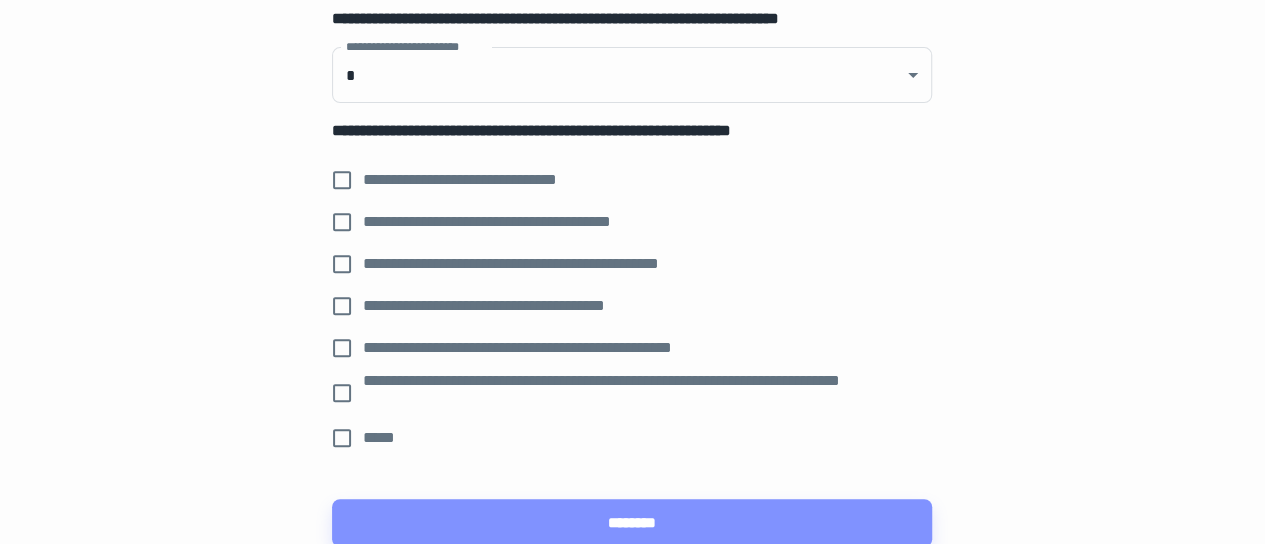 scroll, scrollTop: 342, scrollLeft: 0, axis: vertical 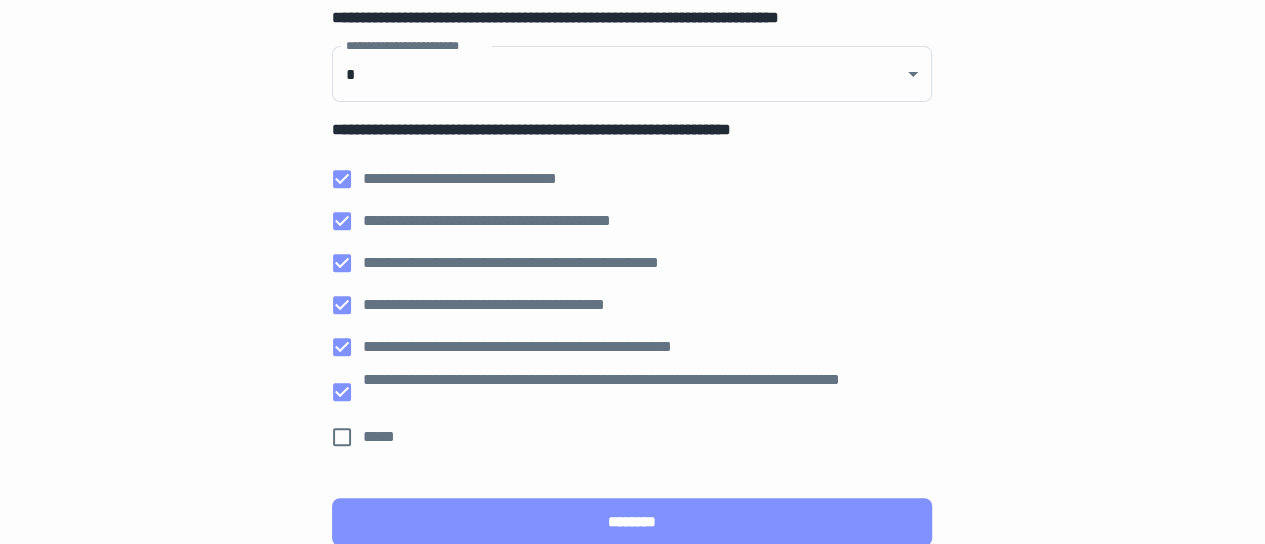 click on "********" at bounding box center (632, 522) 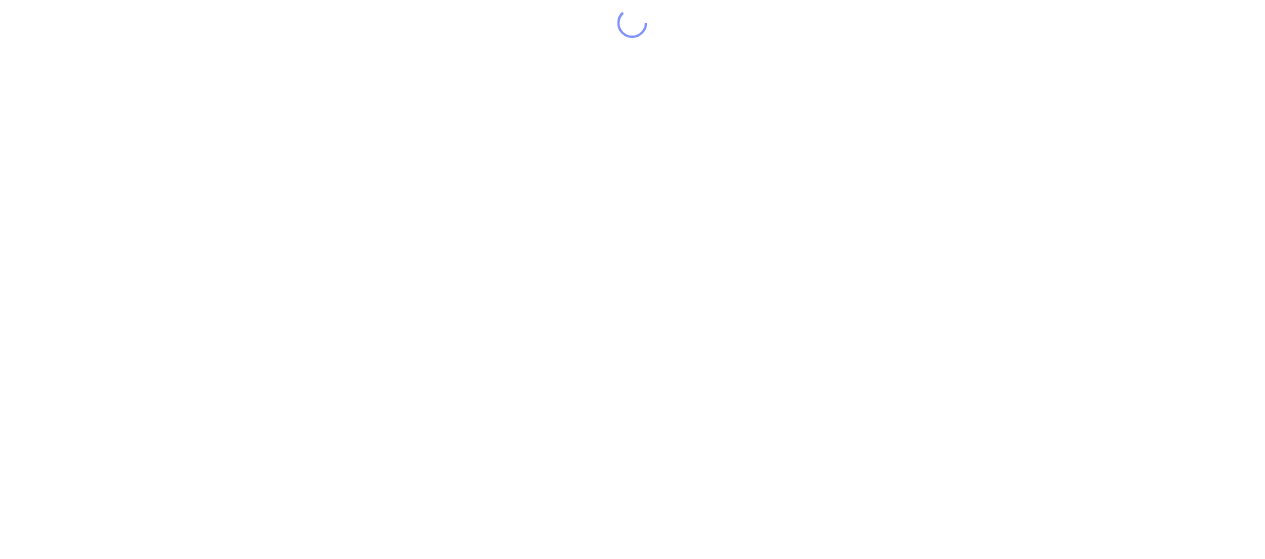 scroll, scrollTop: 0, scrollLeft: 0, axis: both 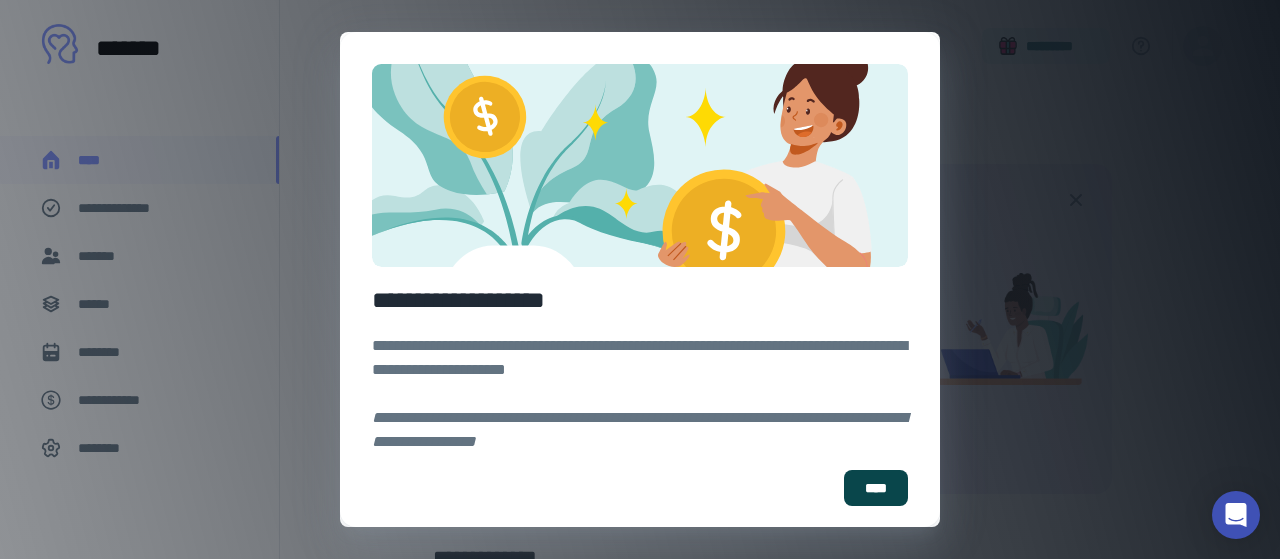 click on "****" at bounding box center (876, 488) 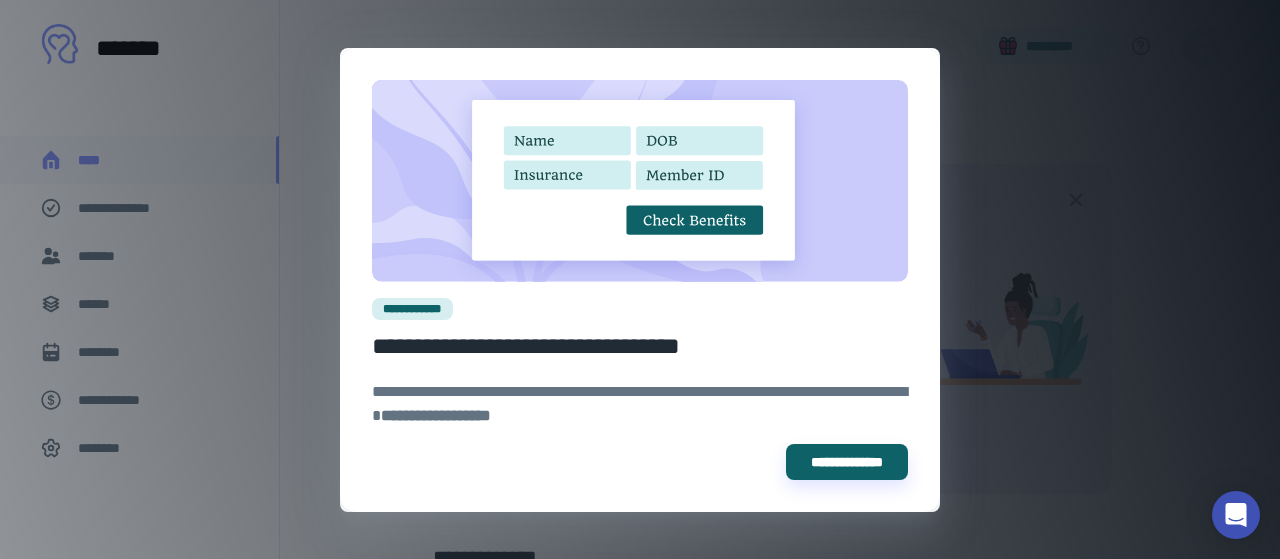 click on "**********" at bounding box center (640, 279) 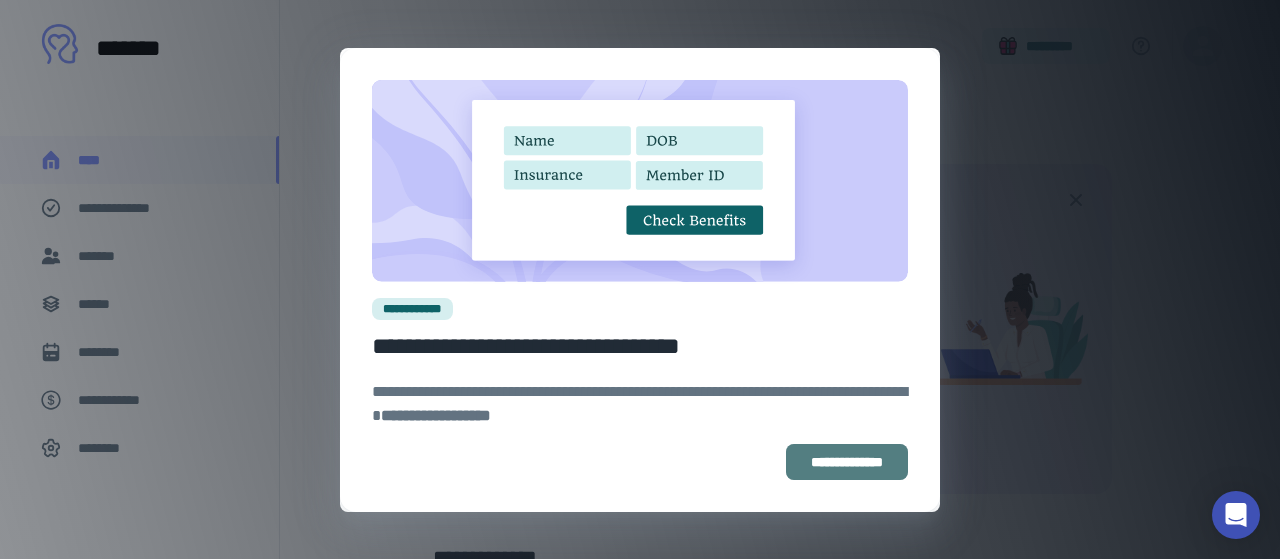 click on "**********" at bounding box center [847, 462] 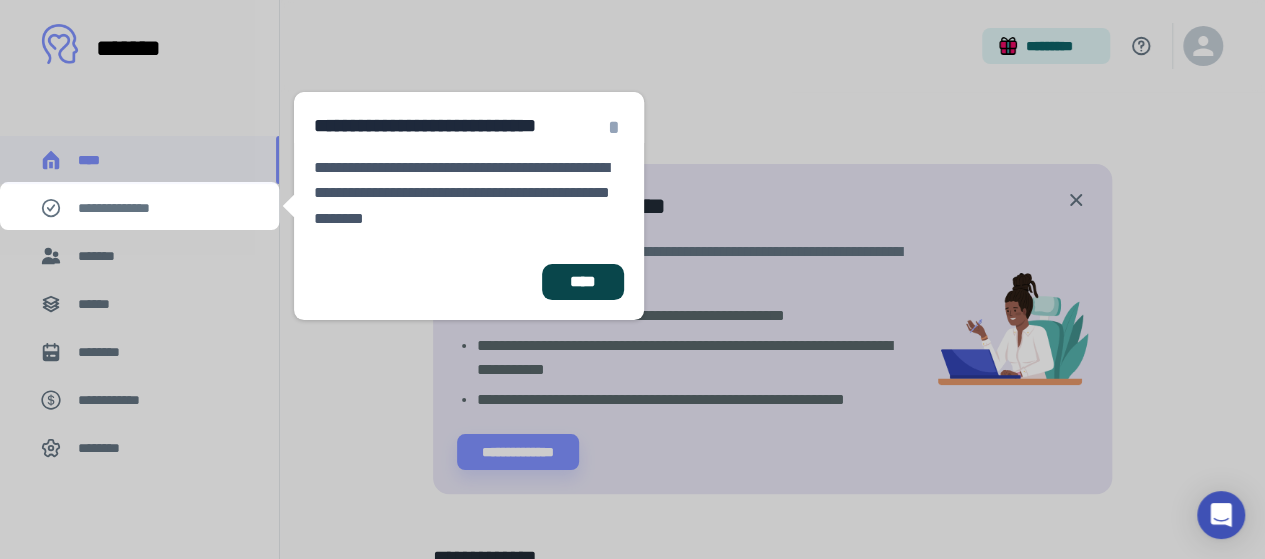 click on "****" at bounding box center (583, 282) 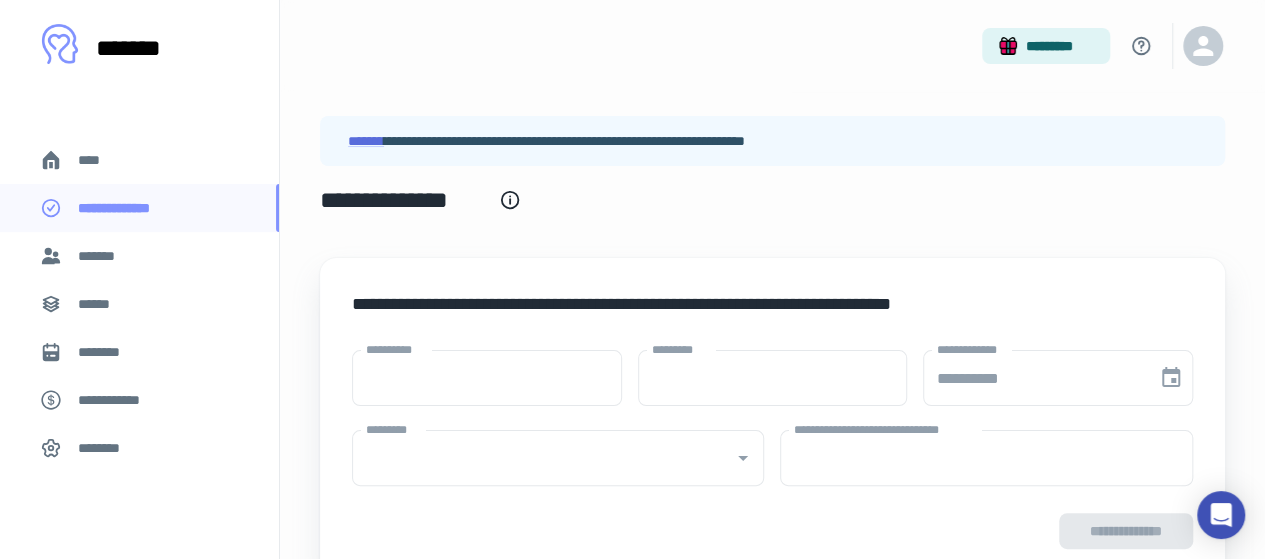type on "****" 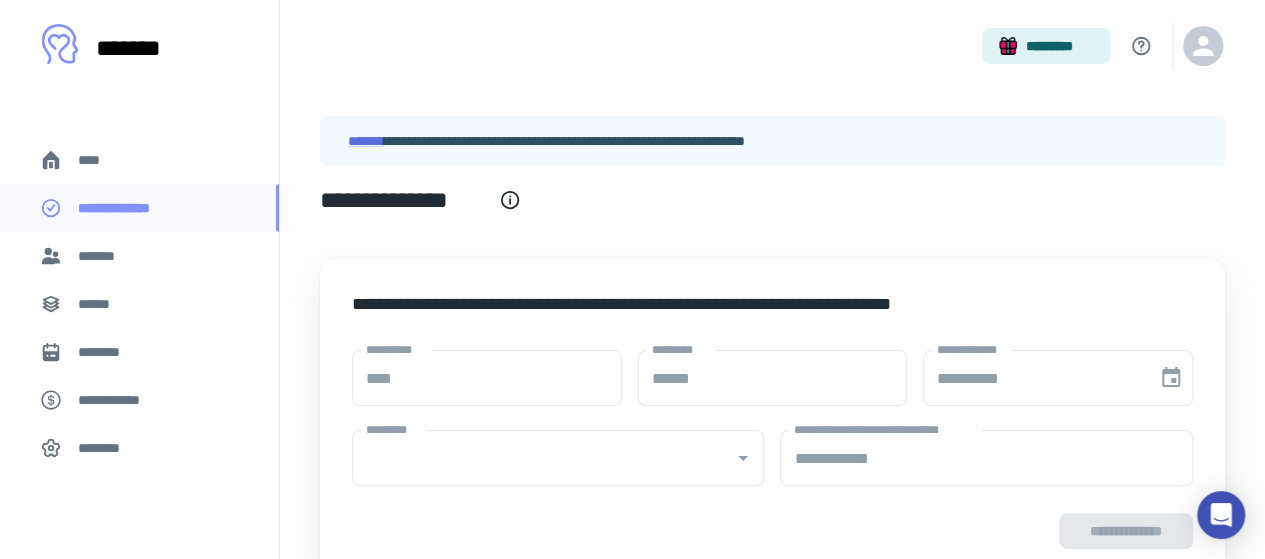 type on "**********" 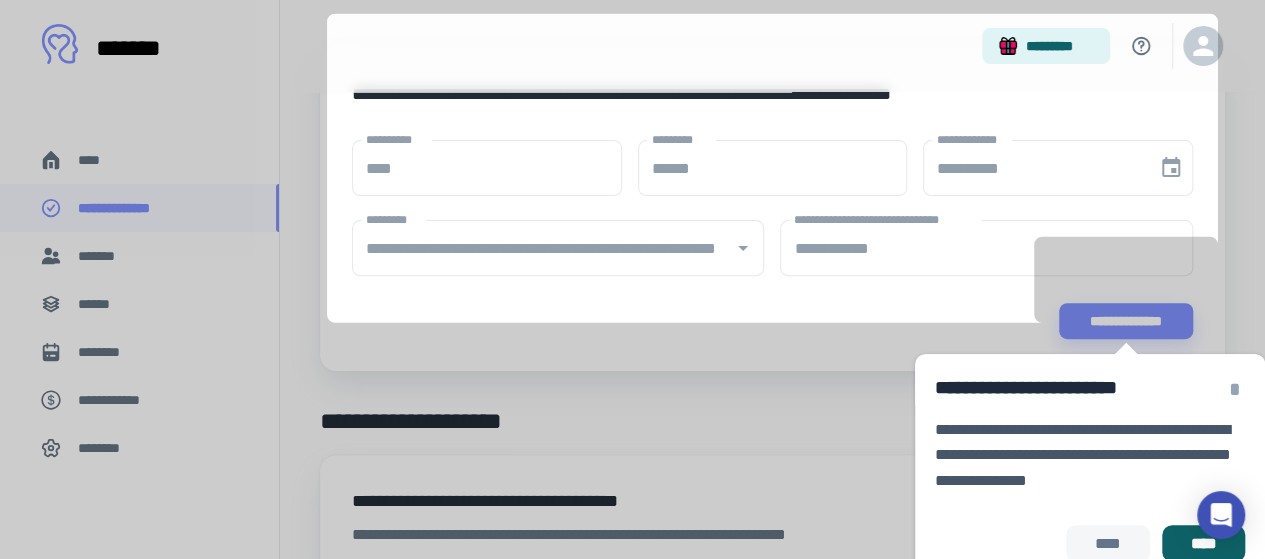 scroll, scrollTop: 251, scrollLeft: 0, axis: vertical 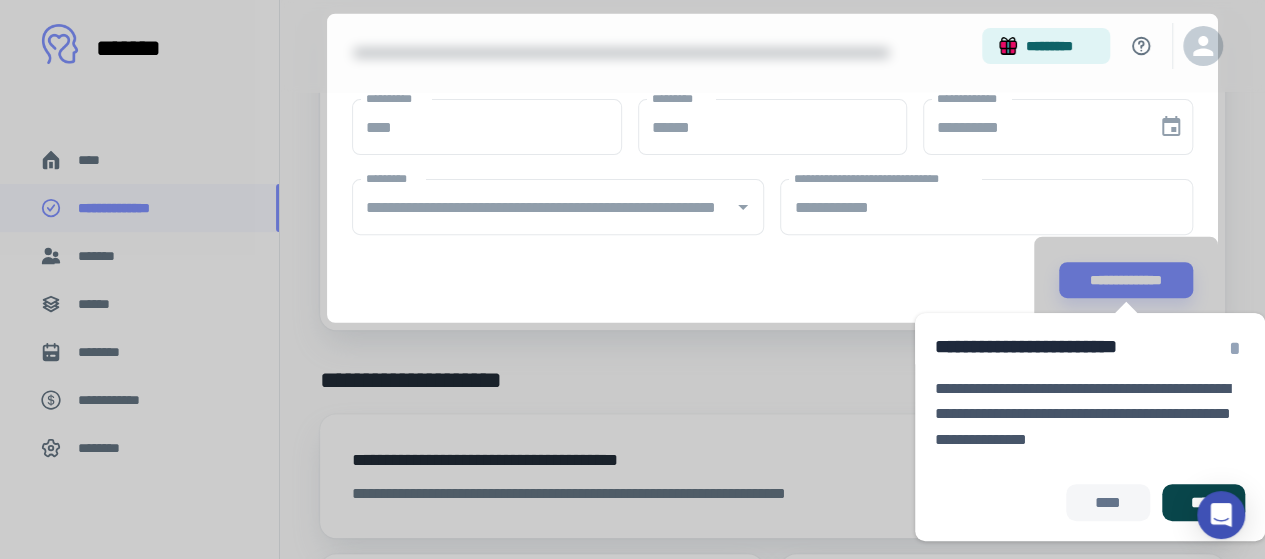 click on "****" at bounding box center [1203, 502] 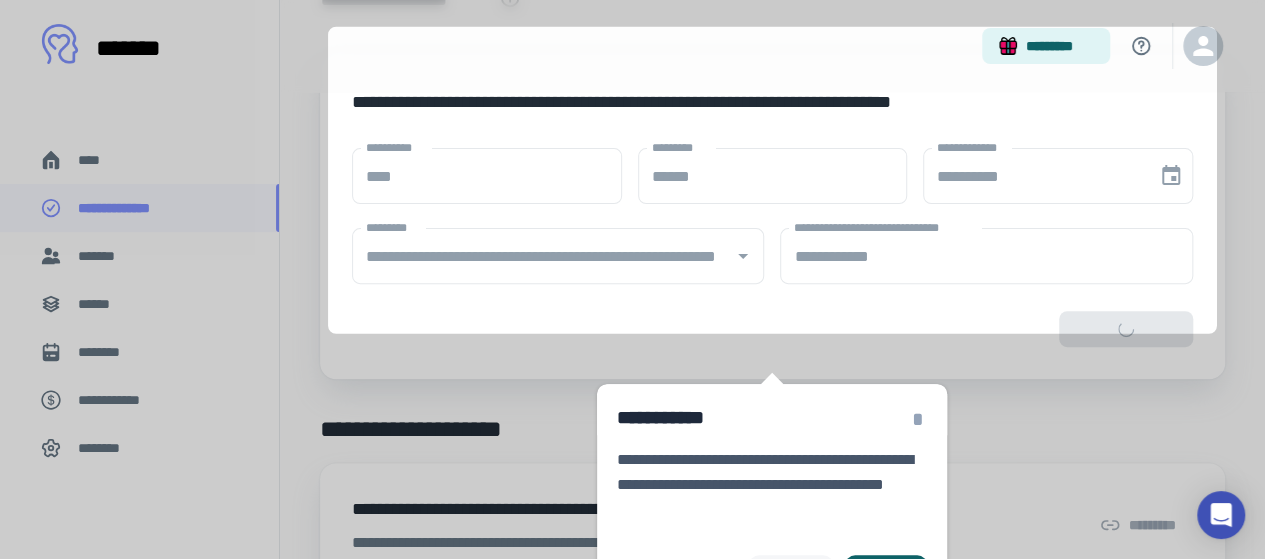 scroll, scrollTop: 140, scrollLeft: 0, axis: vertical 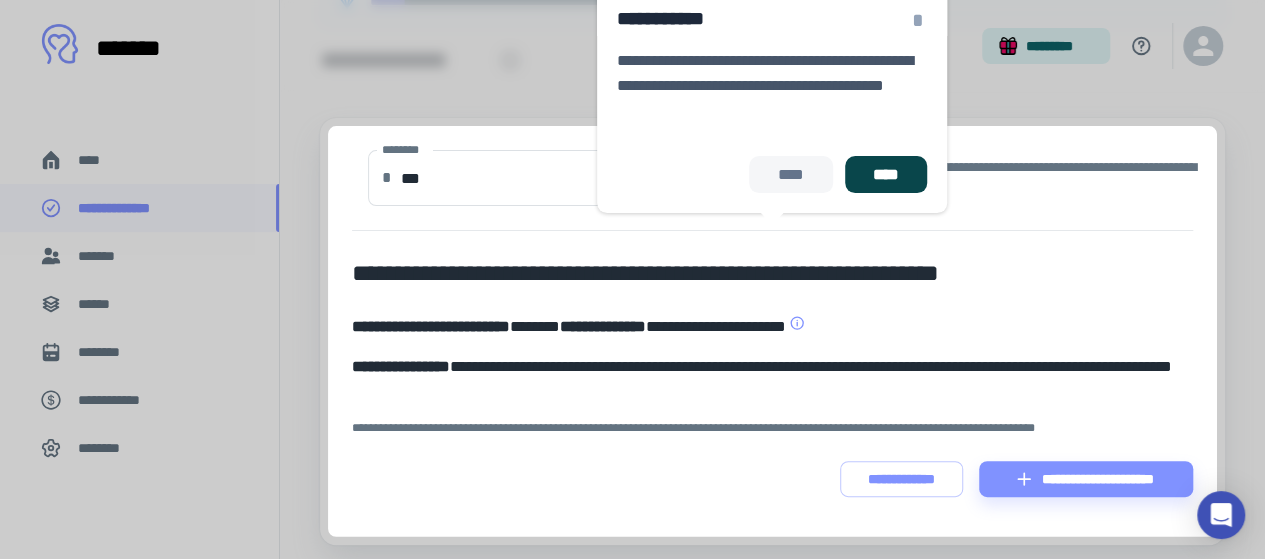 click on "****" at bounding box center (886, 174) 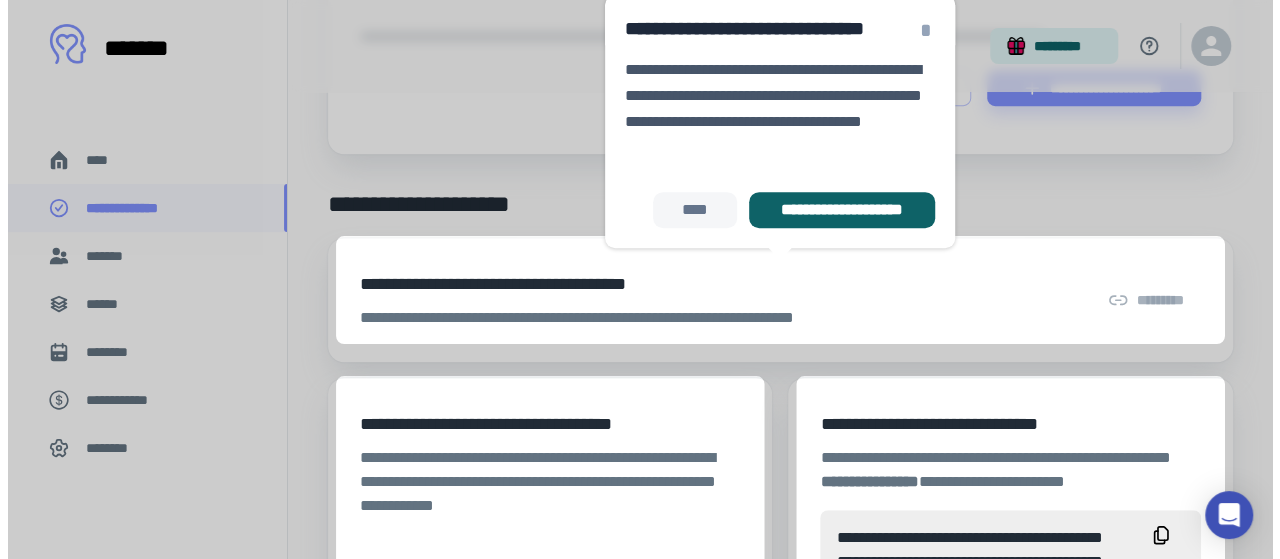scroll, scrollTop: 551, scrollLeft: 0, axis: vertical 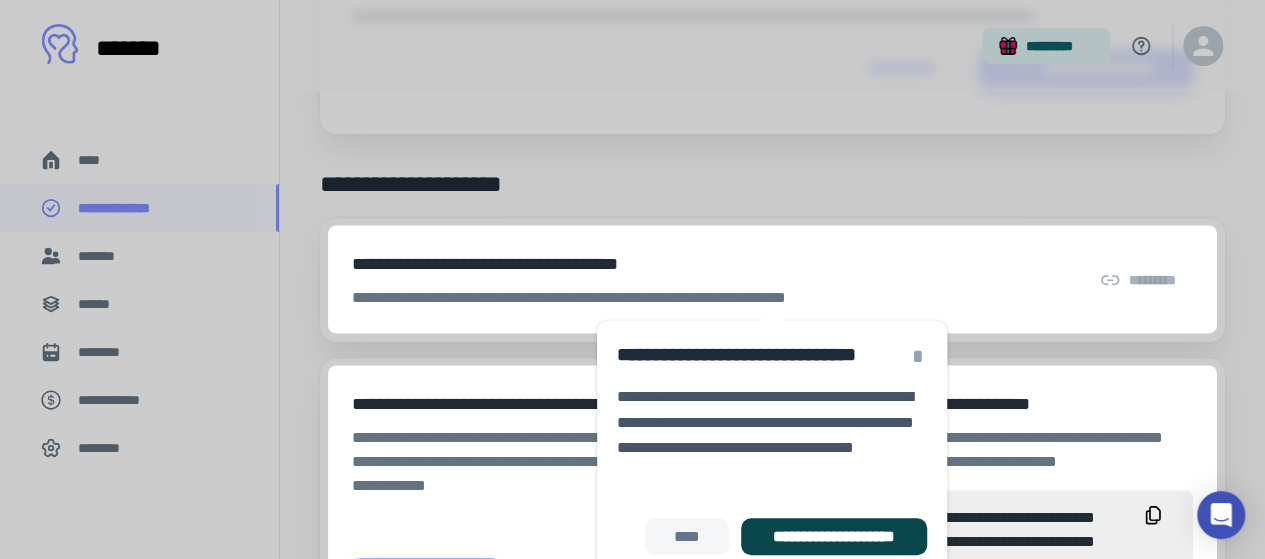 click on "**********" at bounding box center [834, 536] 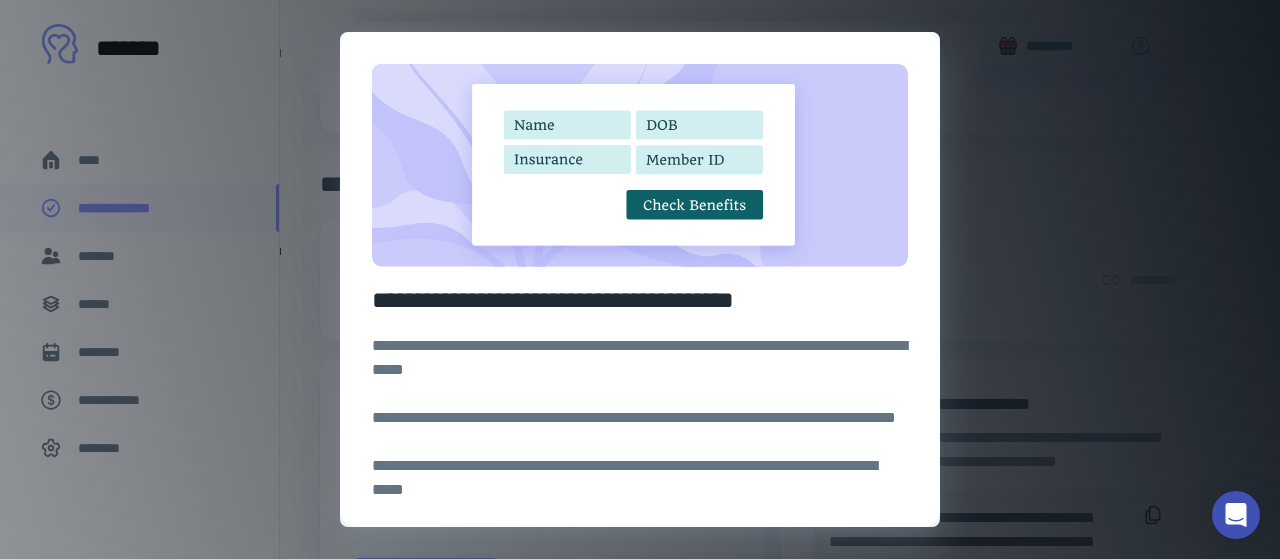 click on "**********" at bounding box center [640, 454] 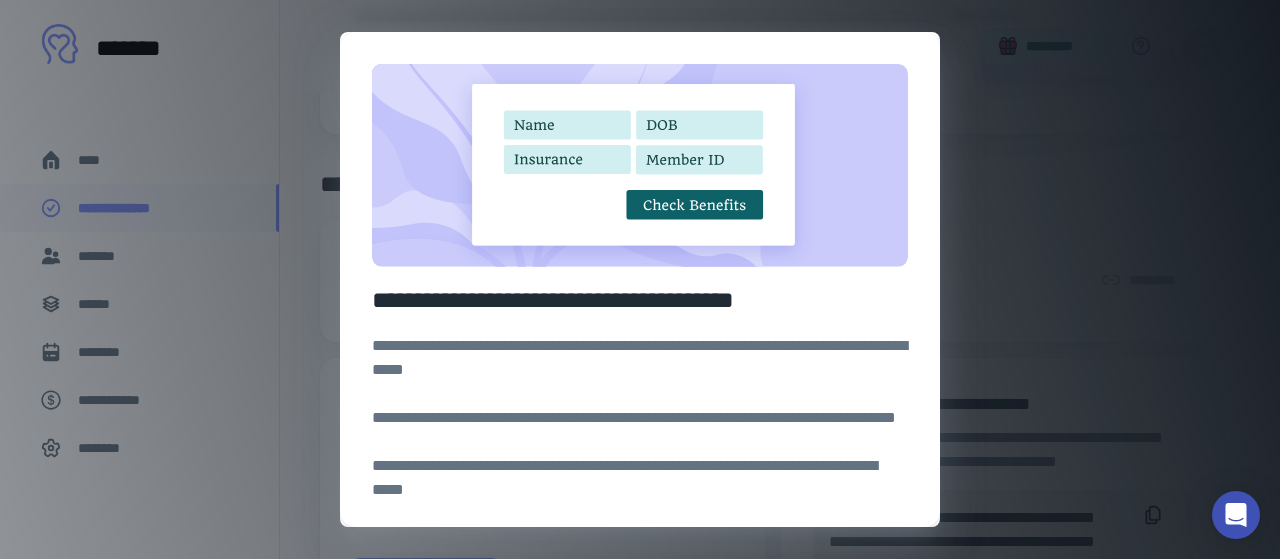 click on "**********" at bounding box center (640, 279) 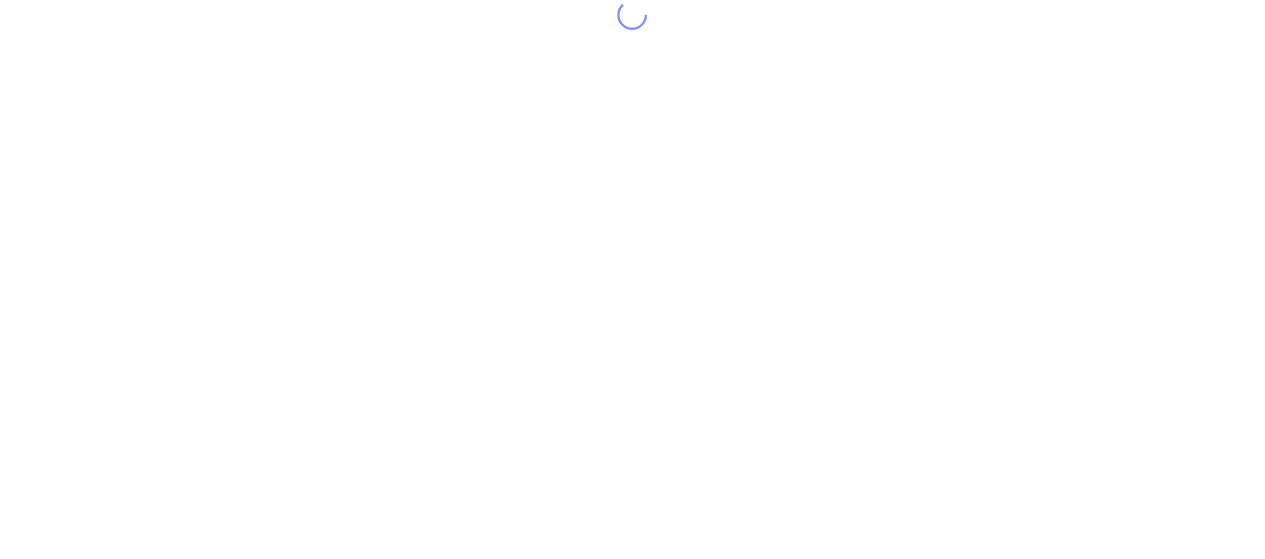 scroll, scrollTop: 40, scrollLeft: 0, axis: vertical 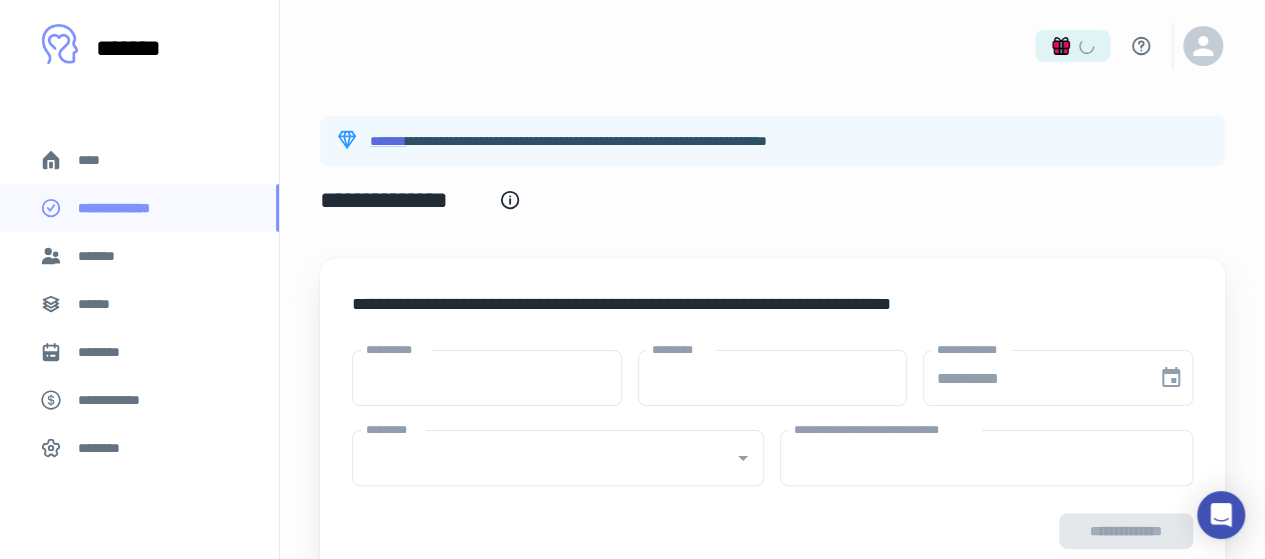 type on "****" 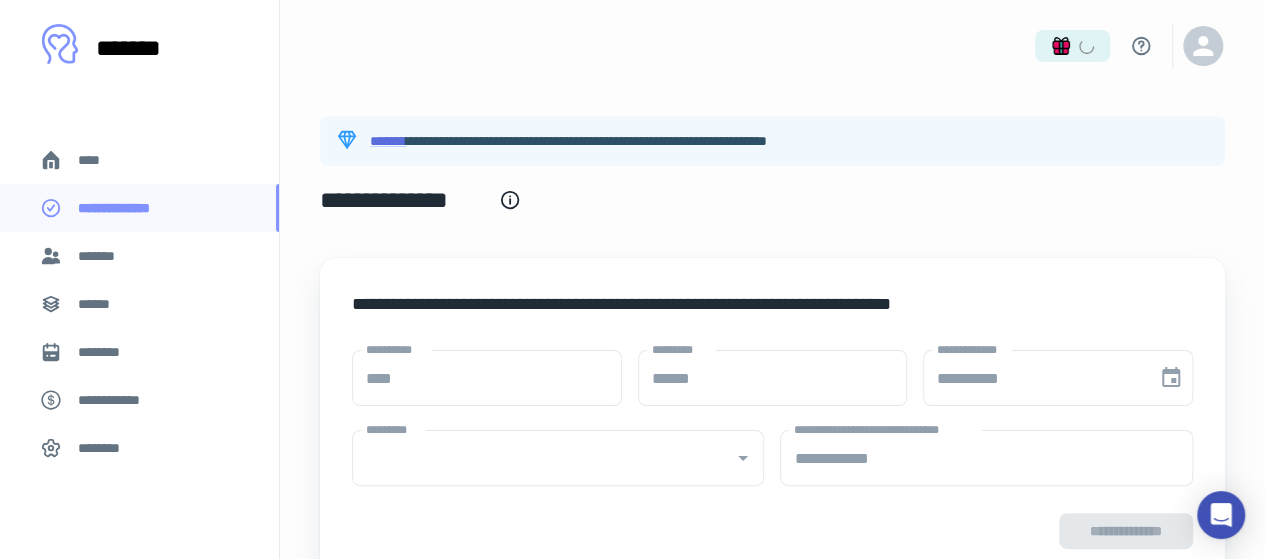 type on "**********" 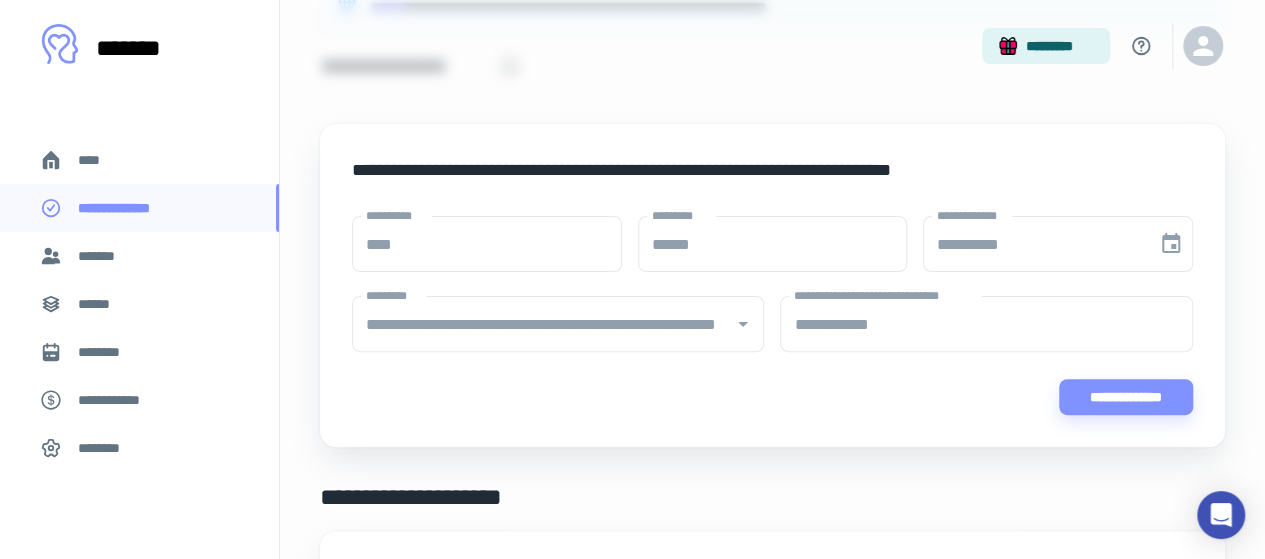 scroll, scrollTop: 145, scrollLeft: 0, axis: vertical 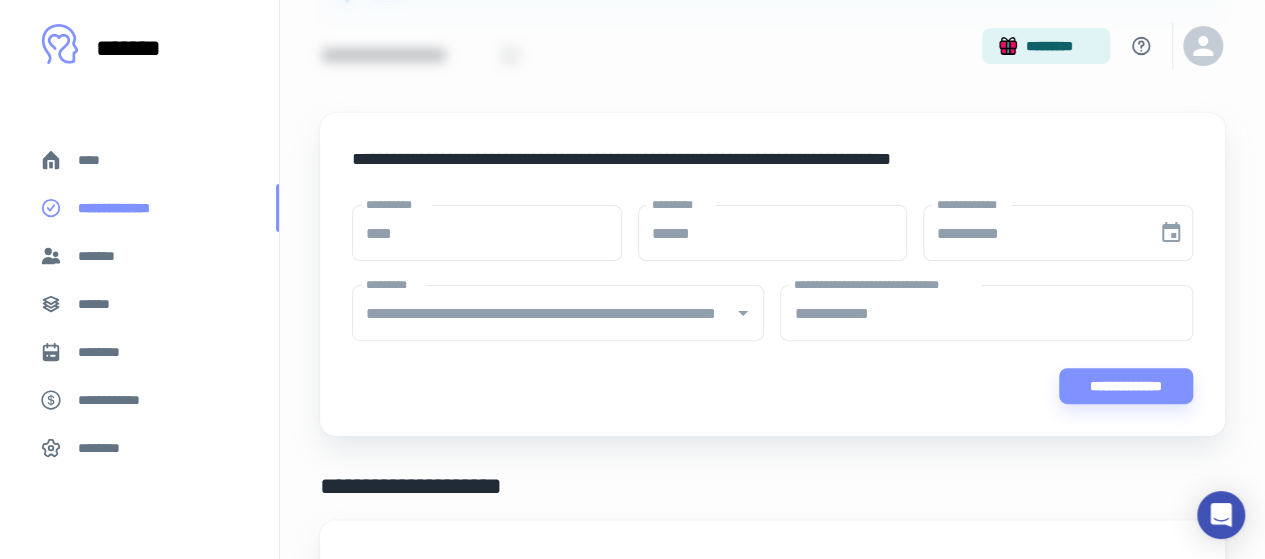 click on "**********" at bounding box center [139, 208] 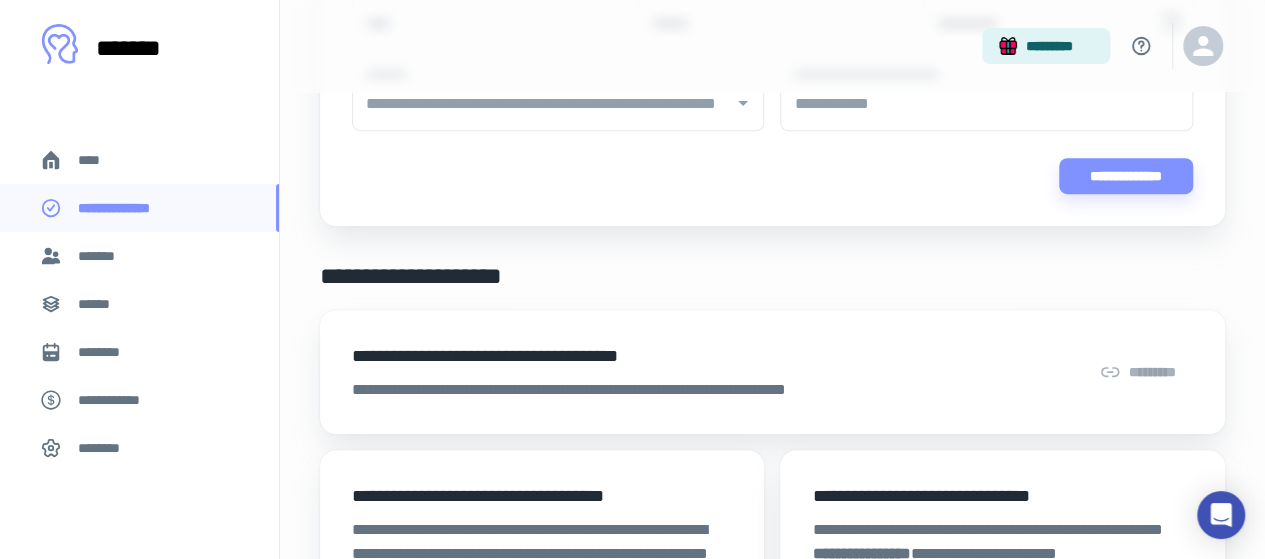 scroll, scrollTop: 352, scrollLeft: 0, axis: vertical 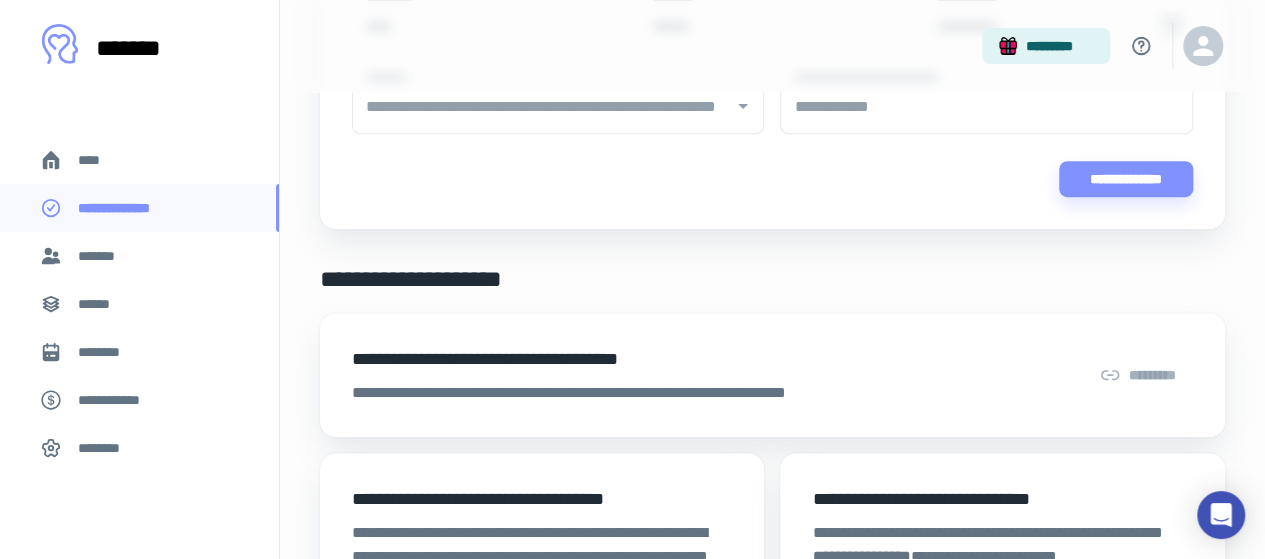 click on "**********" at bounding box center (772, 475) 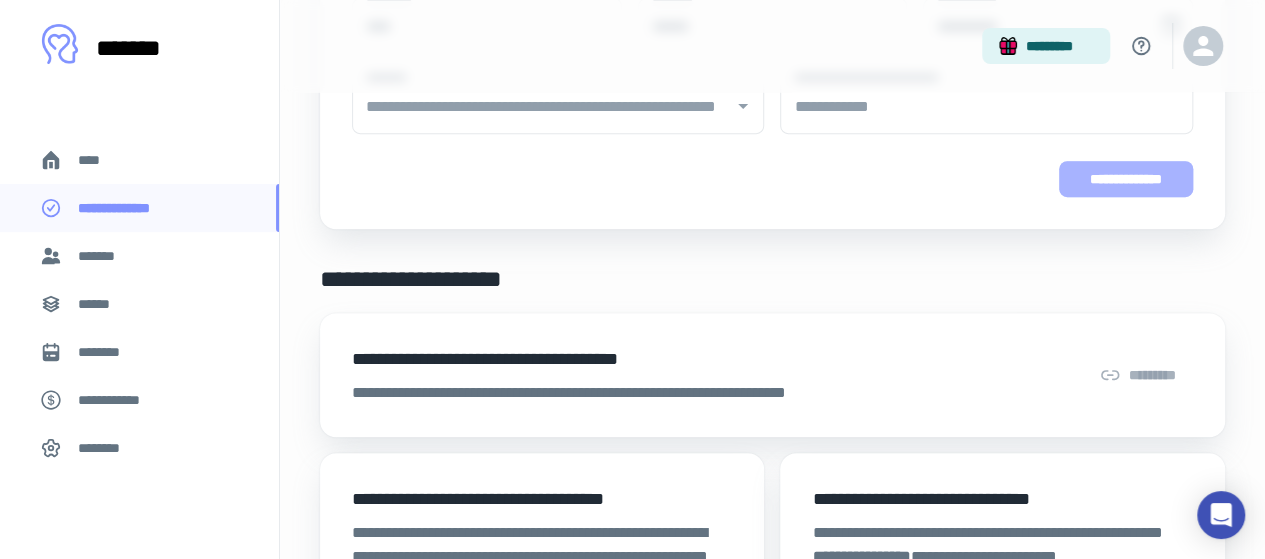 click on "**********" at bounding box center [1126, 179] 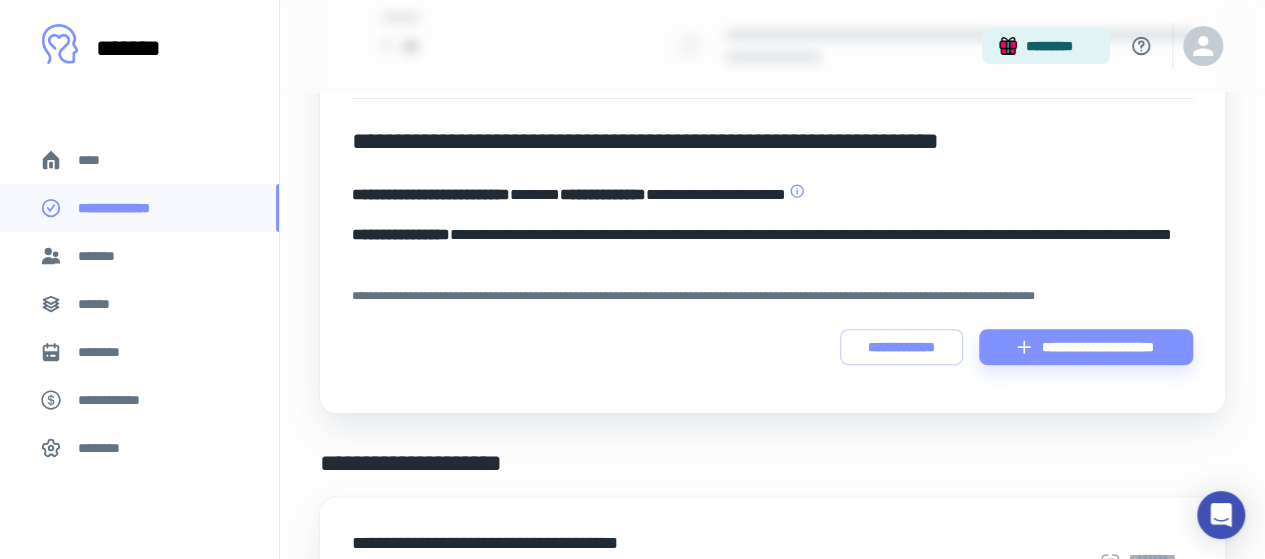 scroll, scrollTop: 273, scrollLeft: 0, axis: vertical 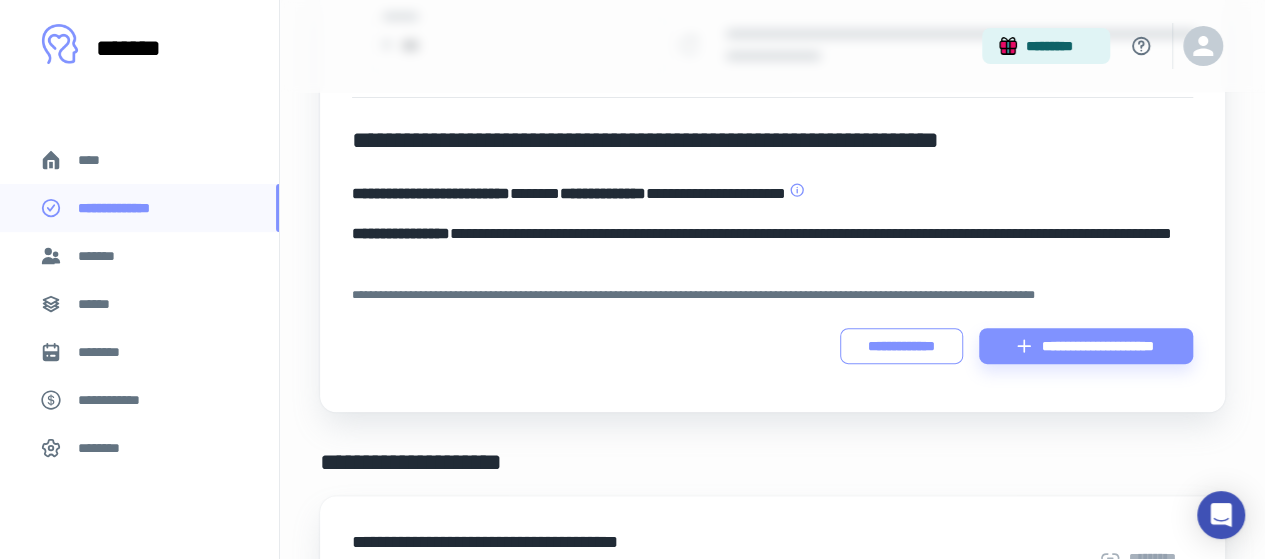 click on "**********" at bounding box center (902, 346) 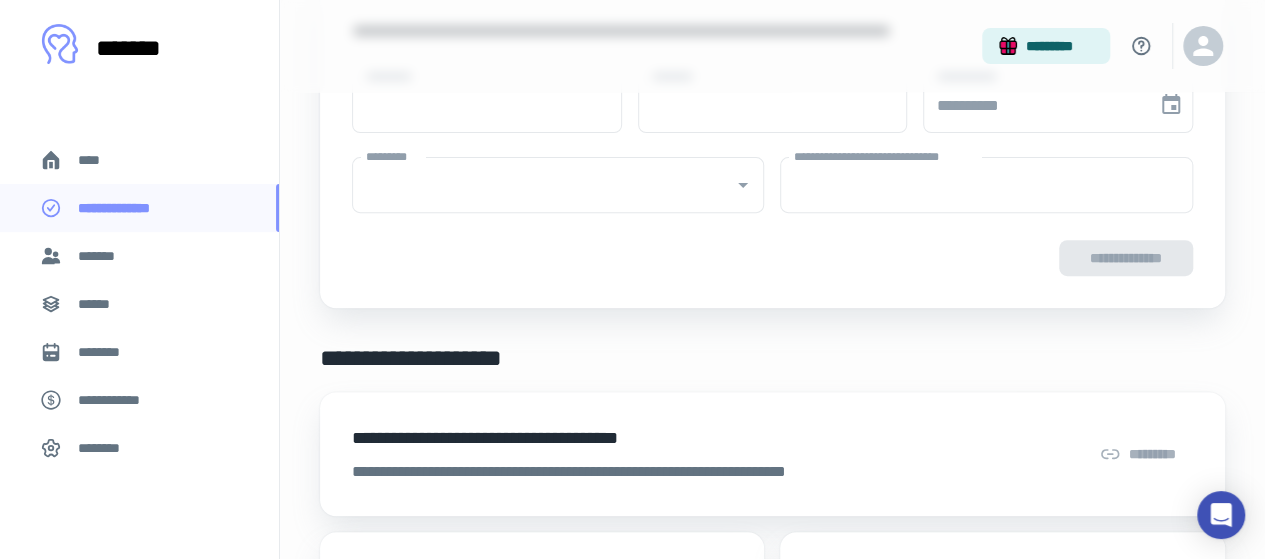 type on "****" 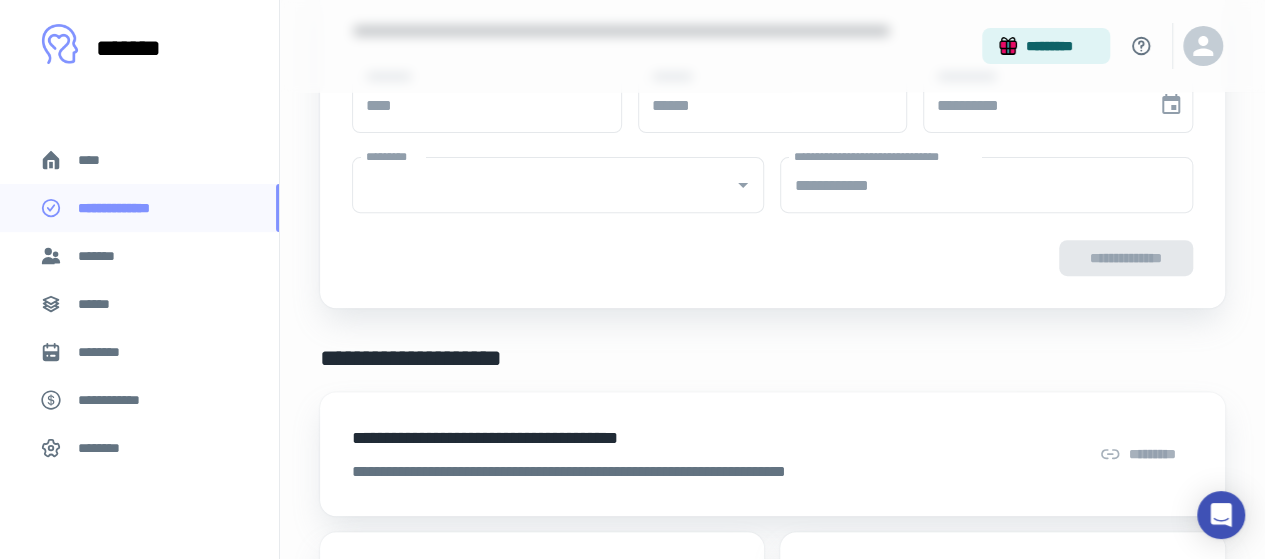 type on "**********" 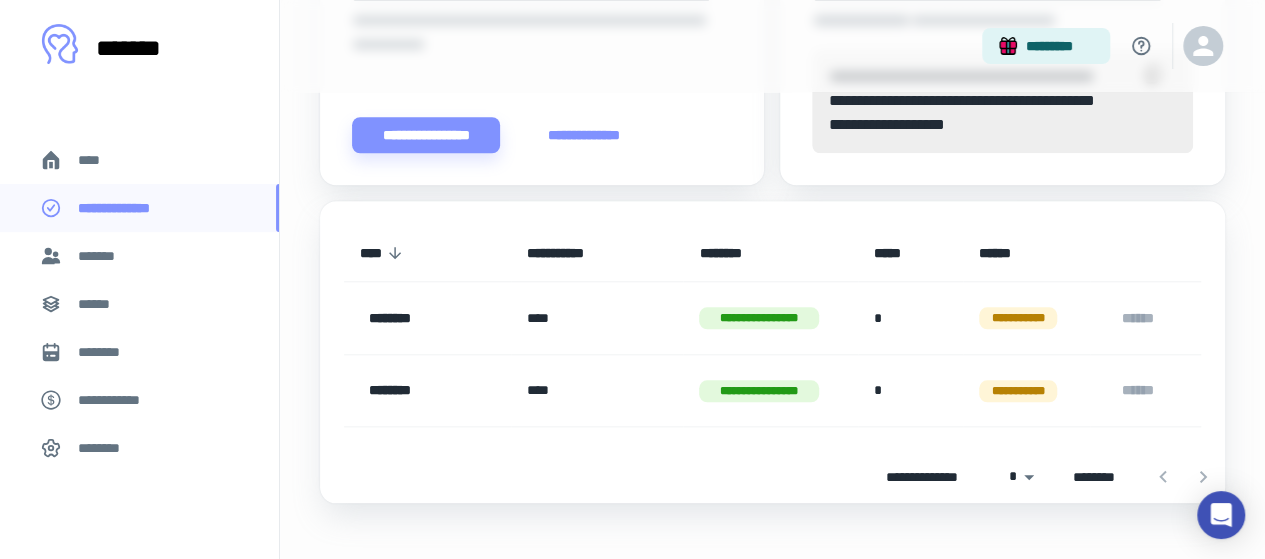 scroll, scrollTop: 887, scrollLeft: 0, axis: vertical 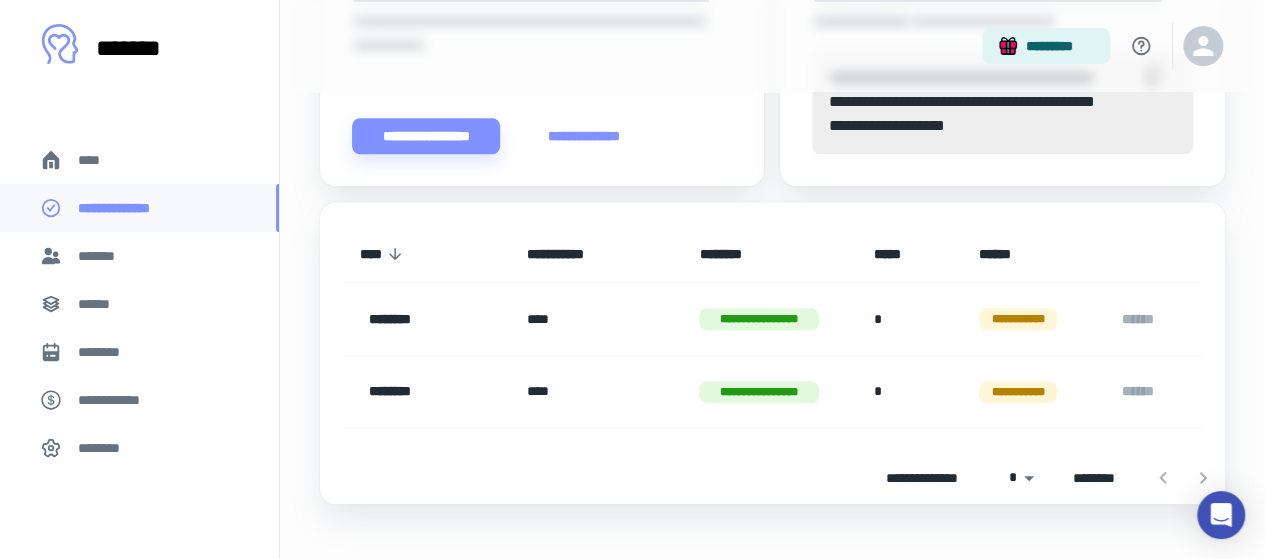 click on "****" at bounding box center (139, 160) 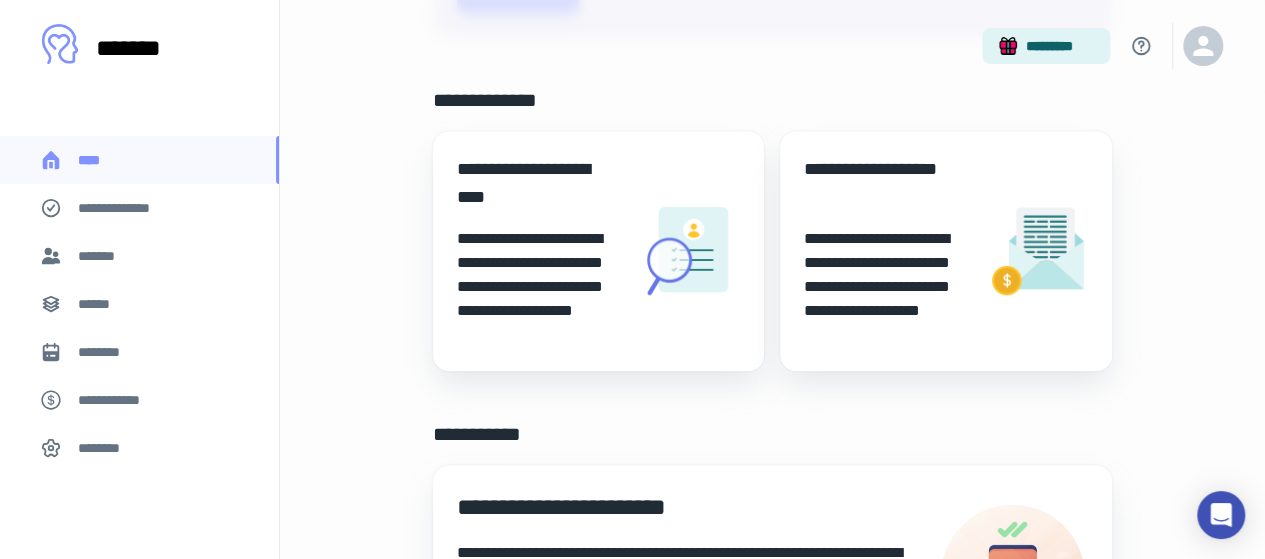 scroll, scrollTop: 456, scrollLeft: 0, axis: vertical 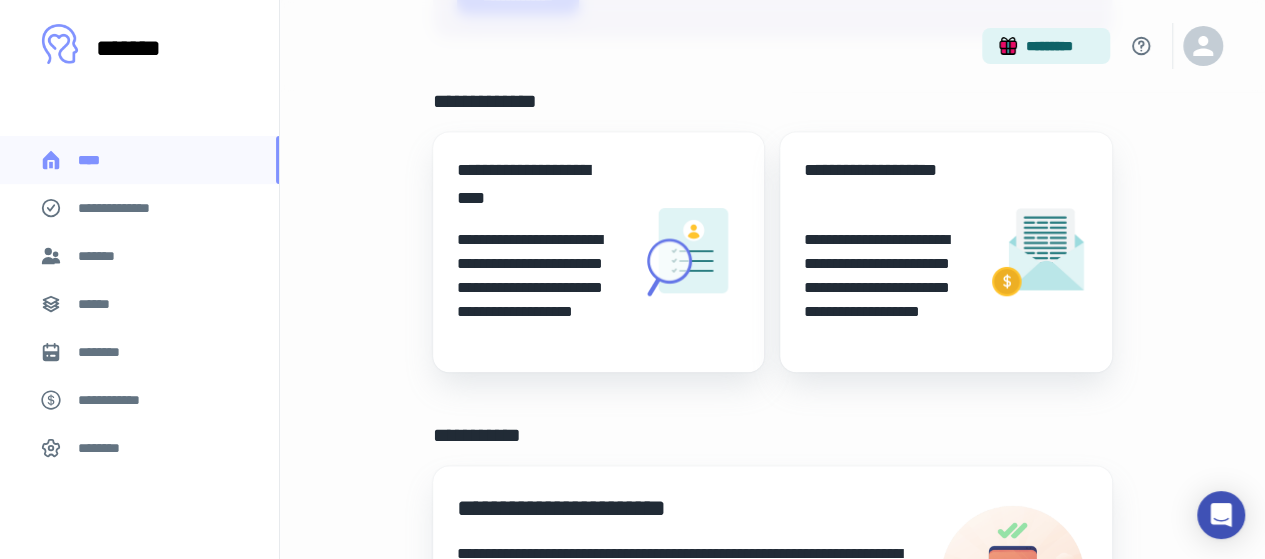 click on "**********" at bounding box center (540, 288) 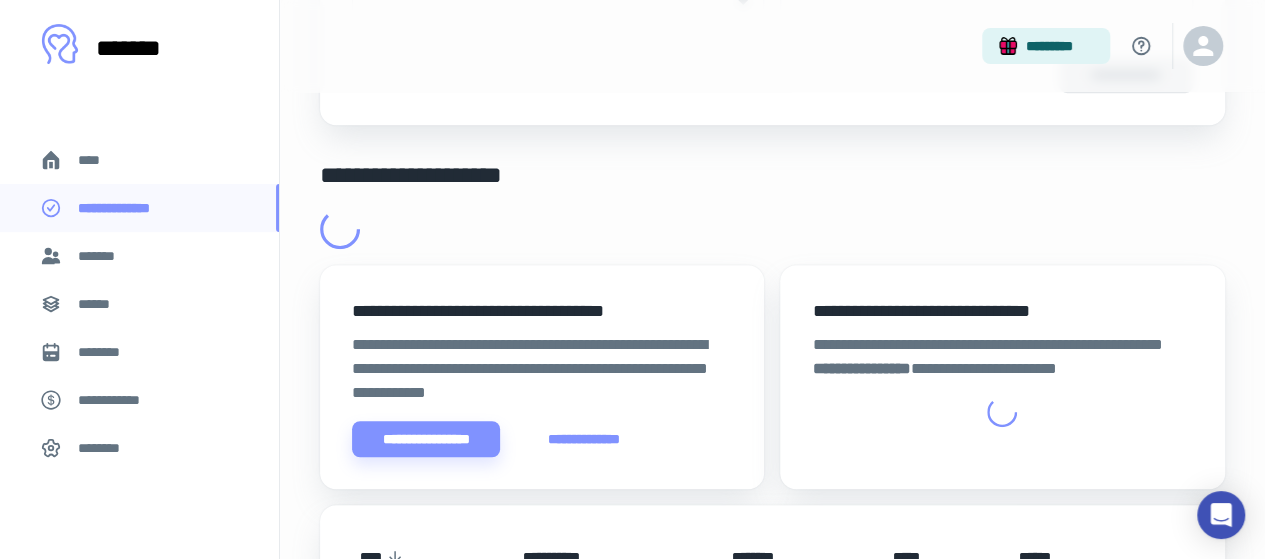 scroll, scrollTop: 0, scrollLeft: 0, axis: both 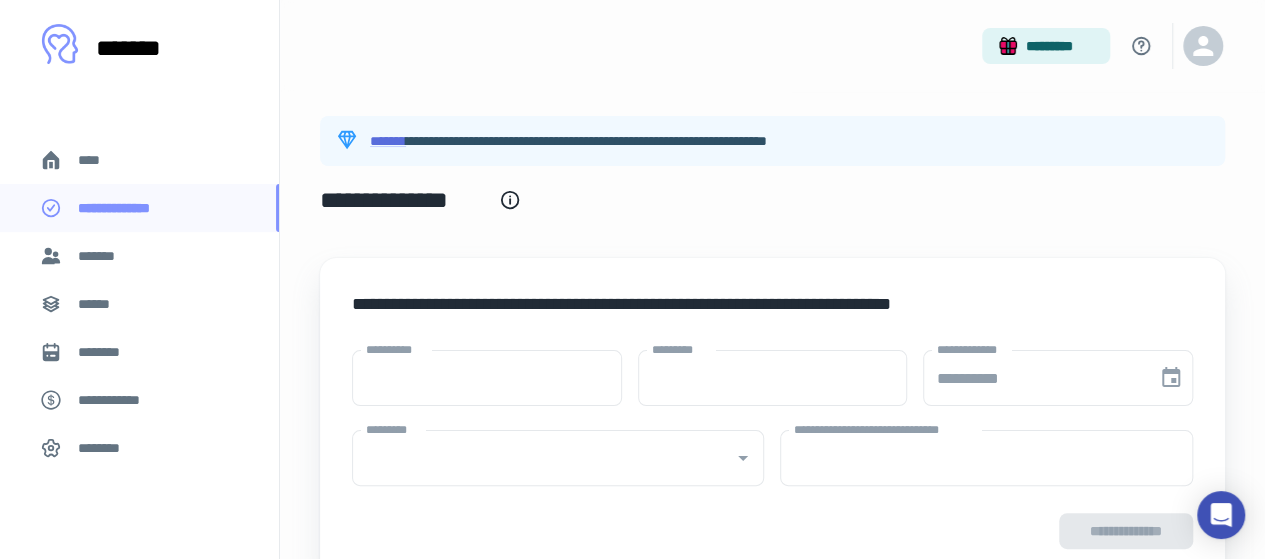 type on "****" 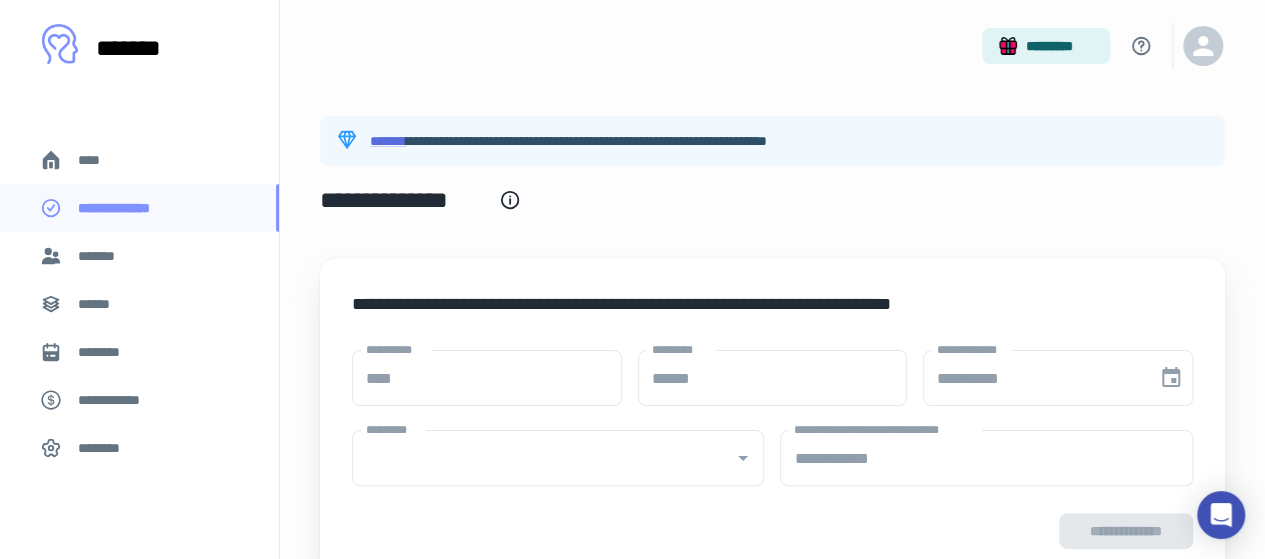 type on "**********" 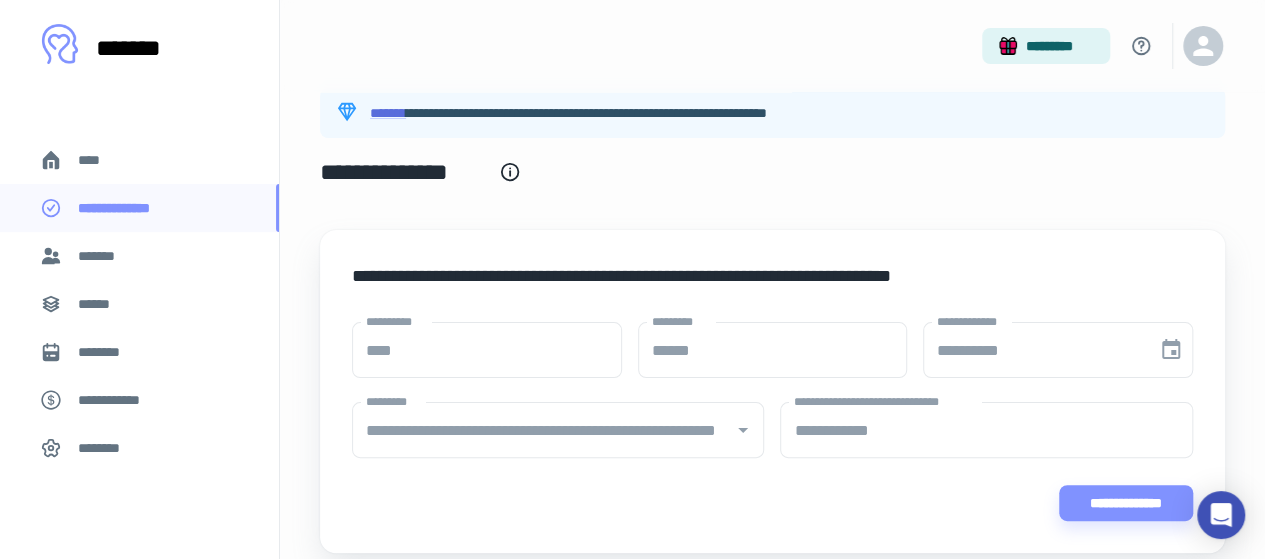scroll, scrollTop: 0, scrollLeft: 0, axis: both 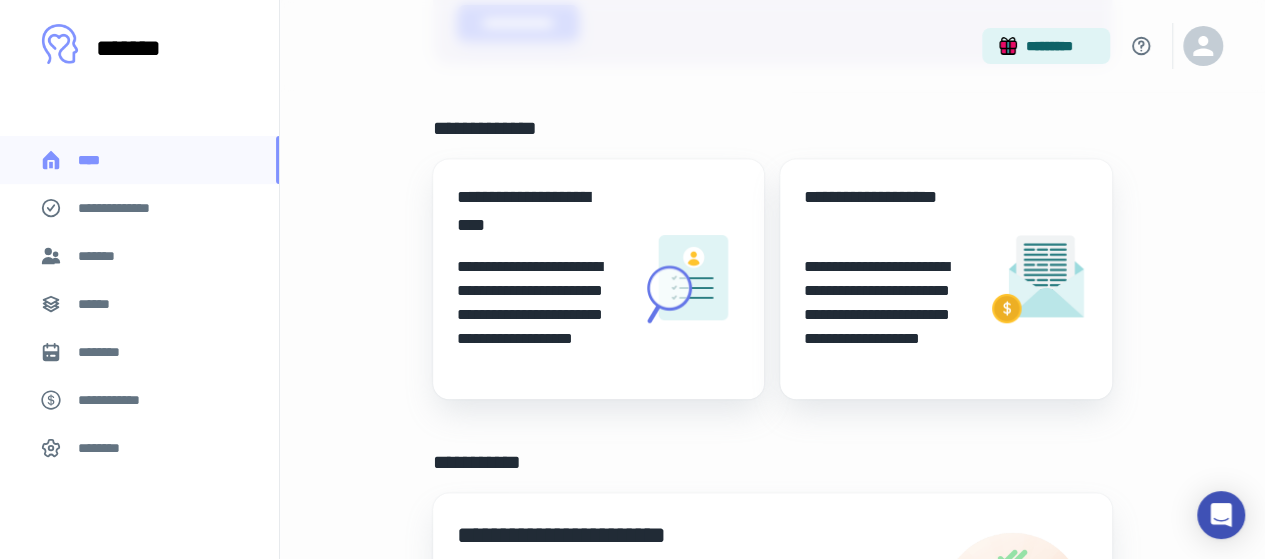 click on "**********" at bounding box center [540, 315] 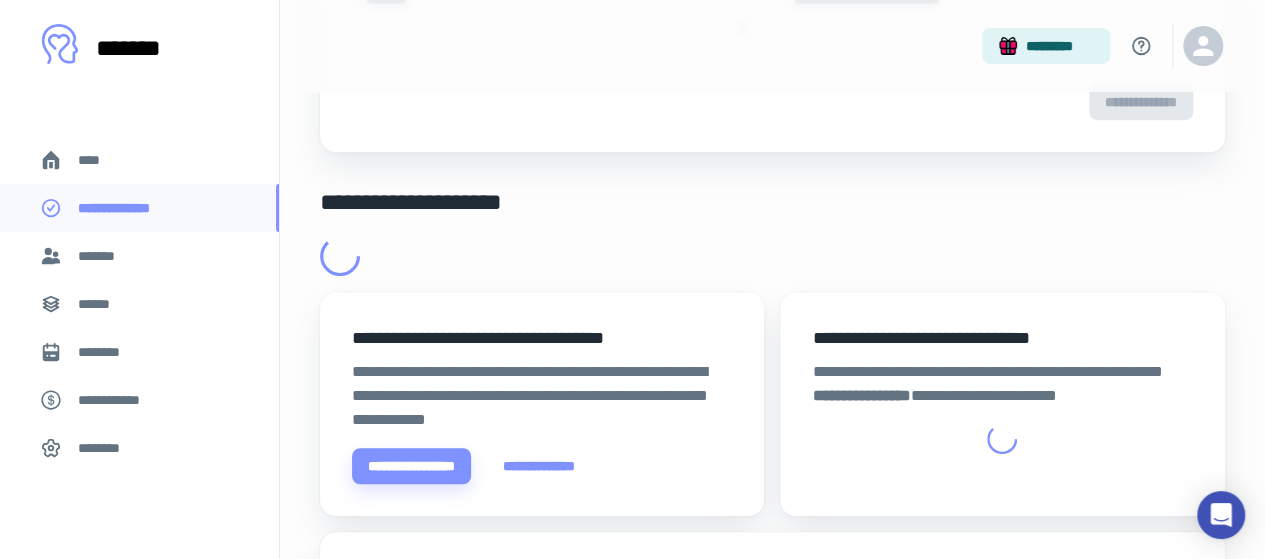 scroll, scrollTop: 0, scrollLeft: 0, axis: both 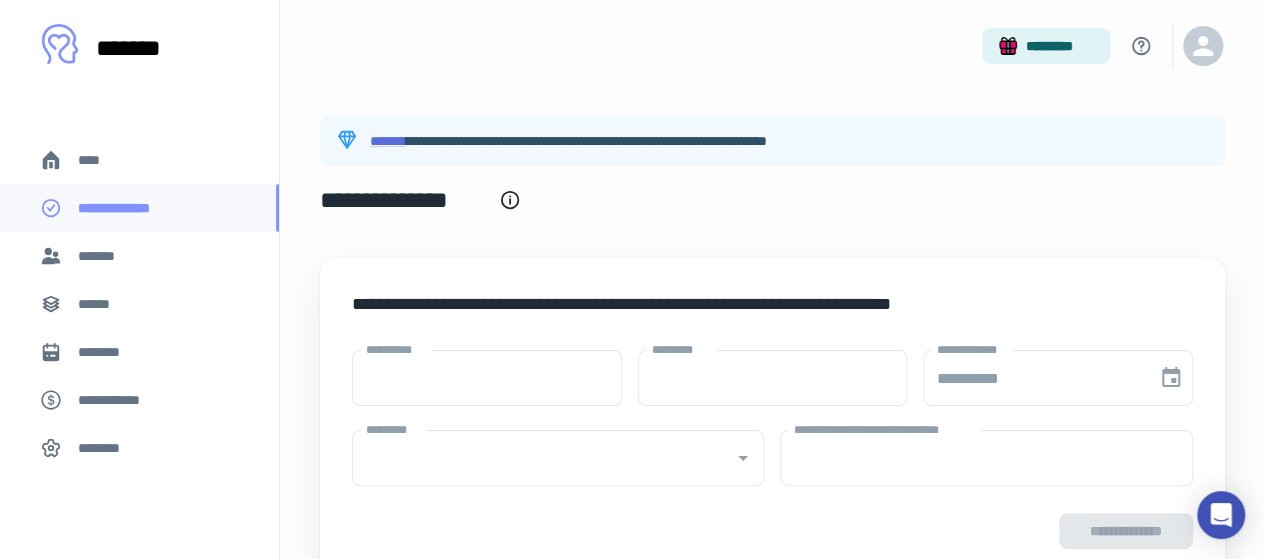 type on "****" 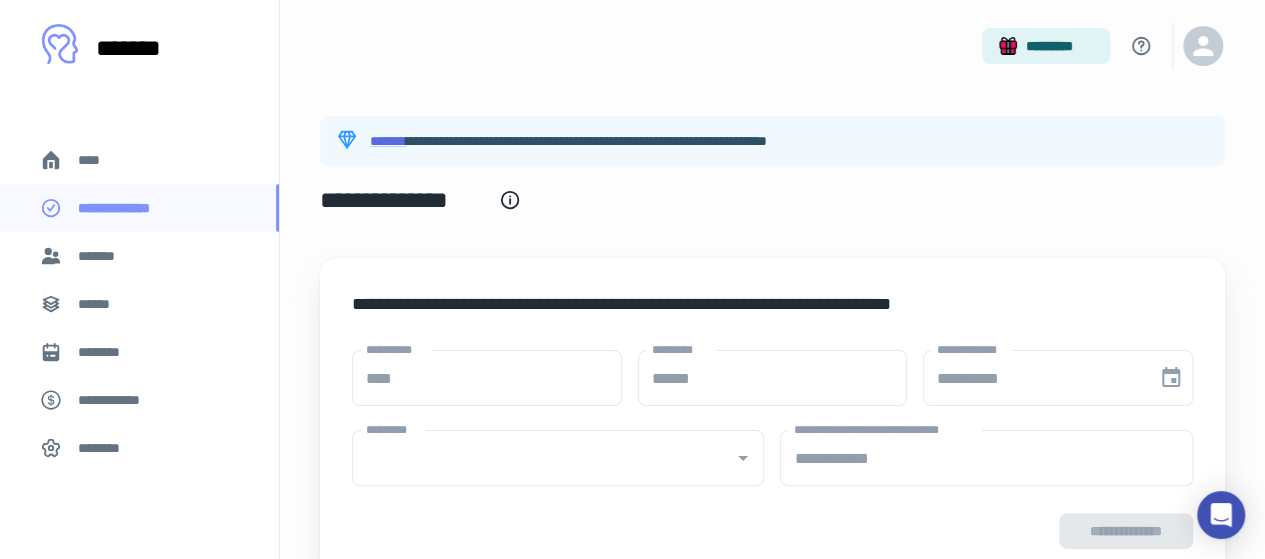 type on "**********" 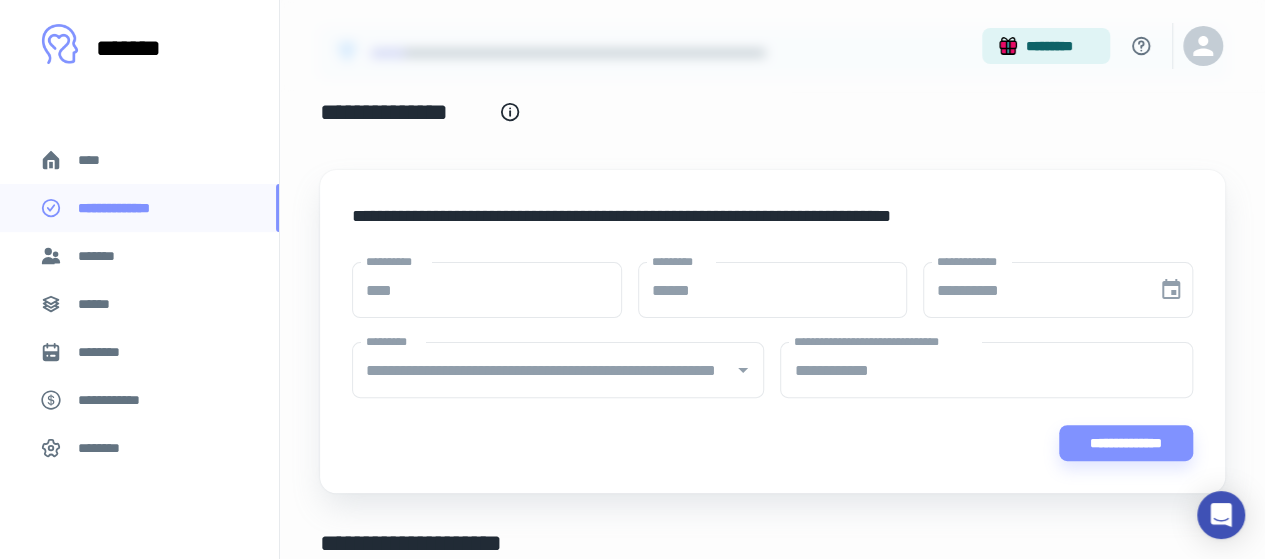 scroll, scrollTop: 78, scrollLeft: 0, axis: vertical 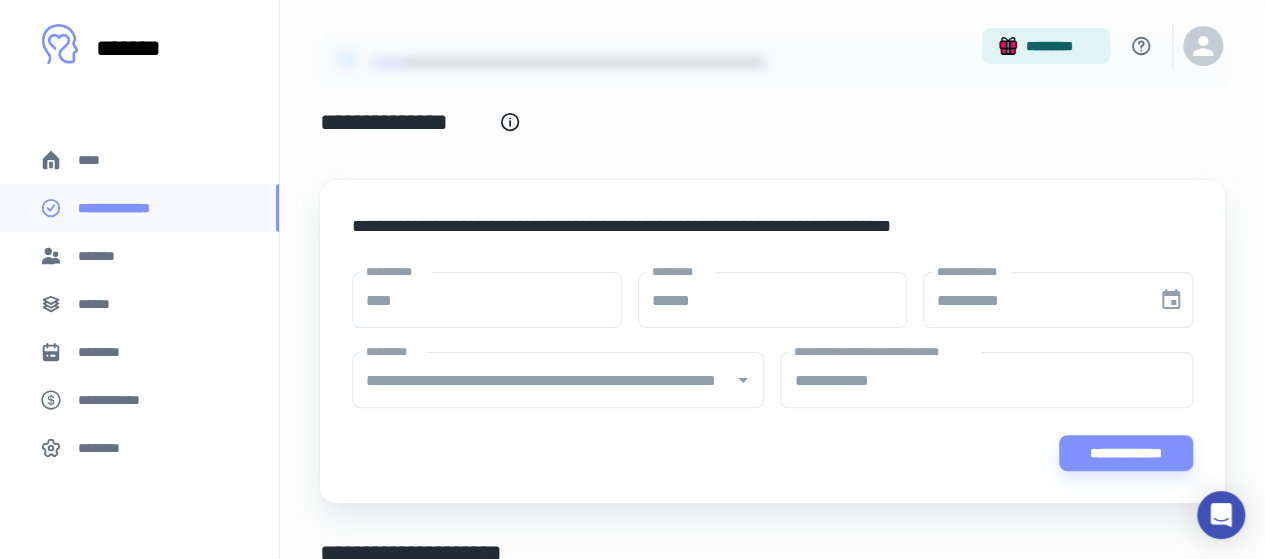 click on "**********" at bounding box center [772, 371] 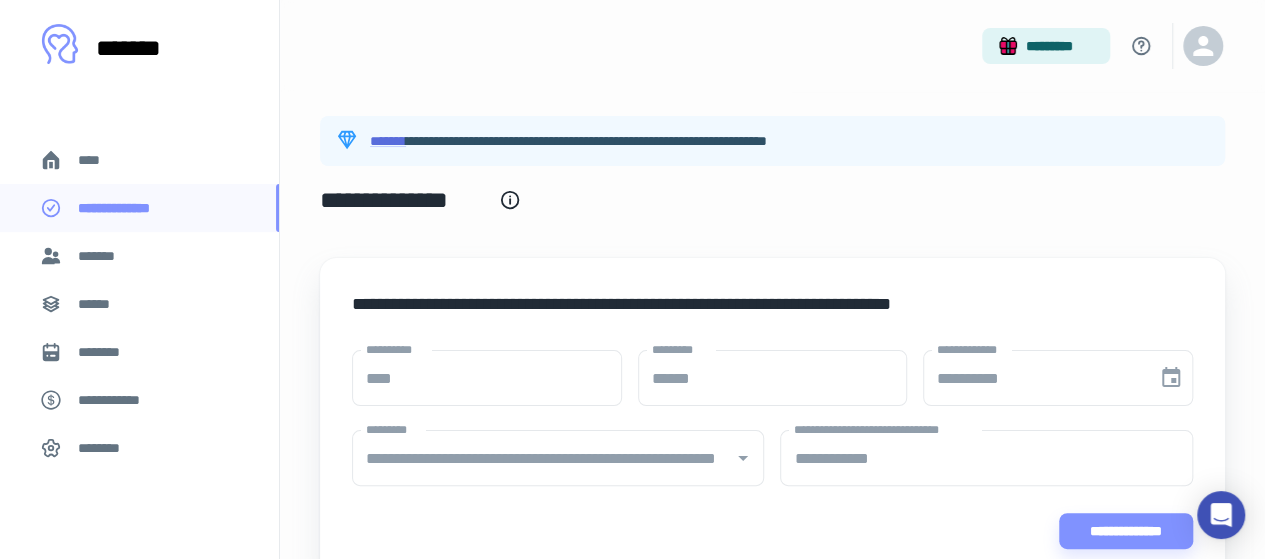 scroll, scrollTop: 1, scrollLeft: 0, axis: vertical 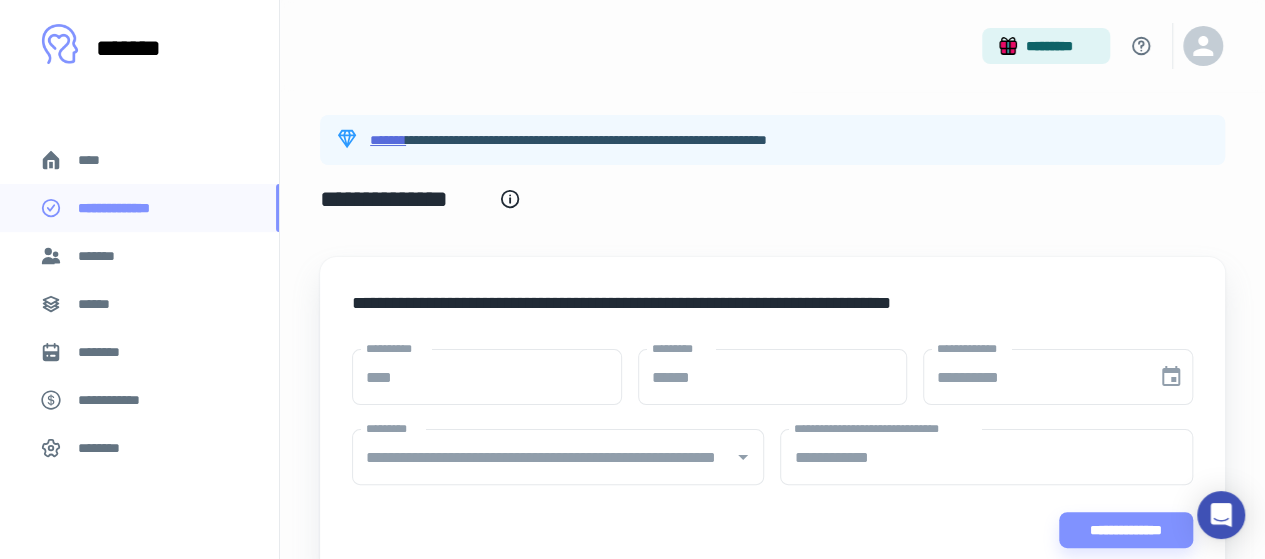 click on "*******" at bounding box center [388, 140] 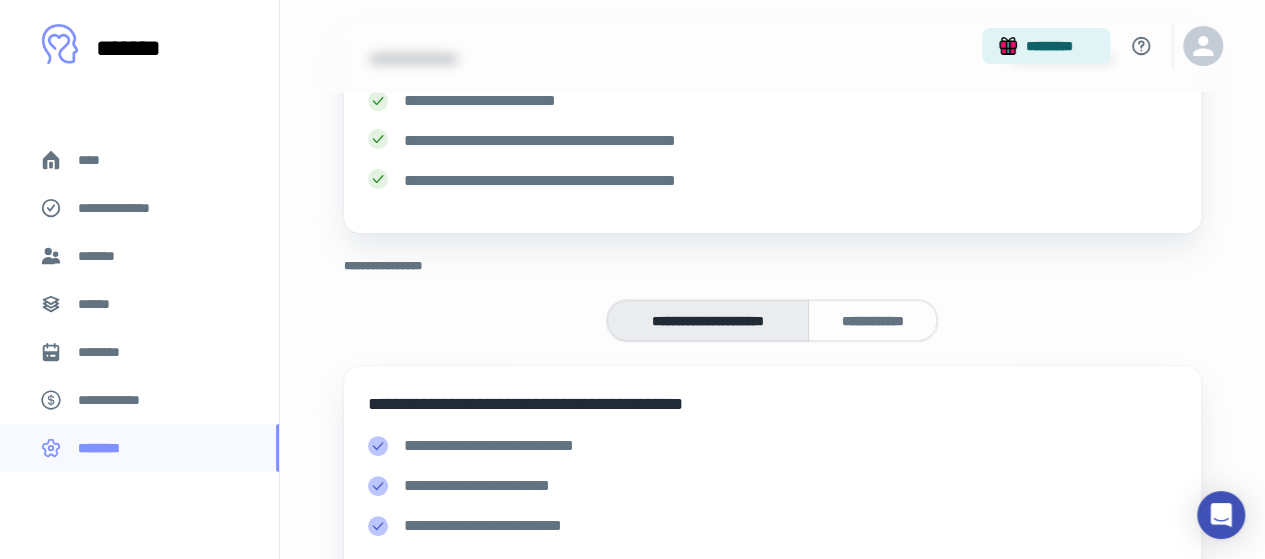 scroll, scrollTop: 406, scrollLeft: 0, axis: vertical 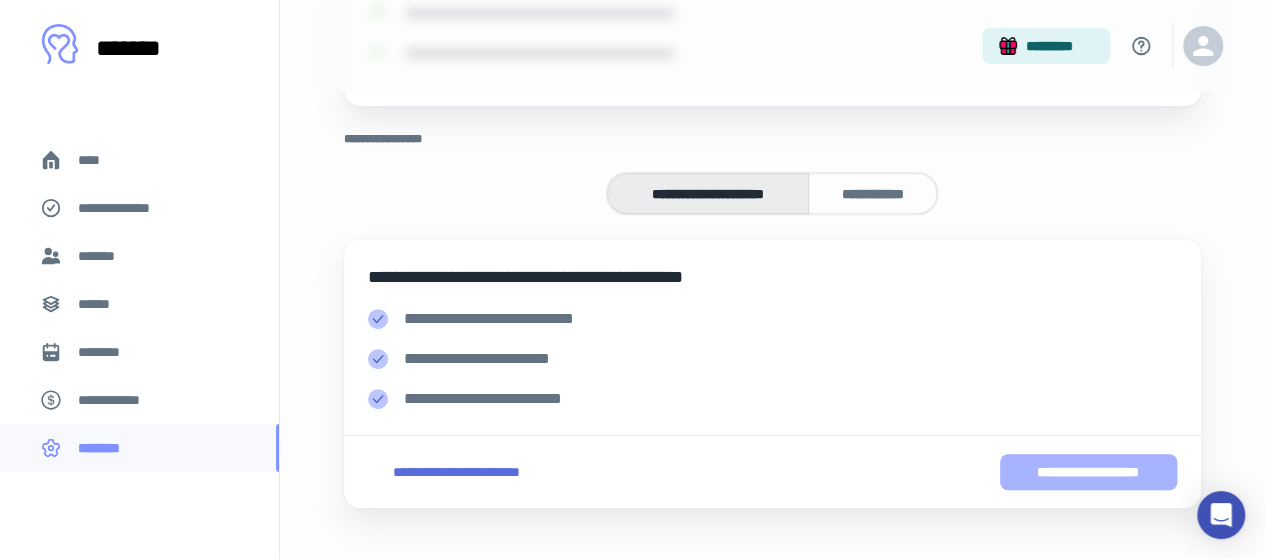 click on "**********" at bounding box center (1088, 472) 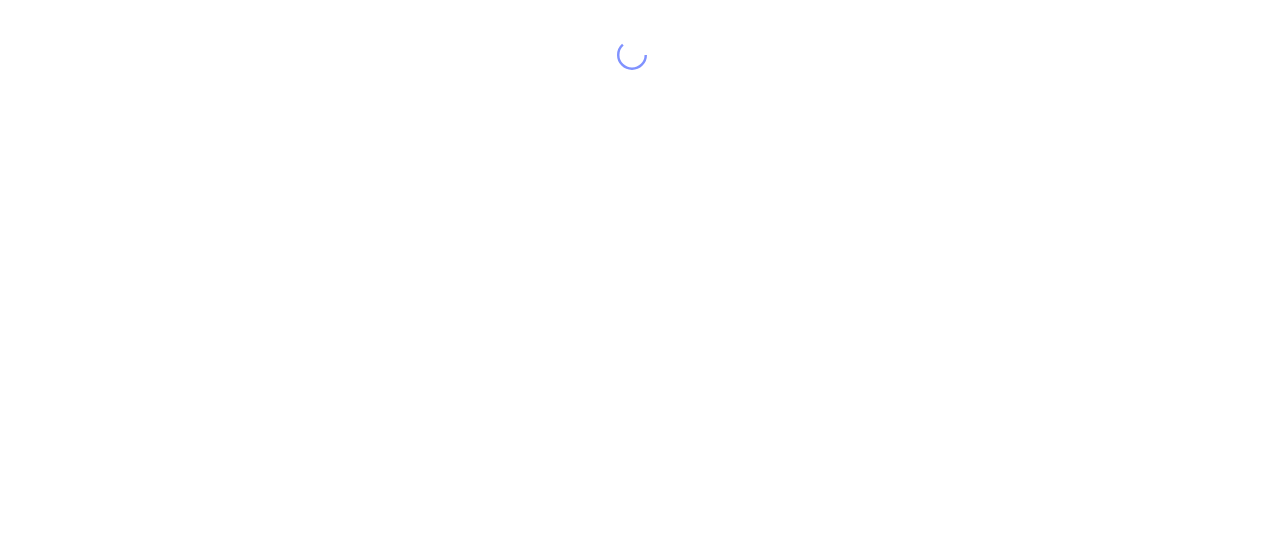 scroll, scrollTop: 0, scrollLeft: 0, axis: both 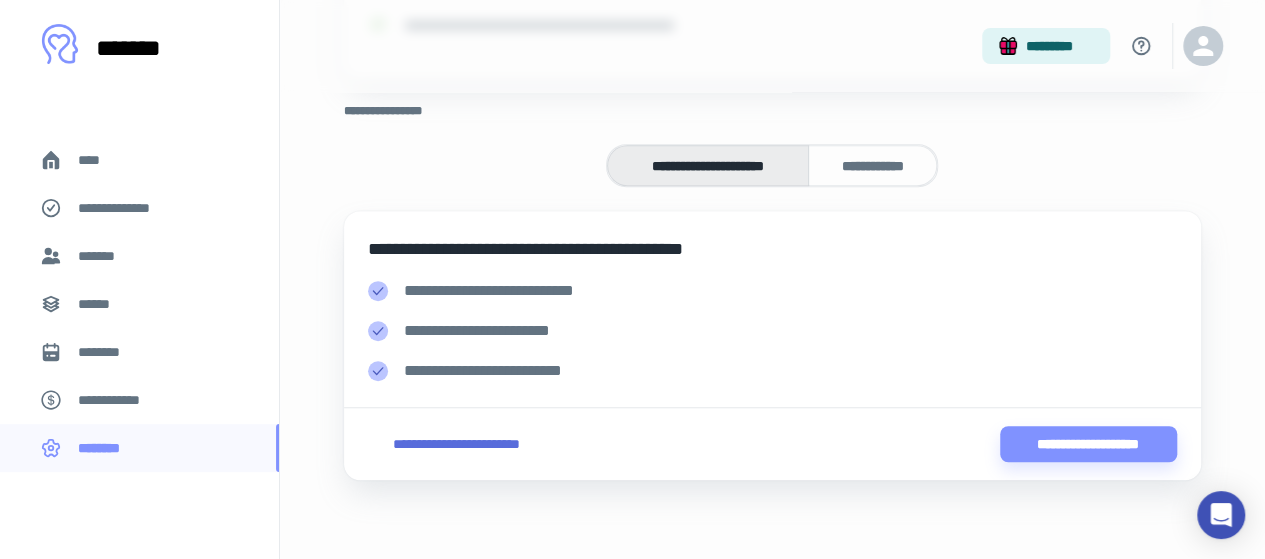 click on "**********" at bounding box center [456, 444] 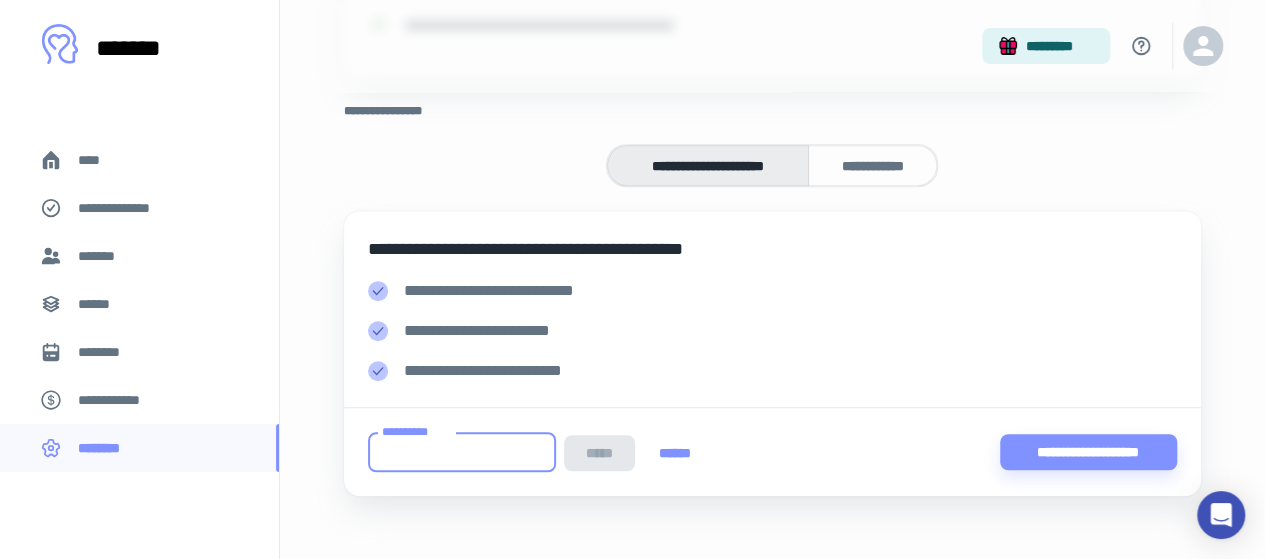 click on "**********" at bounding box center [462, 452] 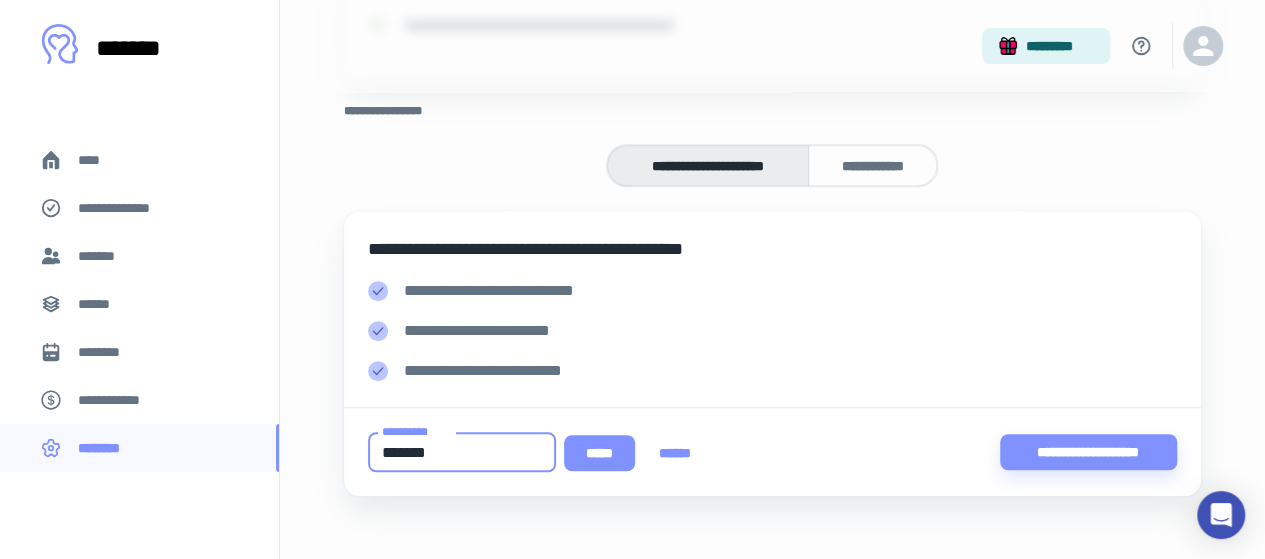 type on "*******" 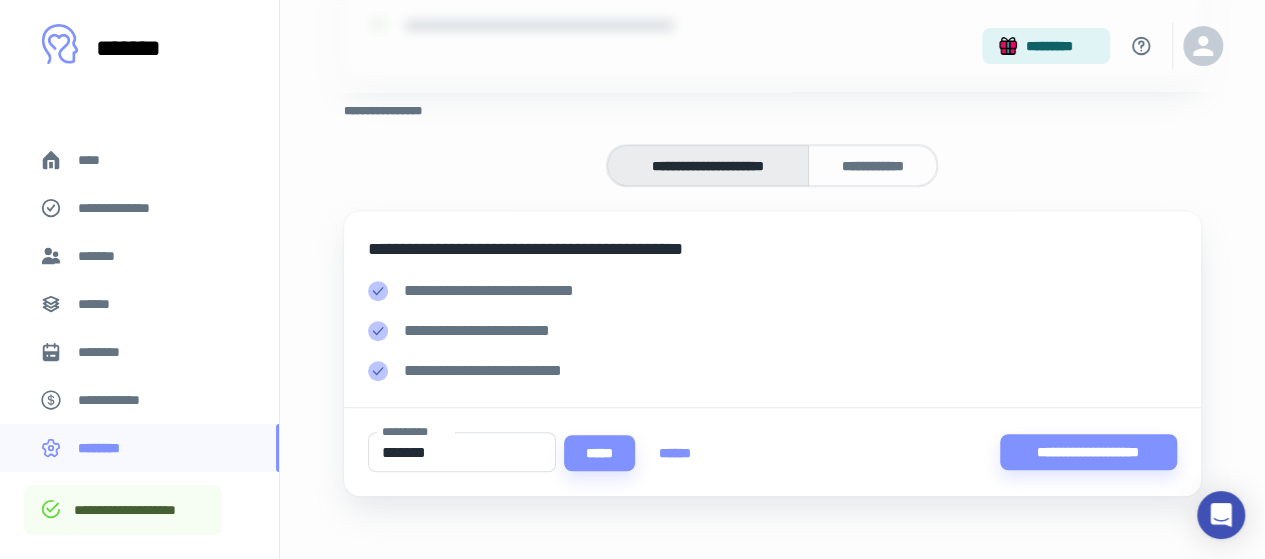 scroll, scrollTop: 450, scrollLeft: 0, axis: vertical 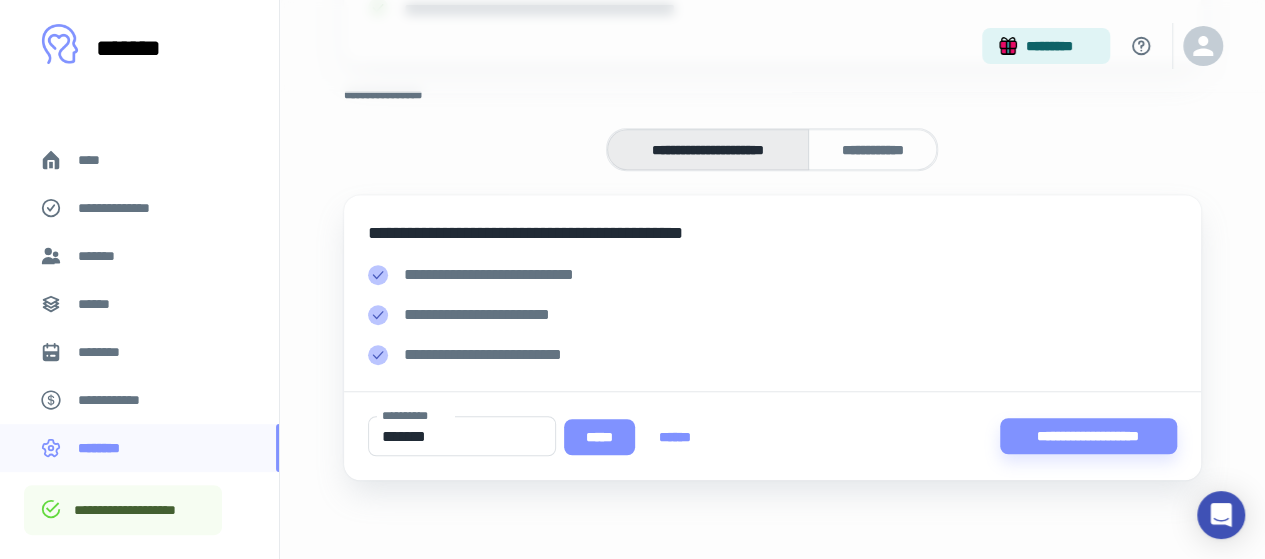 click on "*****" at bounding box center [599, 437] 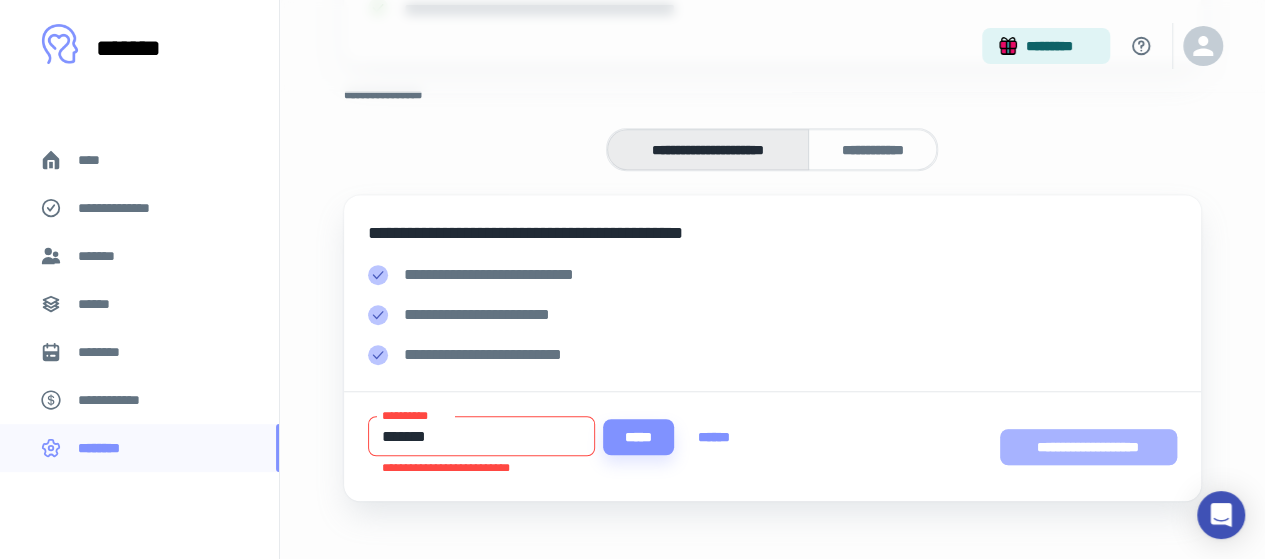 click on "**********" at bounding box center (1088, 447) 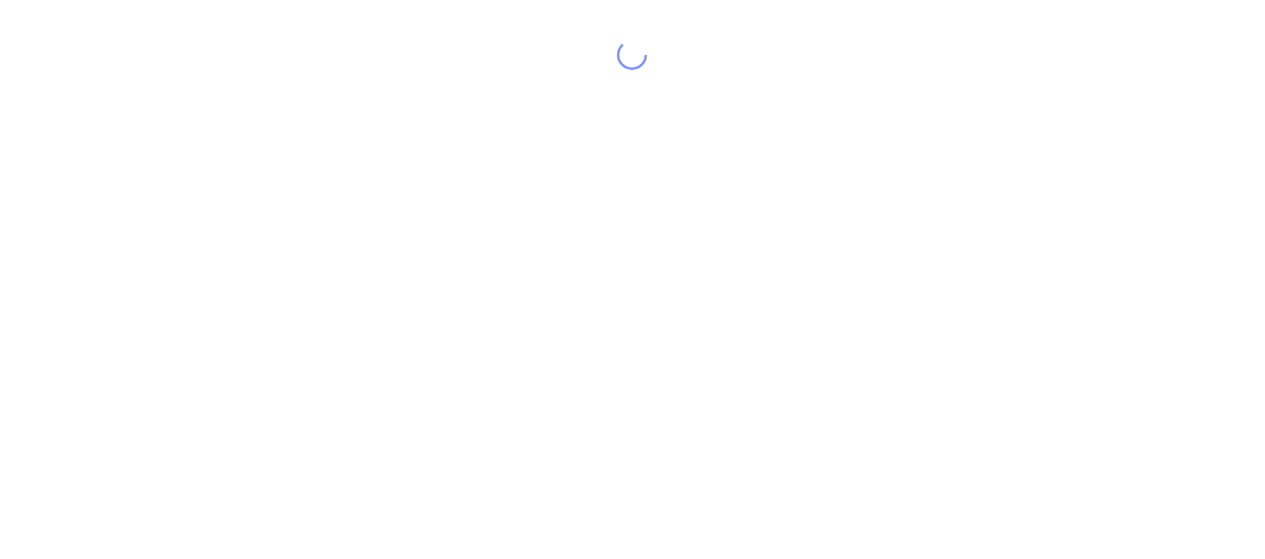 scroll, scrollTop: 0, scrollLeft: 0, axis: both 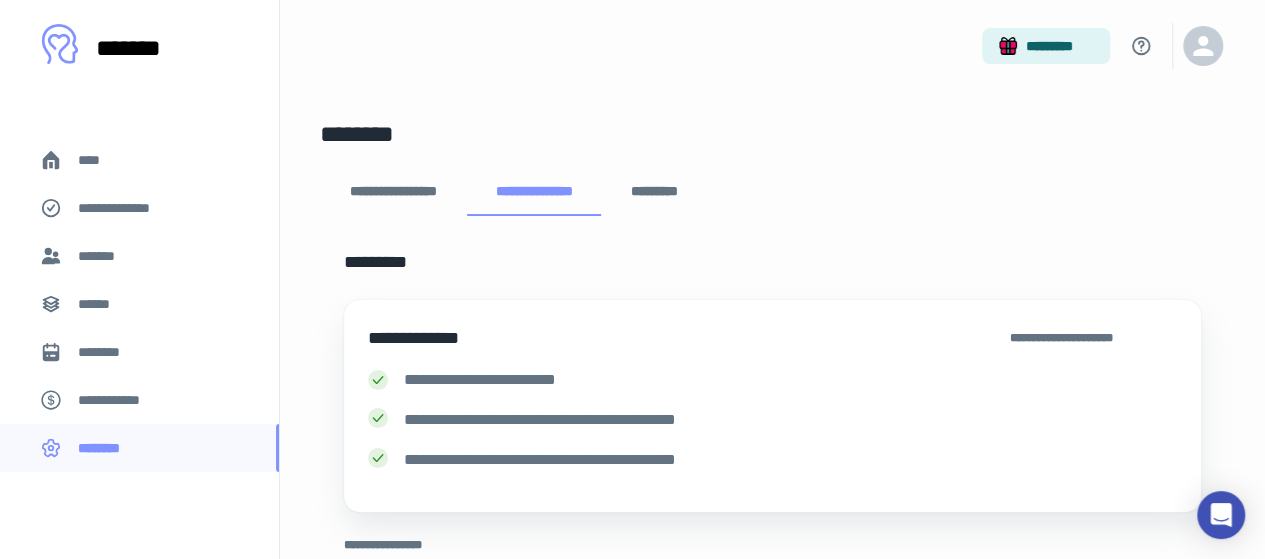 click on "**********" at bounding box center [139, 208] 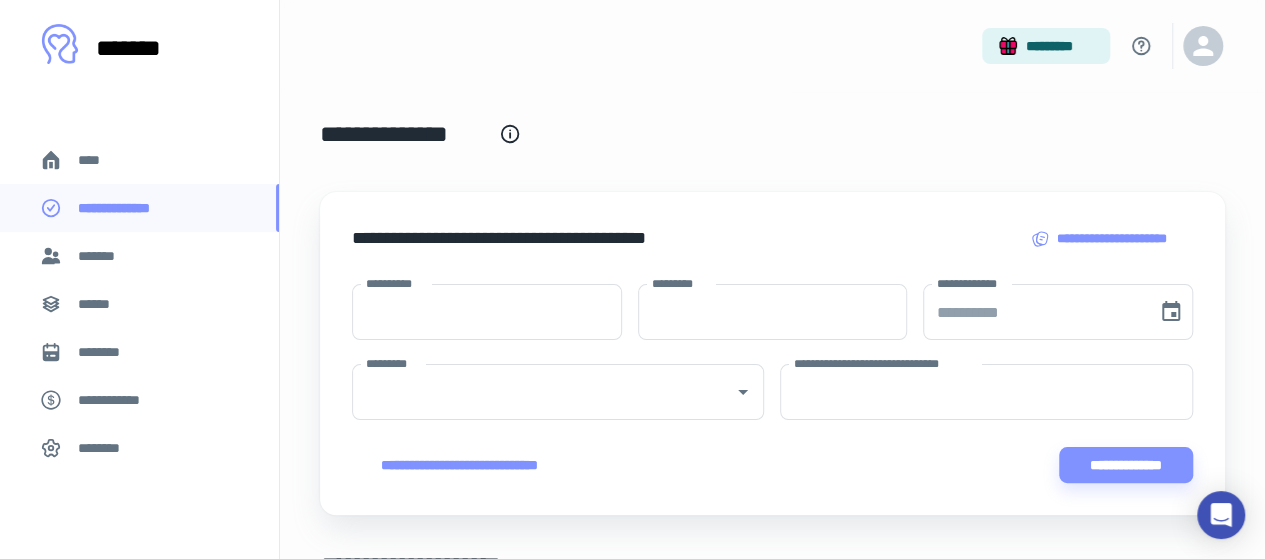 click on "**********" at bounding box center [772, 383] 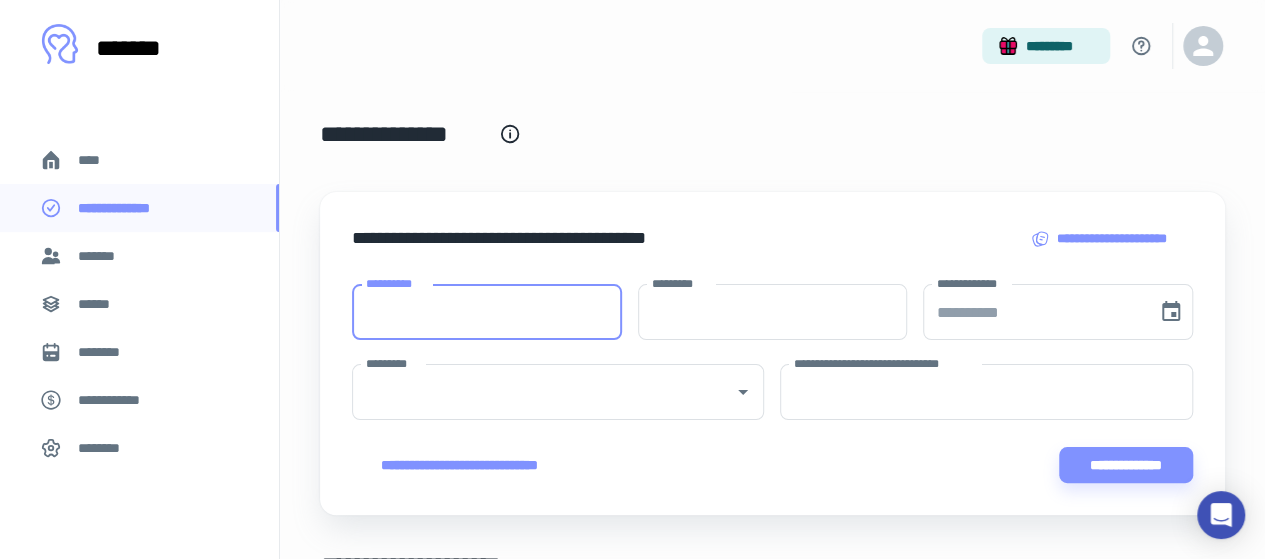 click on "**********" at bounding box center (487, 312) 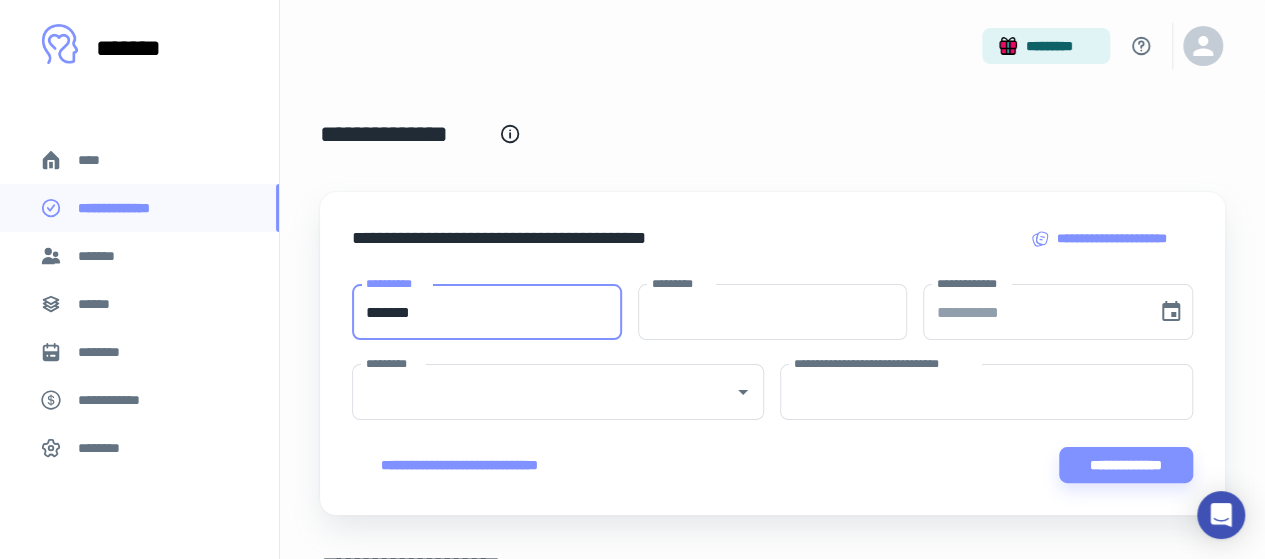 type on "*******" 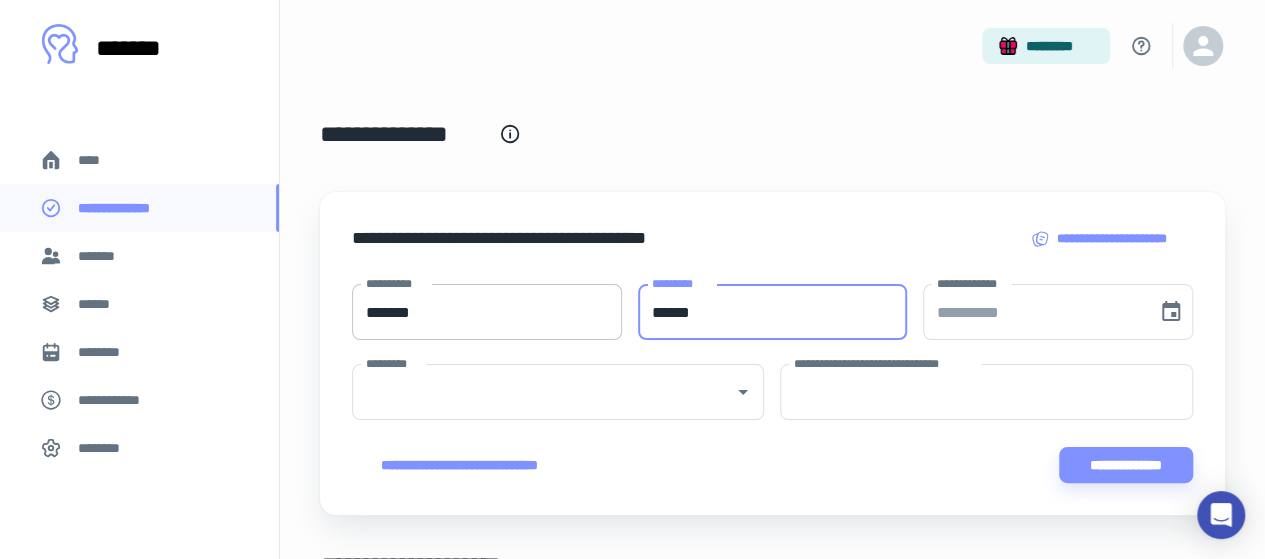type on "******" 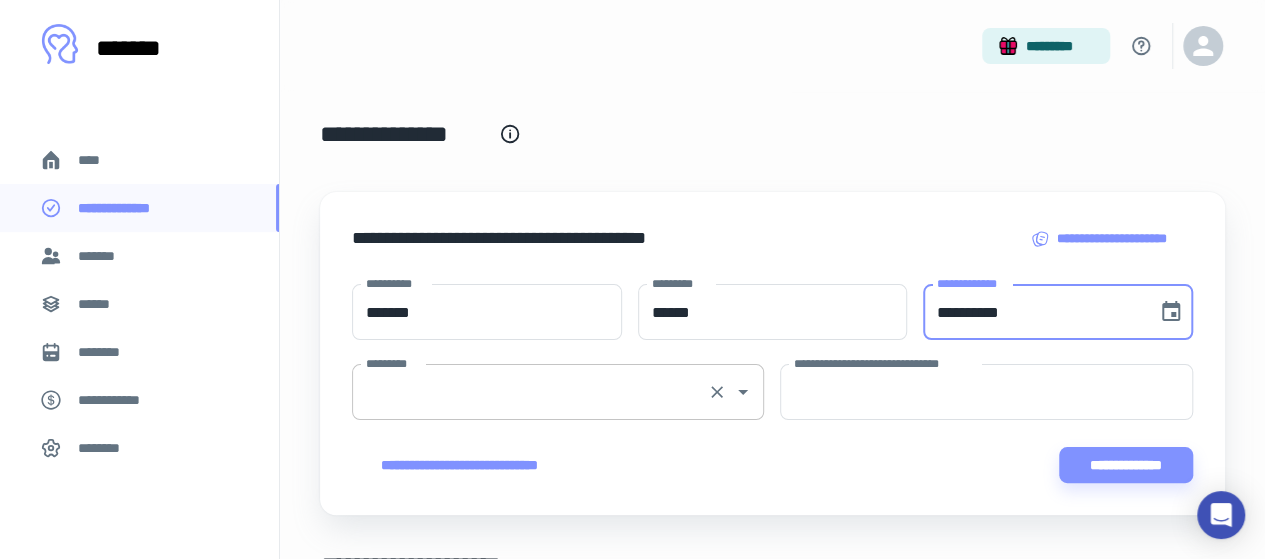 type on "**********" 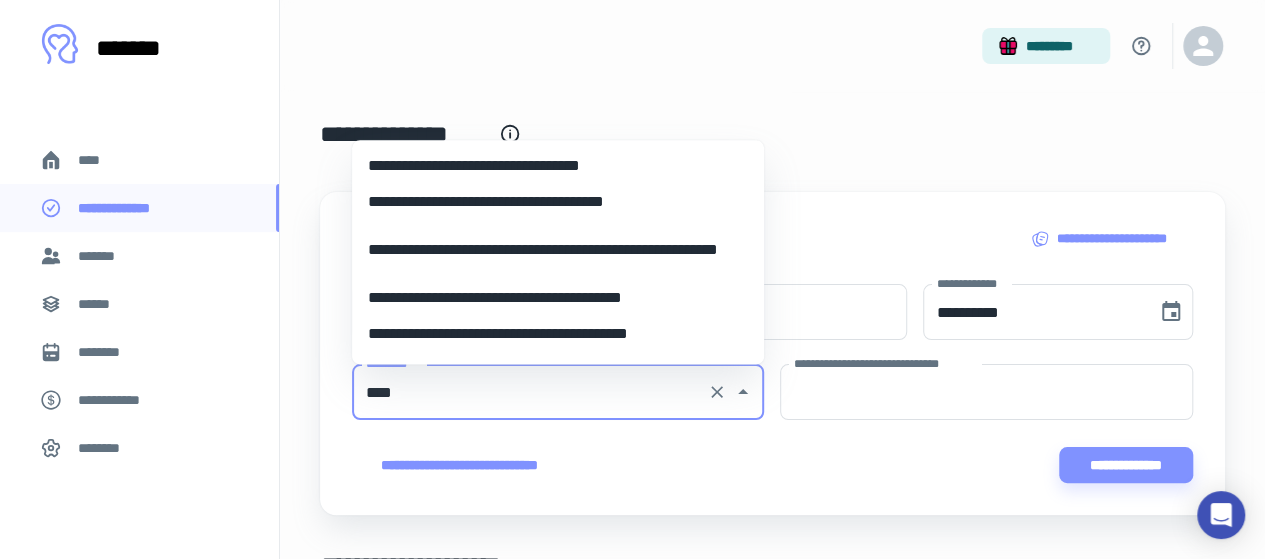 scroll, scrollTop: 0, scrollLeft: 0, axis: both 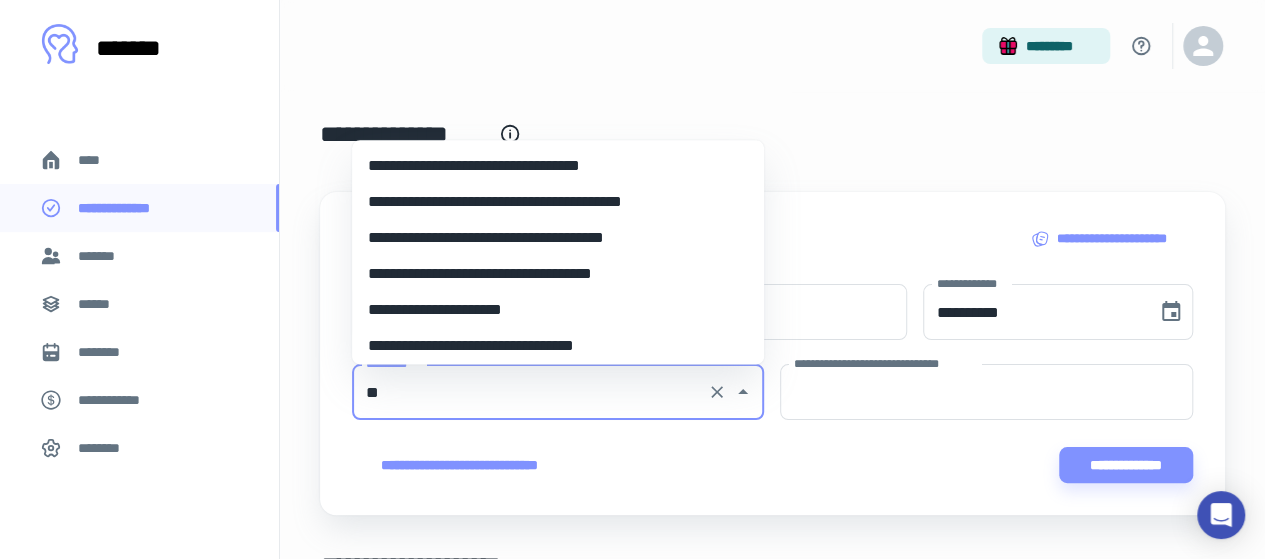 type on "*" 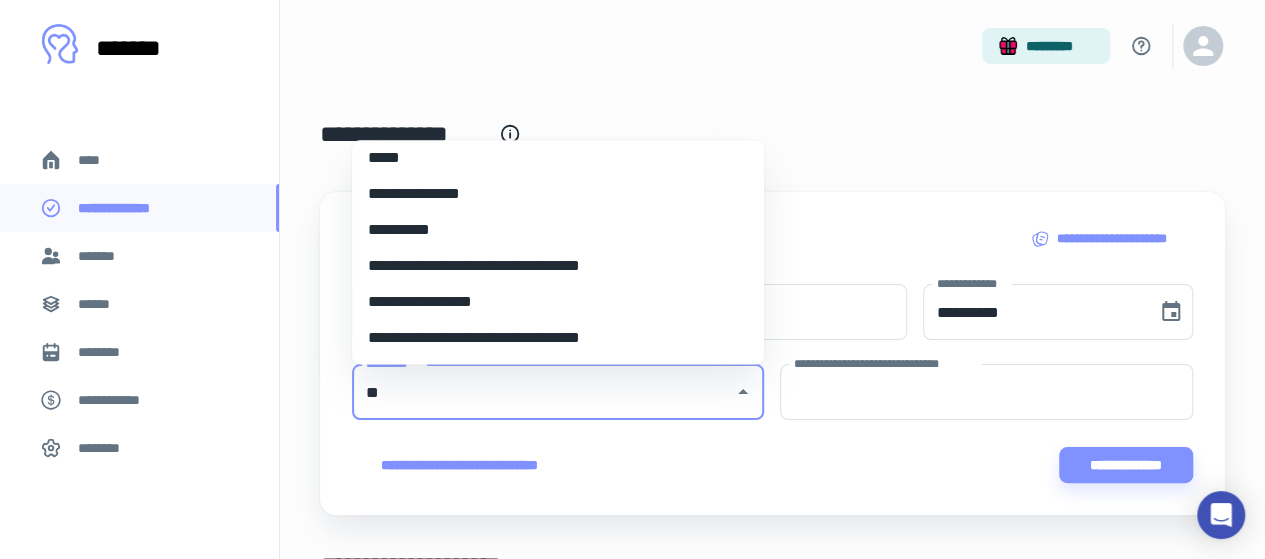 scroll, scrollTop: 0, scrollLeft: 0, axis: both 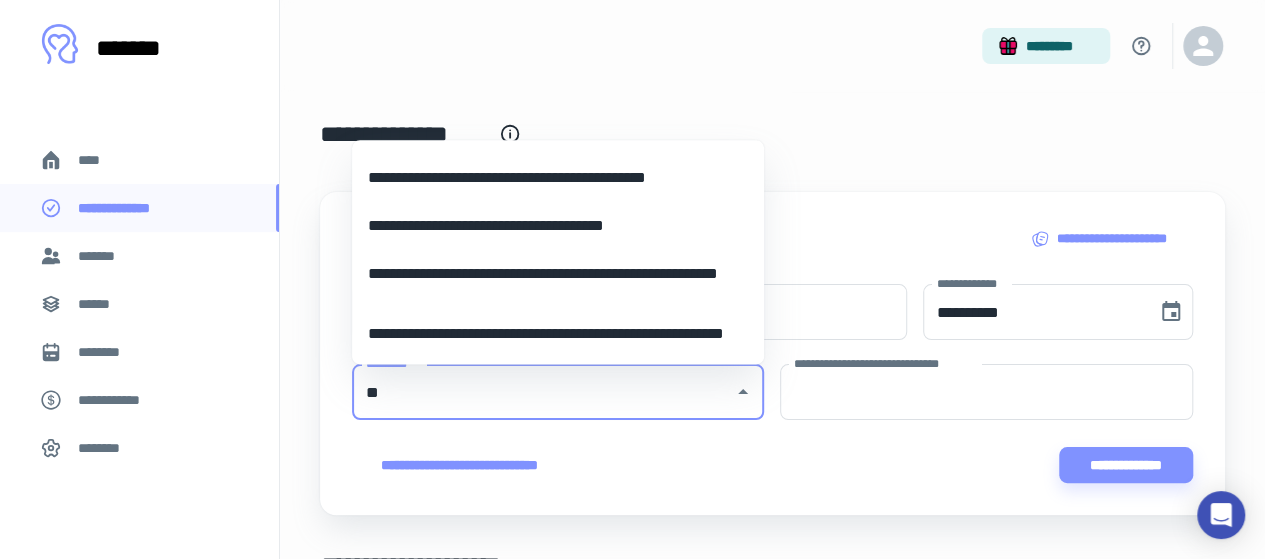 type on "*" 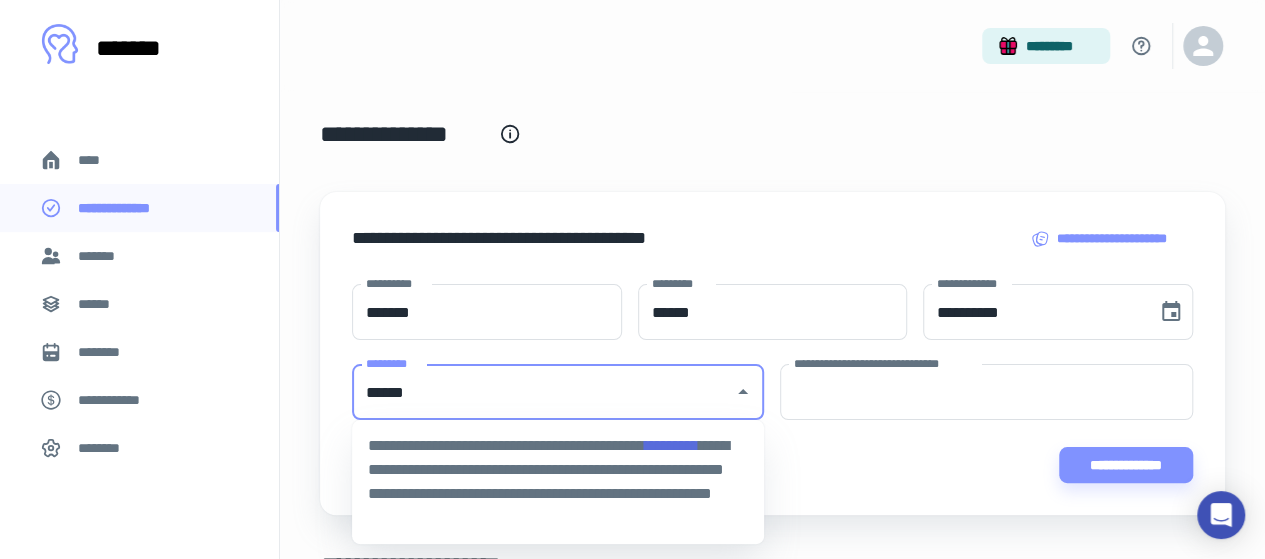 click on "**********" at bounding box center [558, 482] 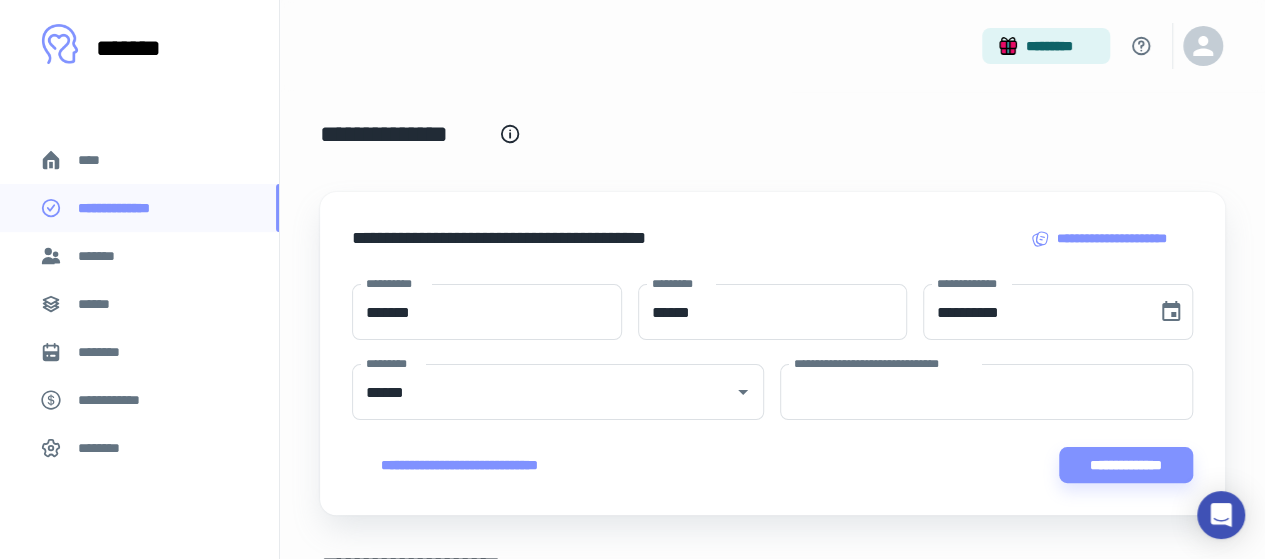 type 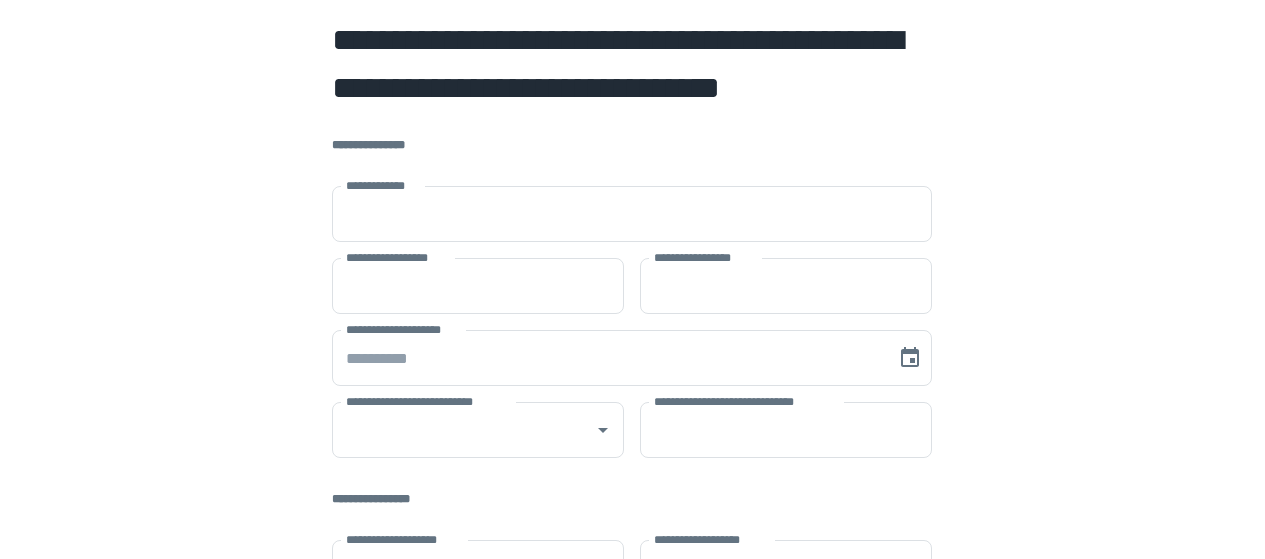 scroll, scrollTop: 0, scrollLeft: 0, axis: both 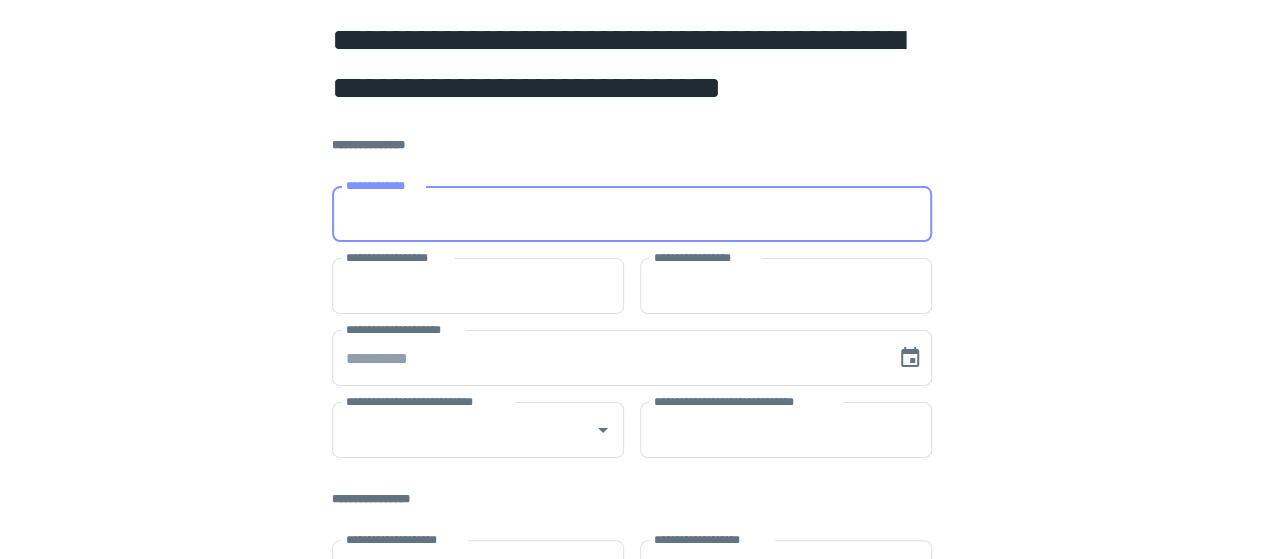 click on "**********" at bounding box center (632, 214) 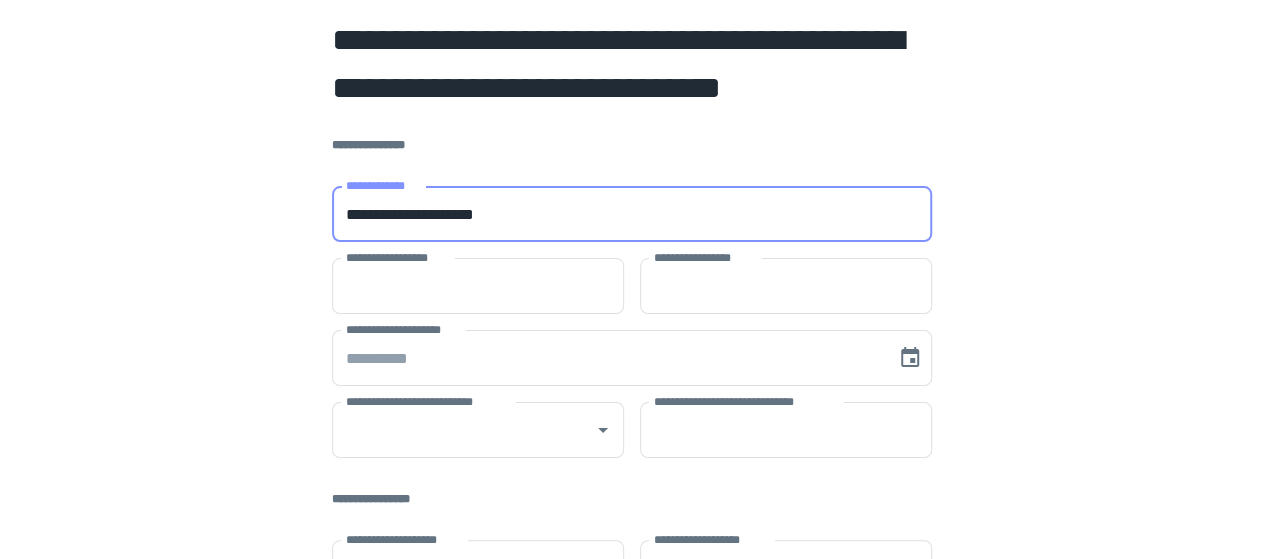 type on "**********" 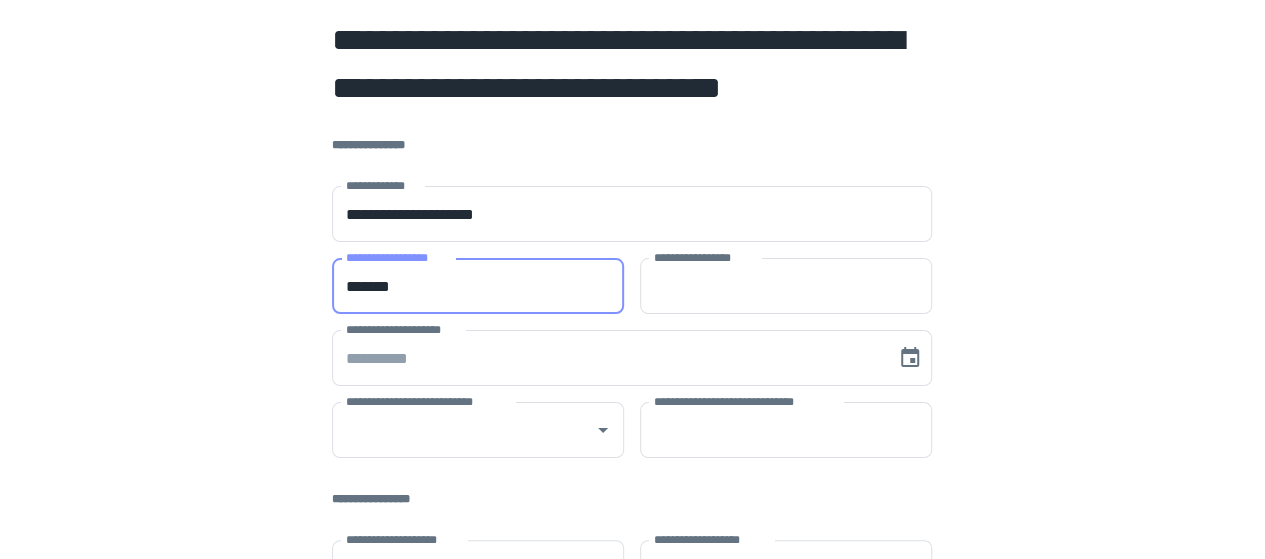type on "*******" 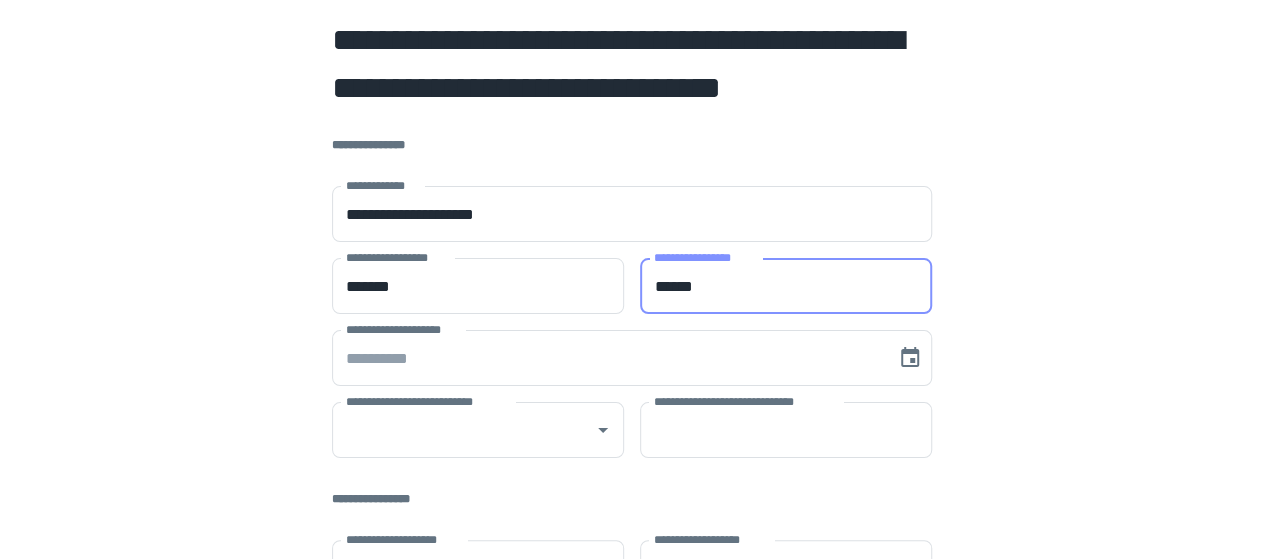 type on "******" 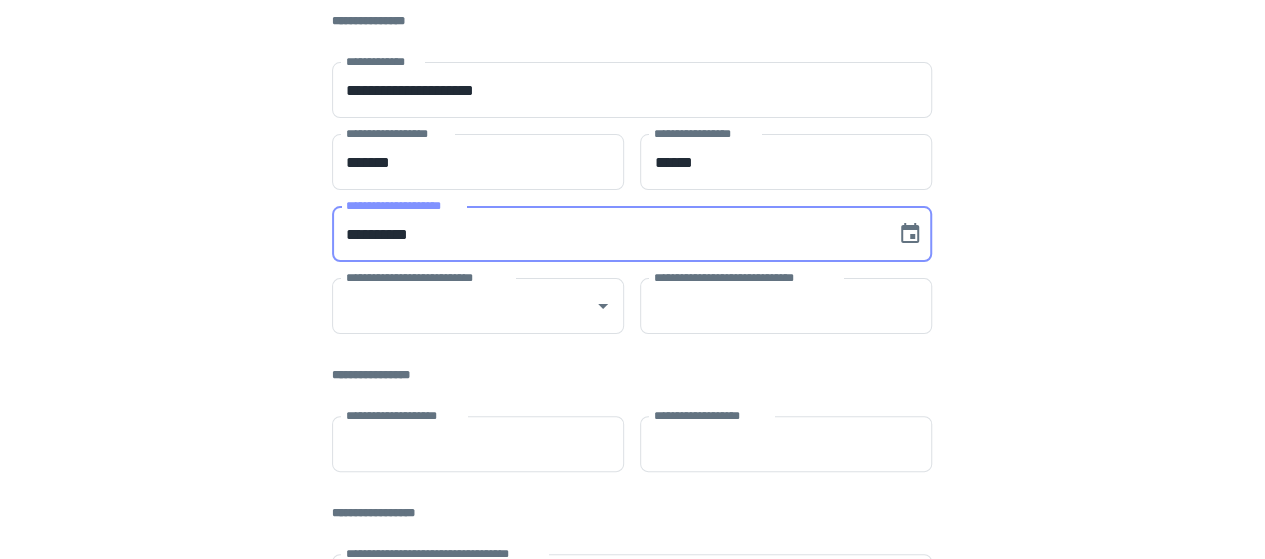 scroll, scrollTop: 136, scrollLeft: 0, axis: vertical 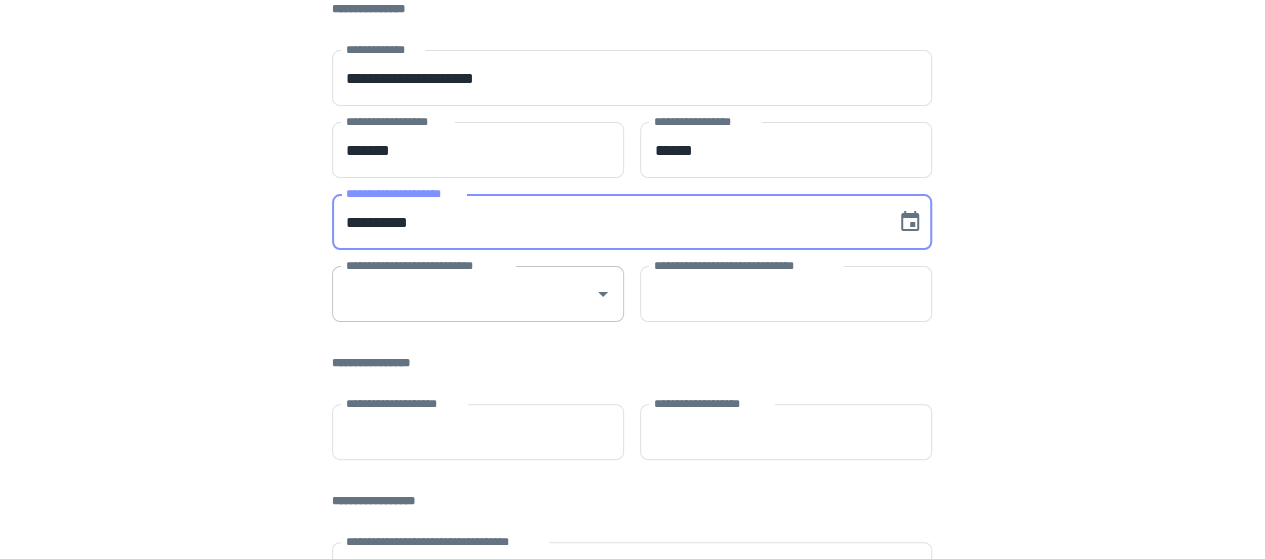 type on "**********" 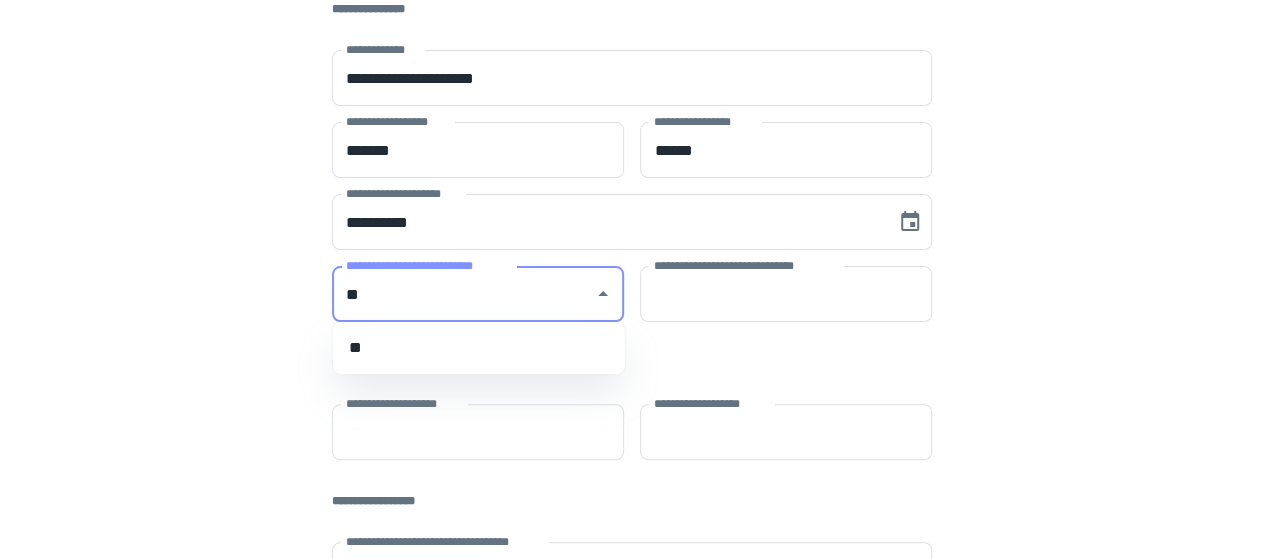 click on "**" at bounding box center (479, 348) 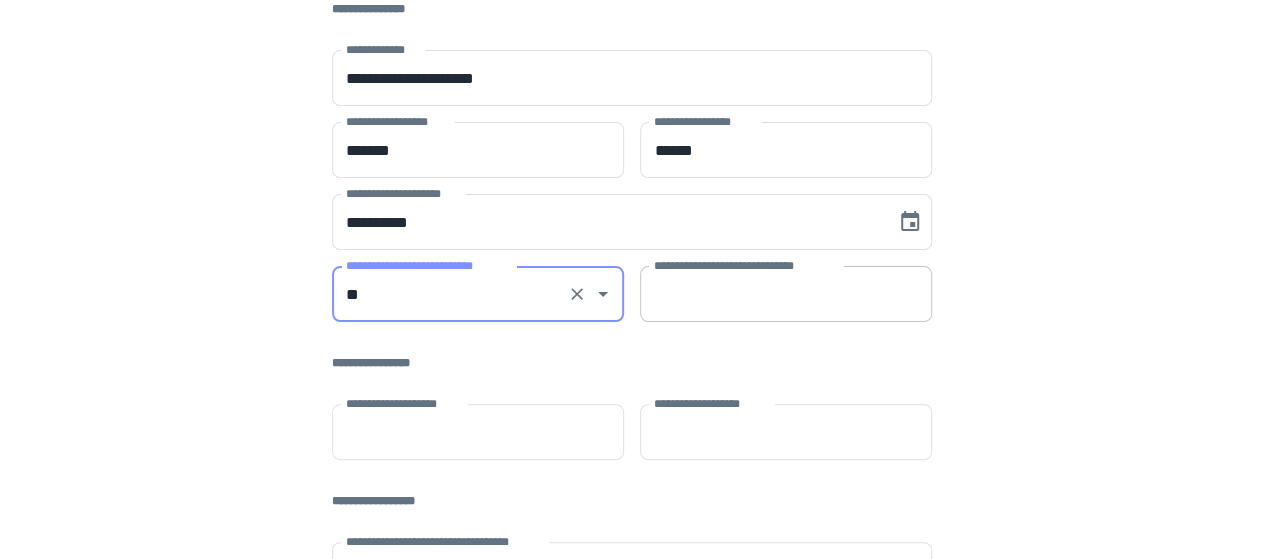 type on "**" 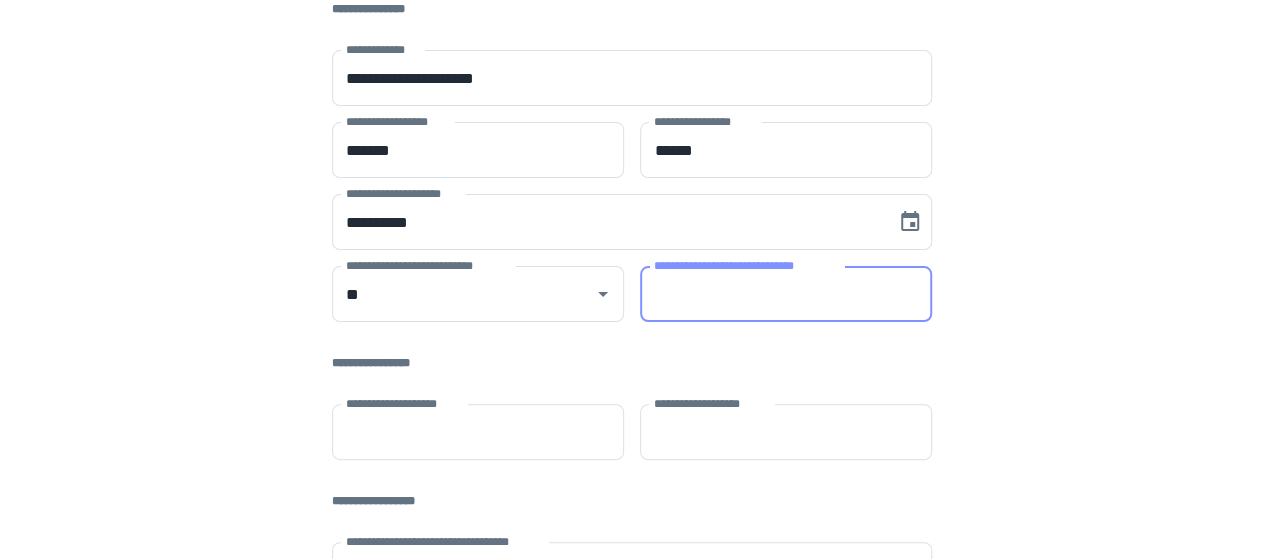 click on "**********" at bounding box center [786, 294] 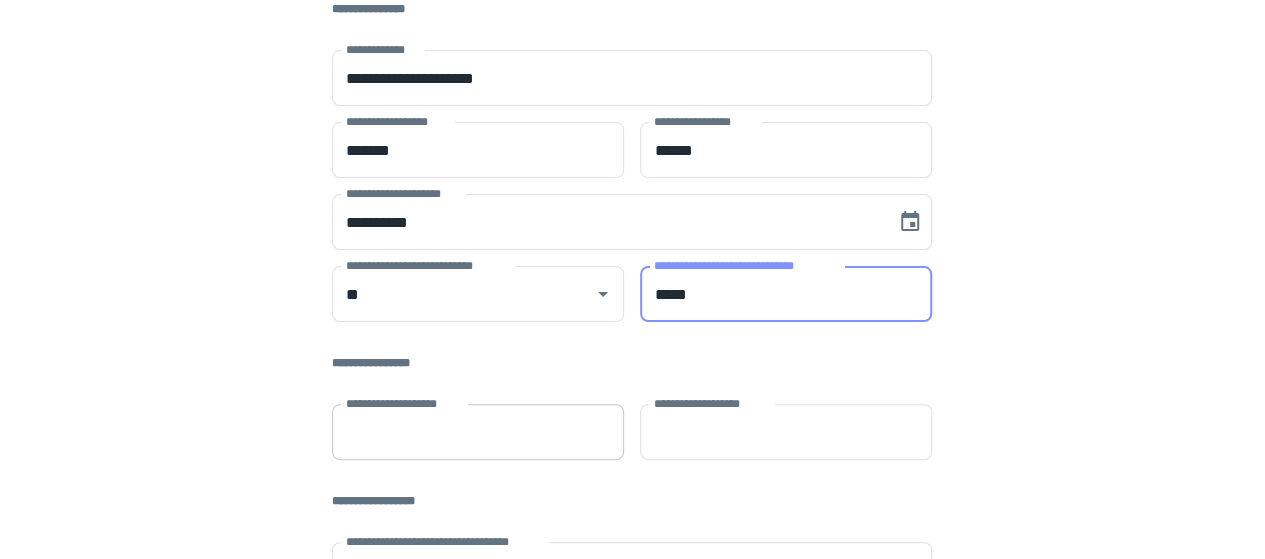 type on "*****" 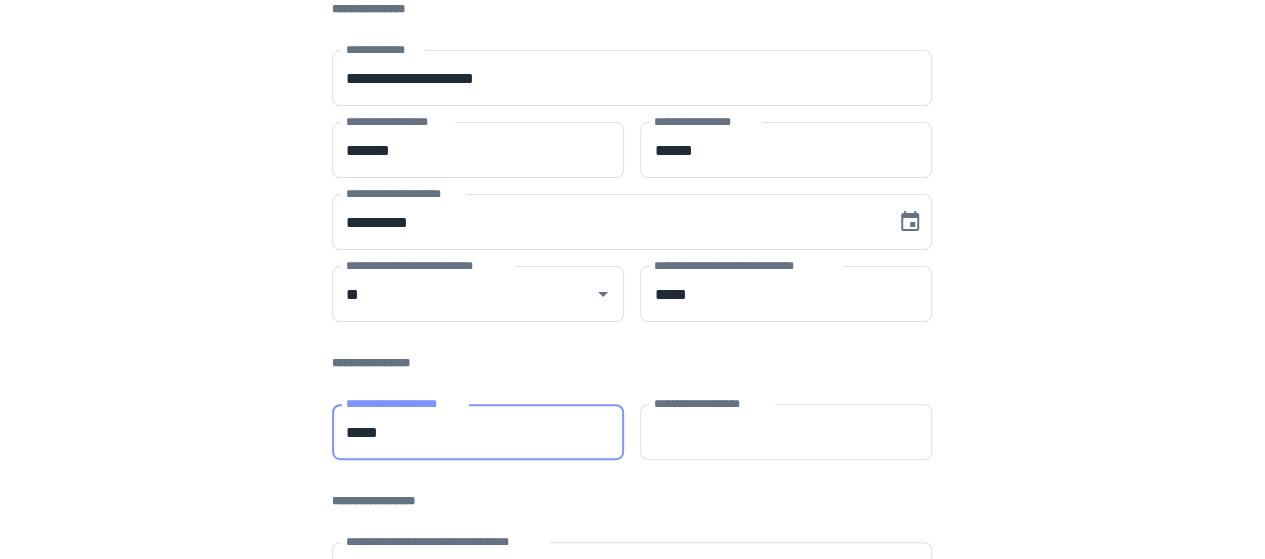 type on "*****" 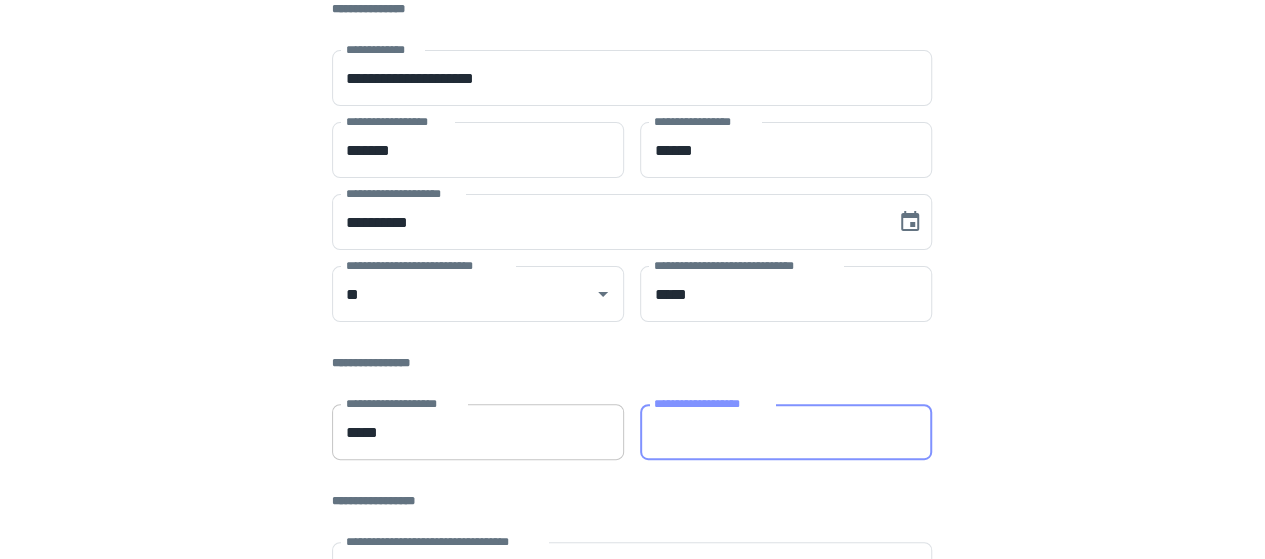 type on "*" 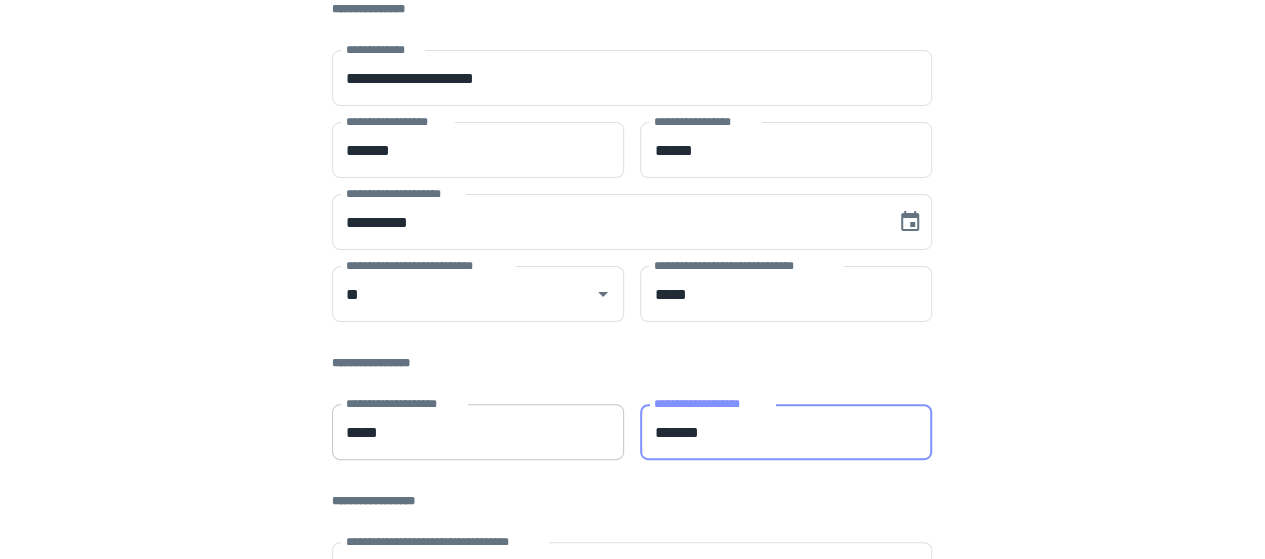 type on "*******" 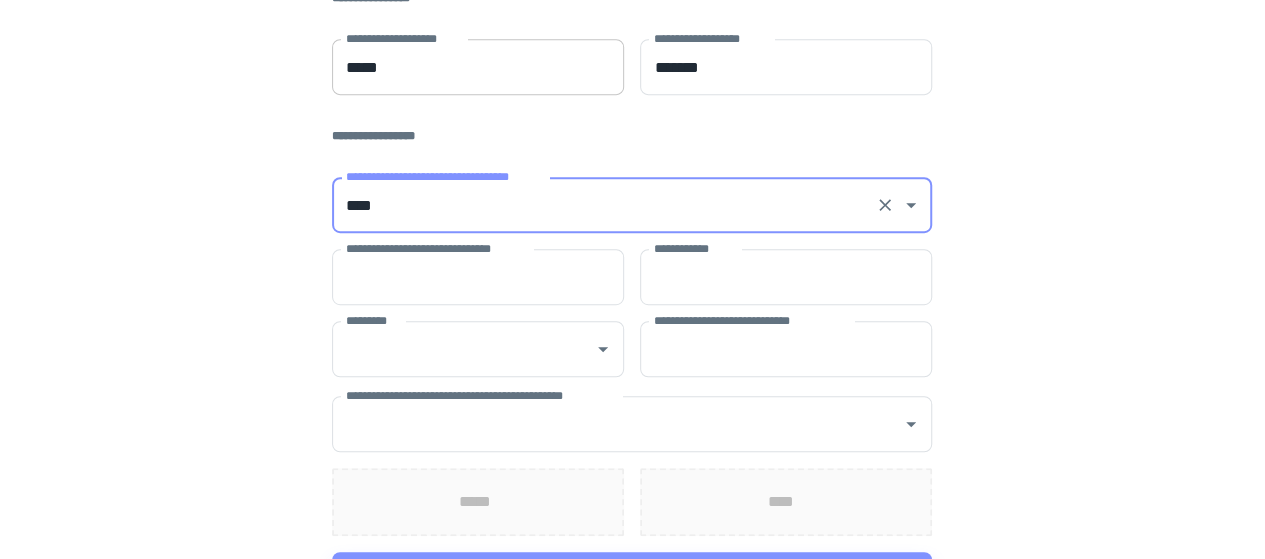 scroll, scrollTop: 505, scrollLeft: 0, axis: vertical 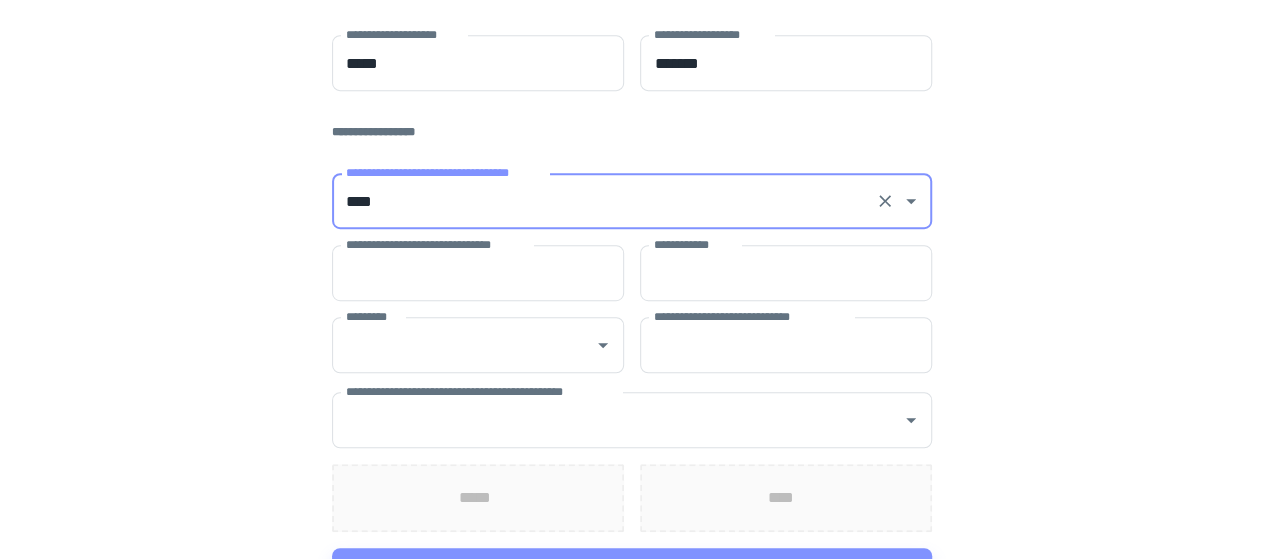 click on "**********" at bounding box center (632, 201) 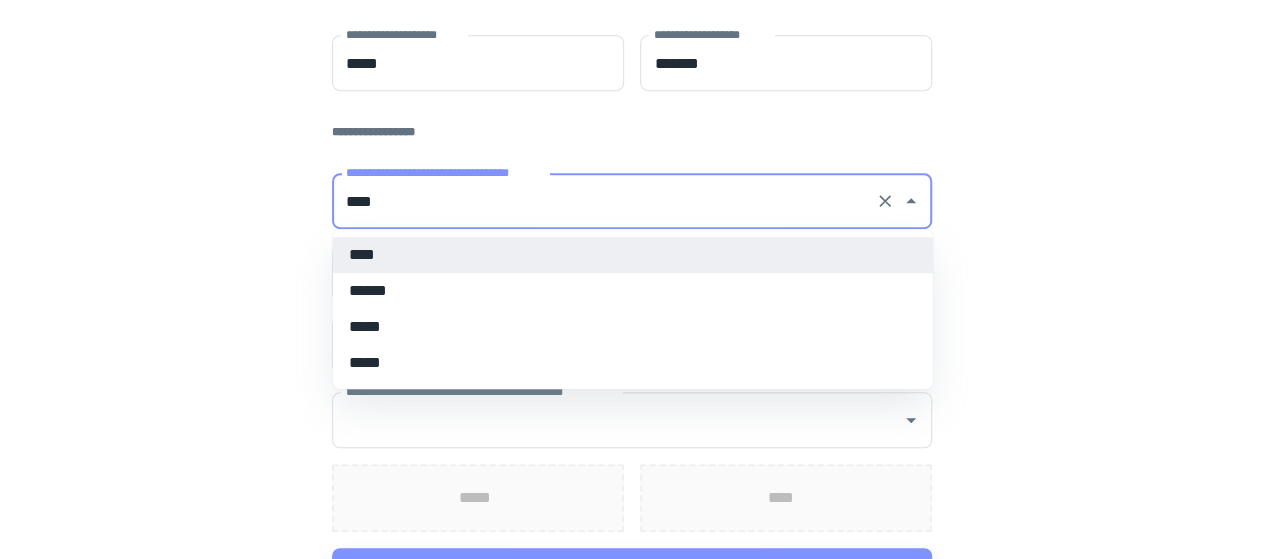click on "**********" at bounding box center (632, 201) 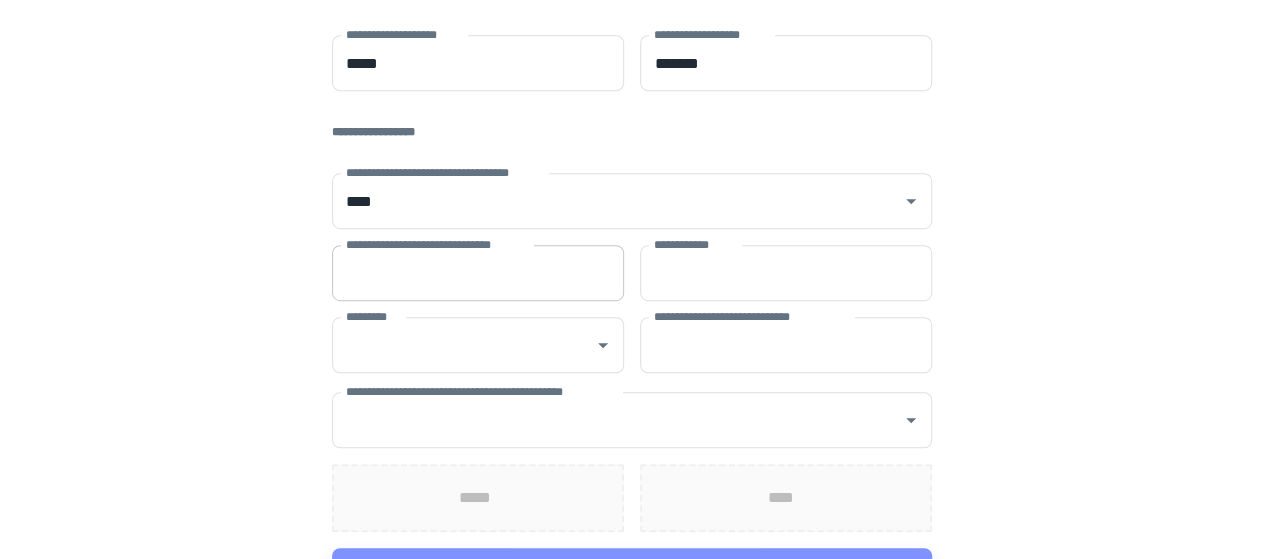 click on "**********" at bounding box center (478, 273) 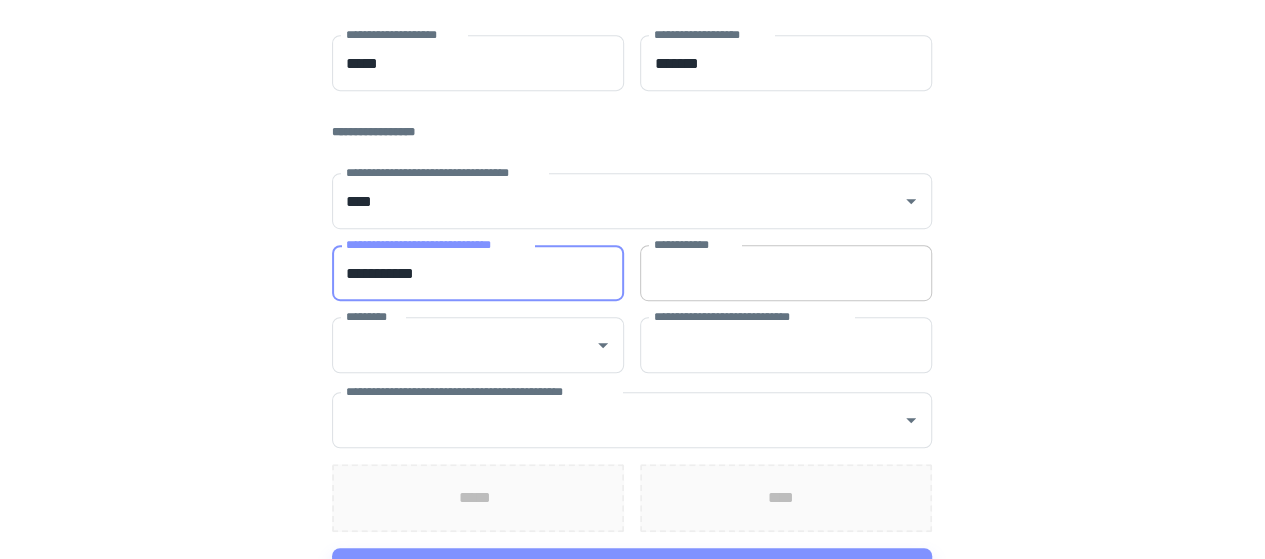 type on "**********" 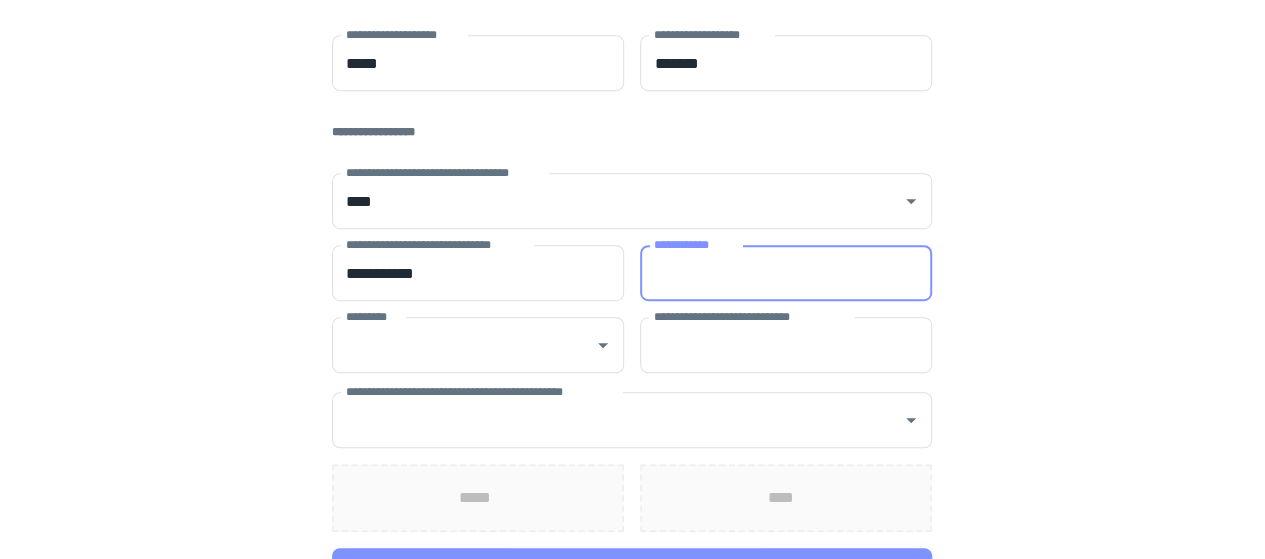 click on "**********" at bounding box center [786, 273] 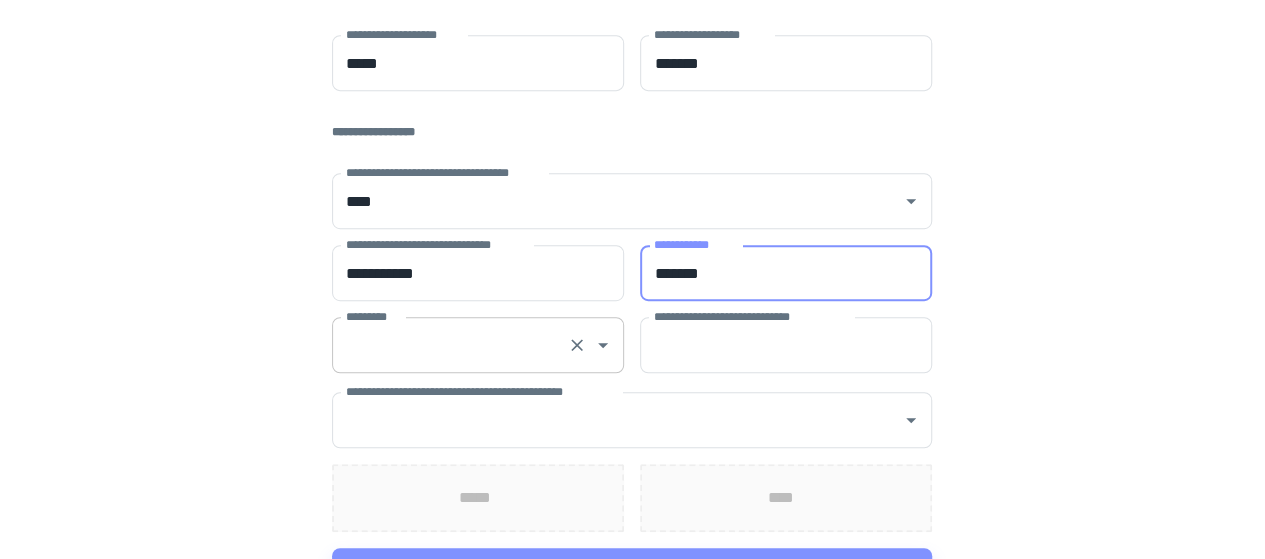 click on "*********" at bounding box center (478, 345) 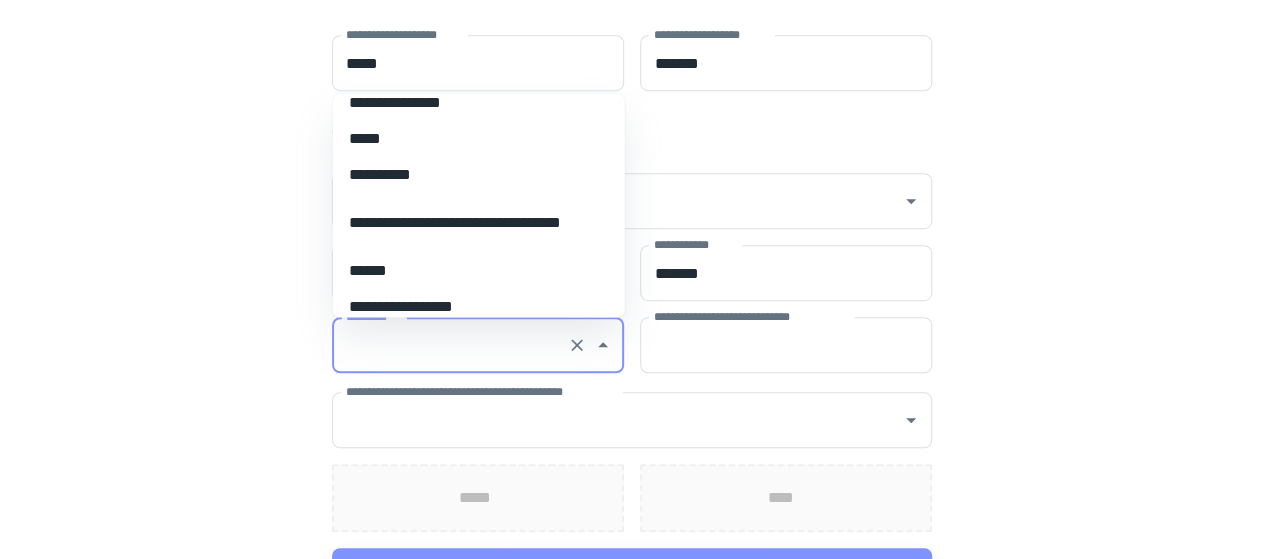 scroll, scrollTop: 0, scrollLeft: 0, axis: both 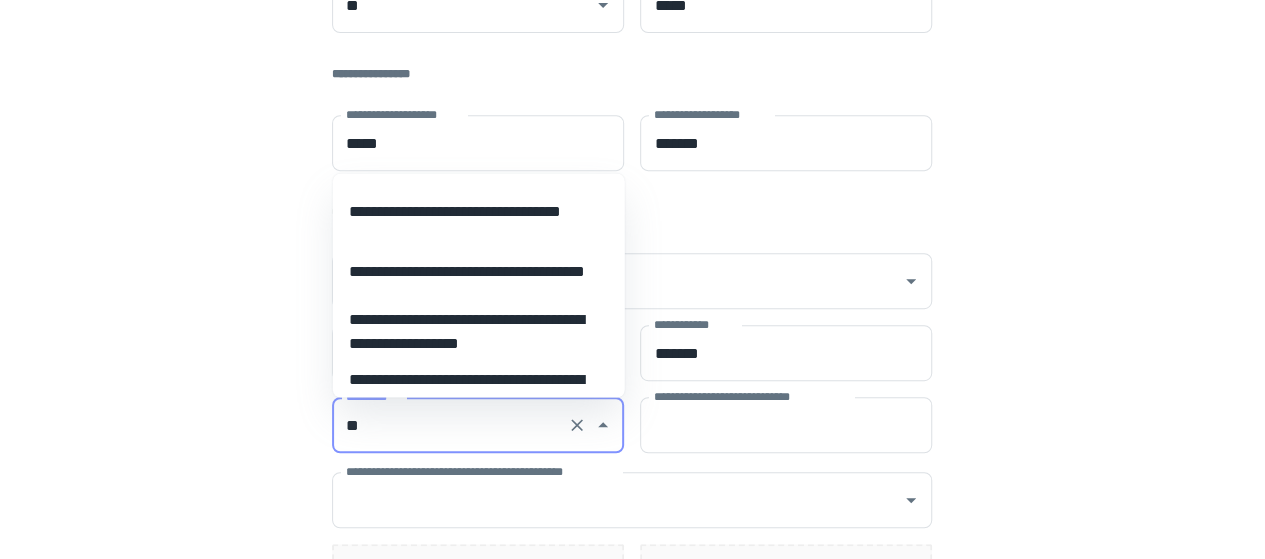 type on "*" 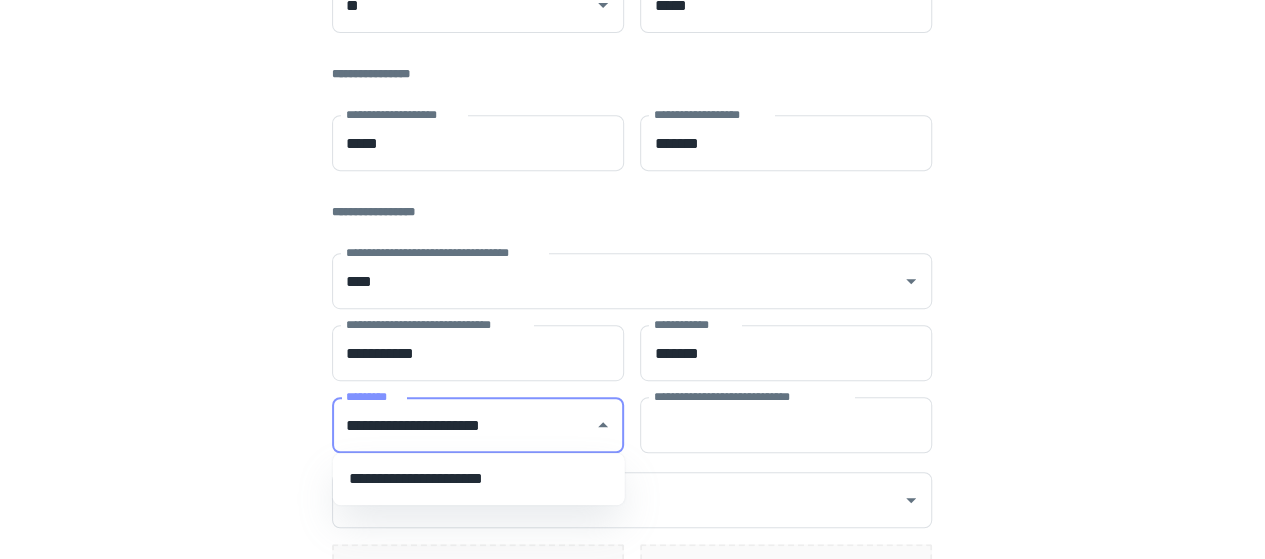type on "**********" 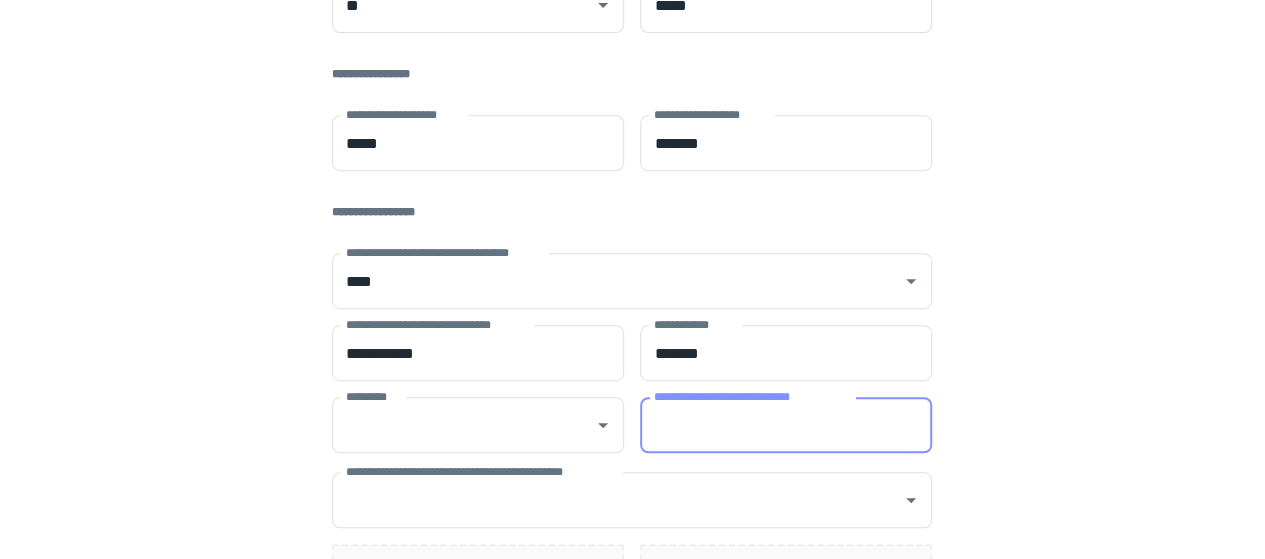 click on "**********" at bounding box center [632, 125] 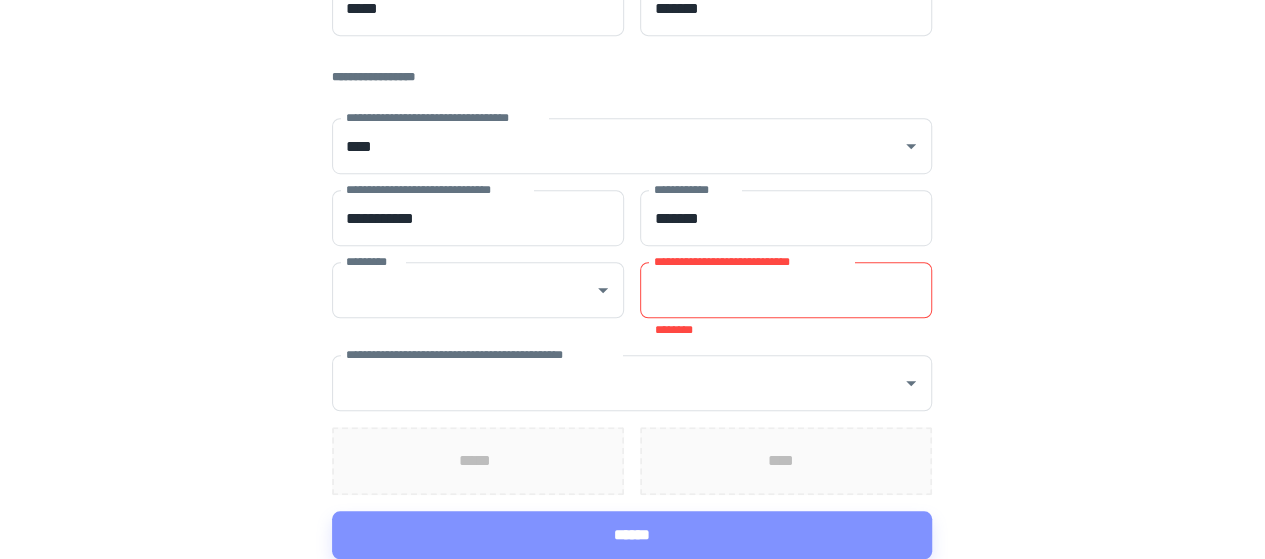 scroll, scrollTop: 559, scrollLeft: 0, axis: vertical 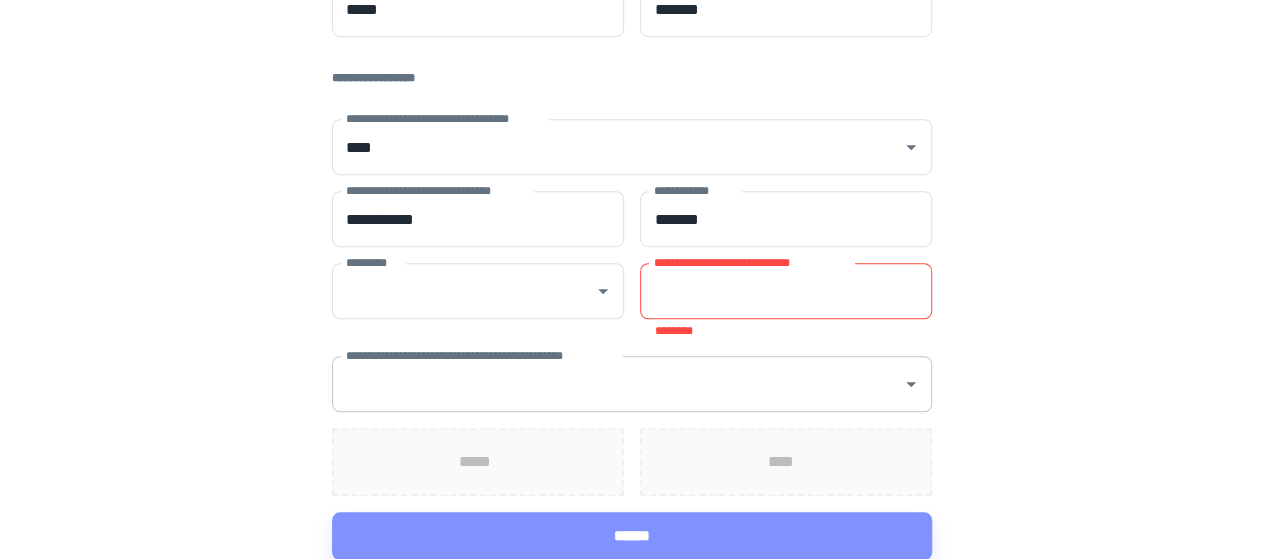 click on "**********" at bounding box center [617, 384] 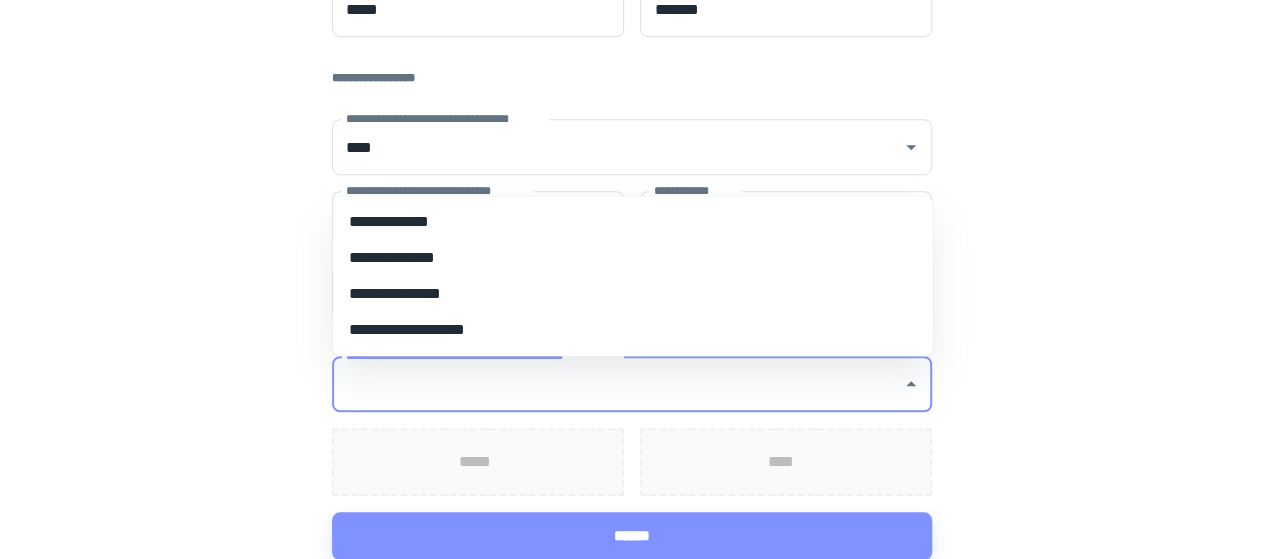 click on "**********" at bounding box center (633, 222) 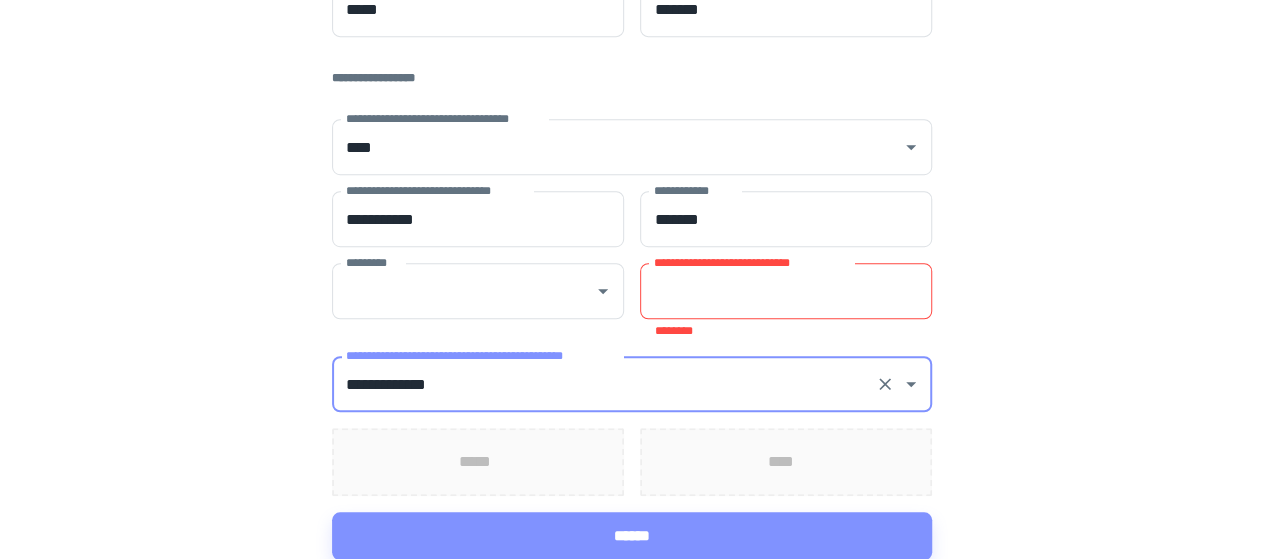 click on "**********" at bounding box center [786, 291] 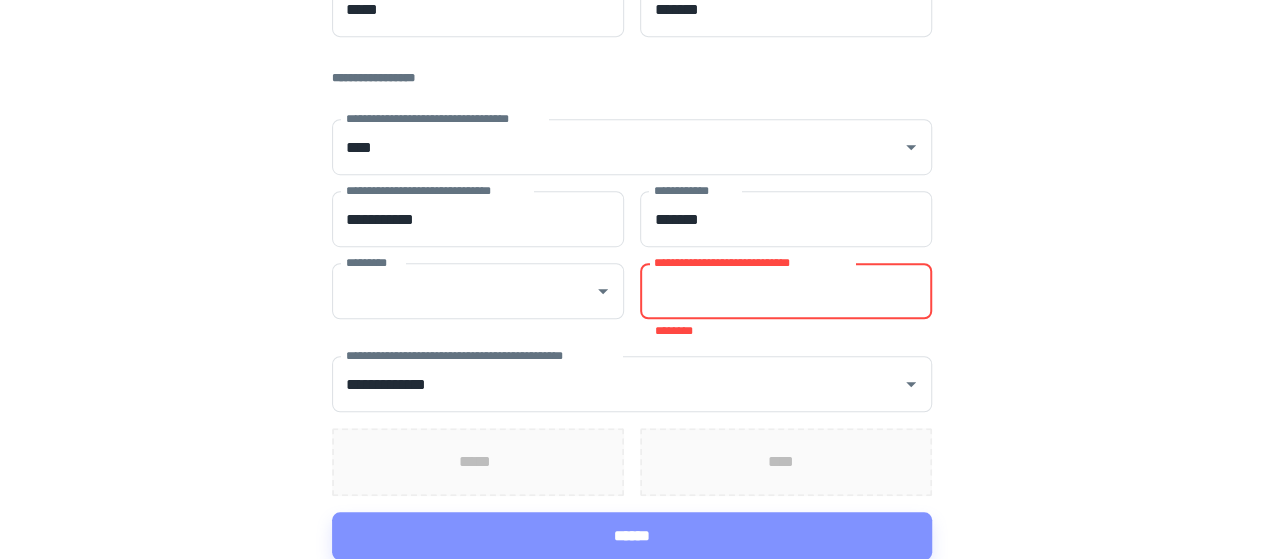 paste on "**********" 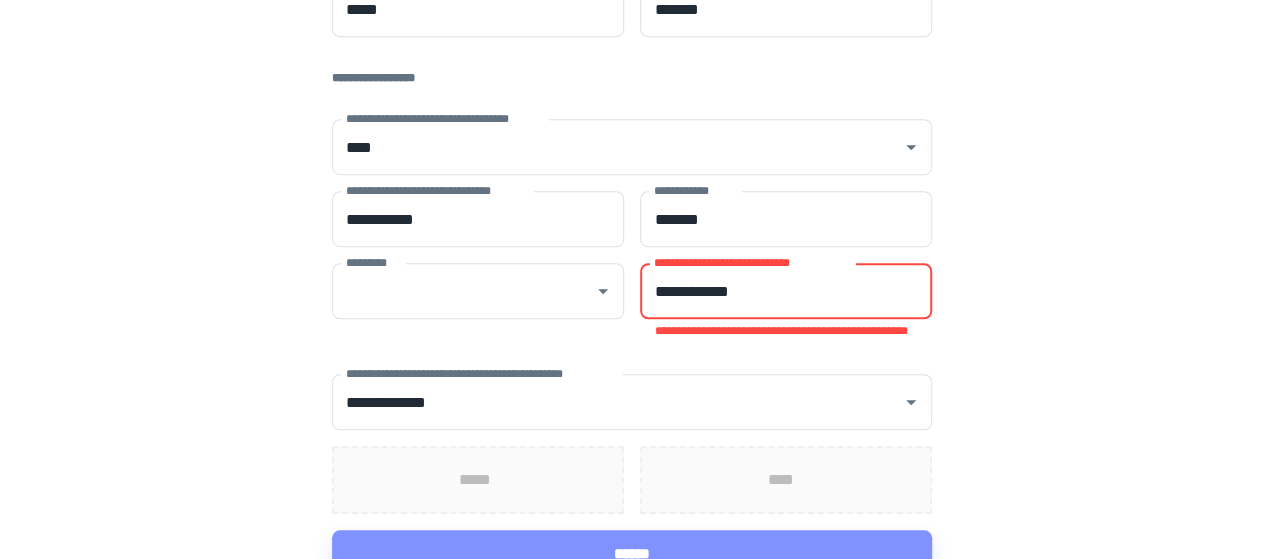 click on "**********" at bounding box center [632, 9] 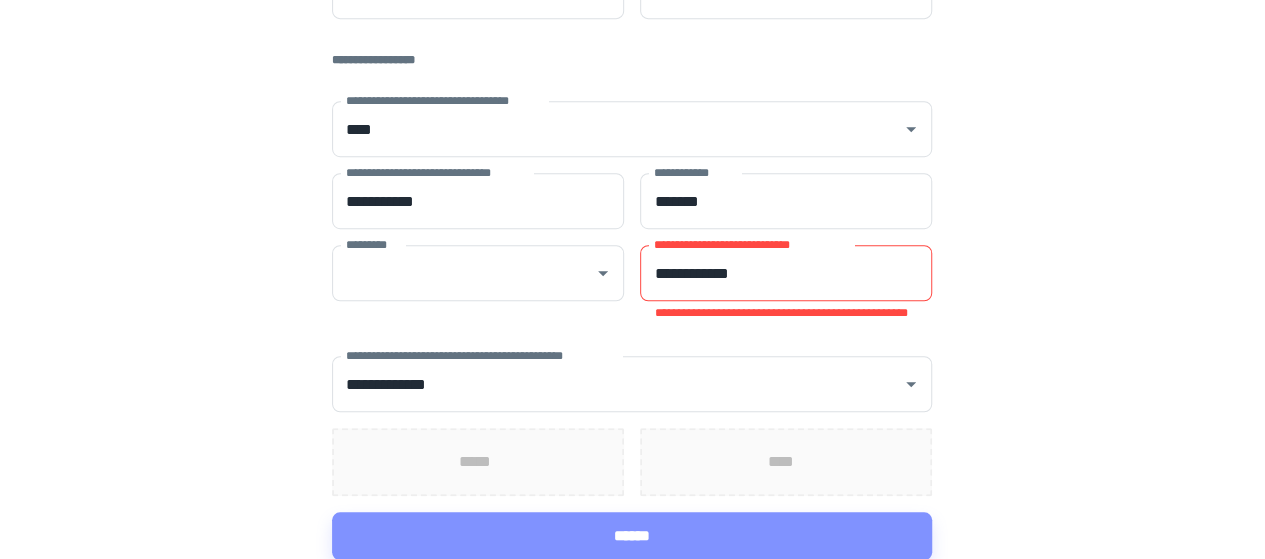scroll, scrollTop: 576, scrollLeft: 0, axis: vertical 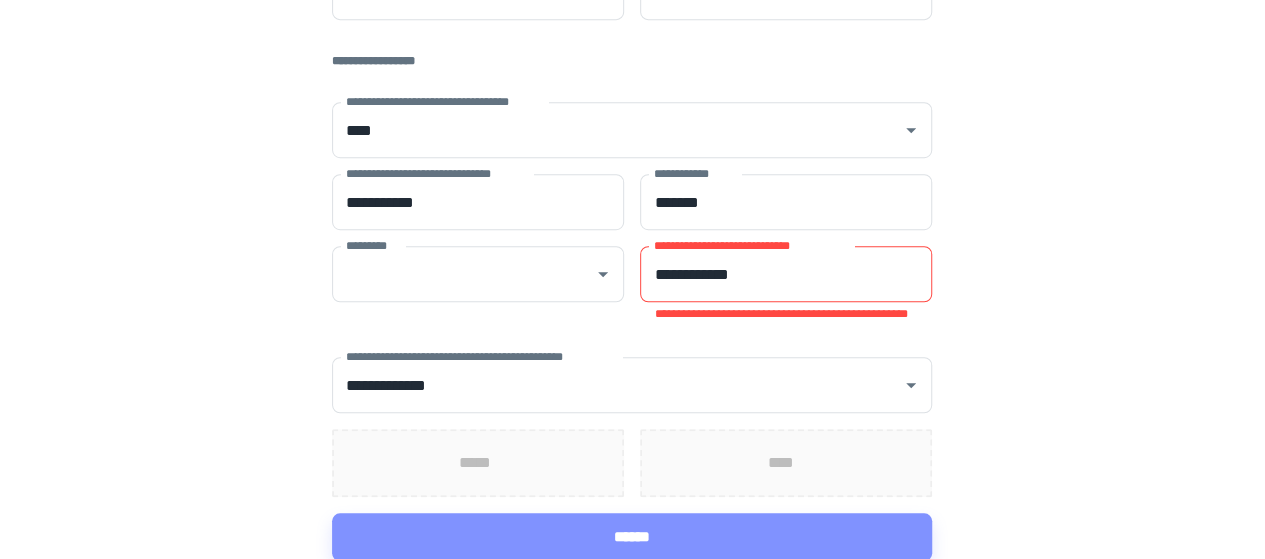 click on "**********" at bounding box center (632, -8) 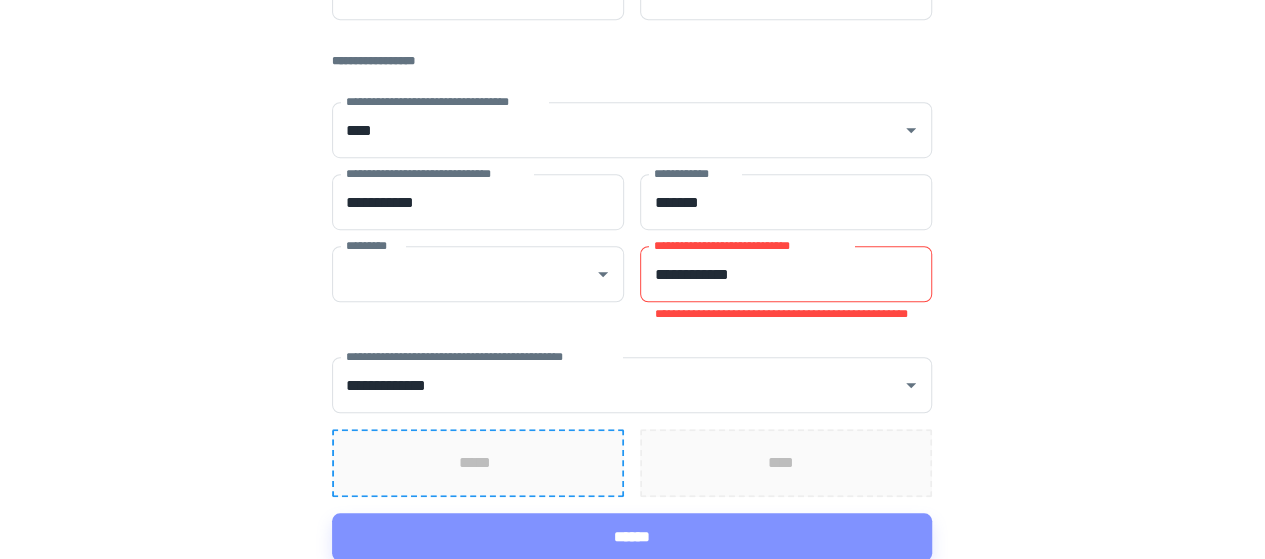 click on "**********" at bounding box center (786, 274) 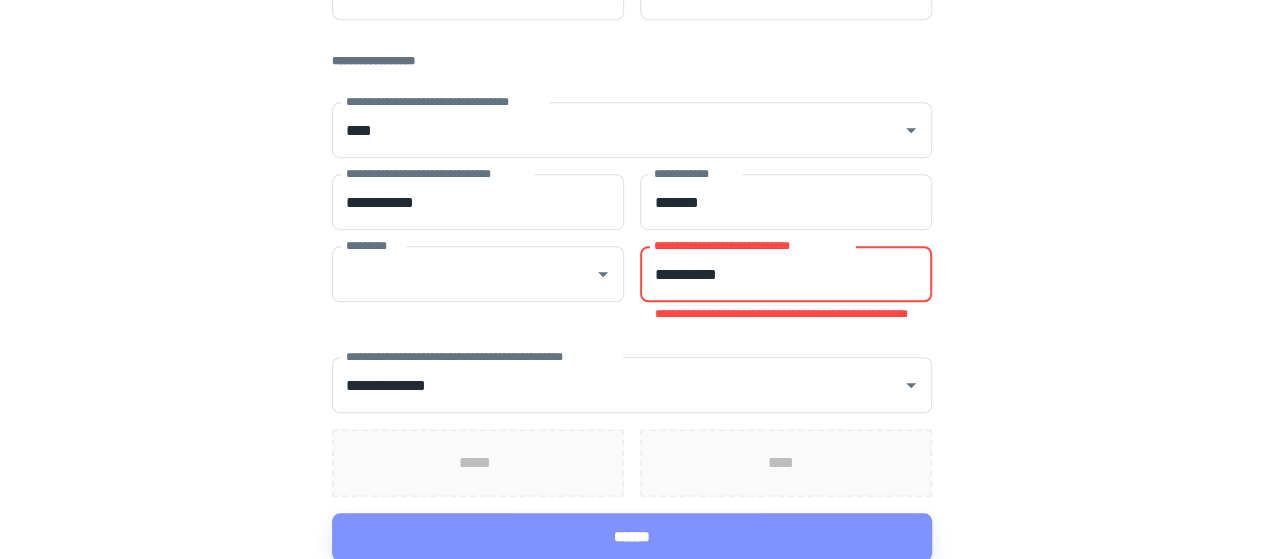 scroll, scrollTop: 542, scrollLeft: 0, axis: vertical 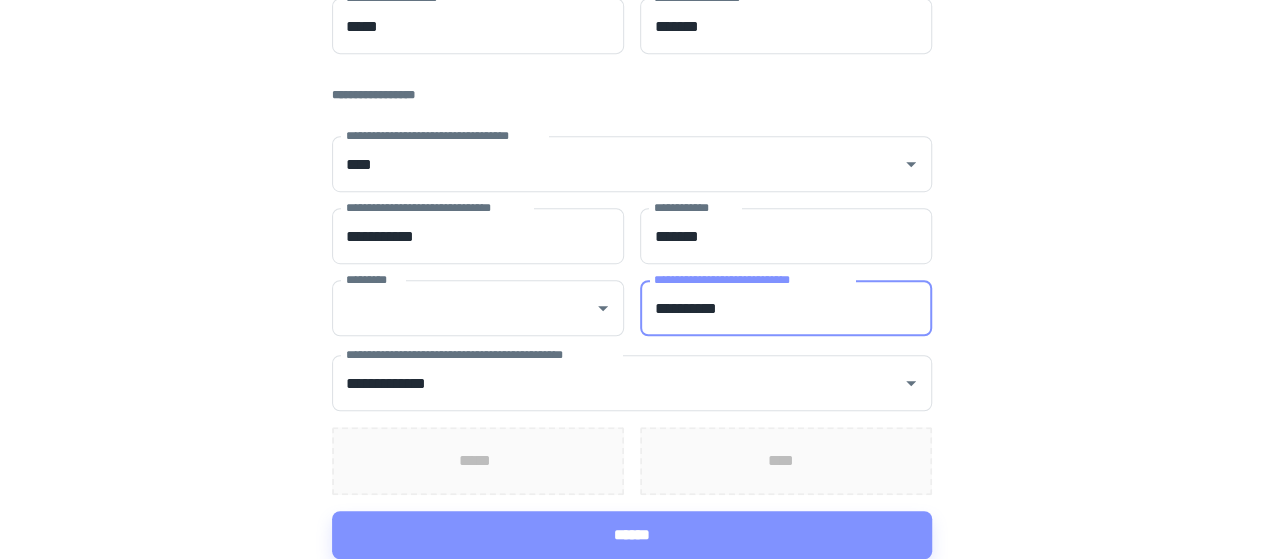 type on "**********" 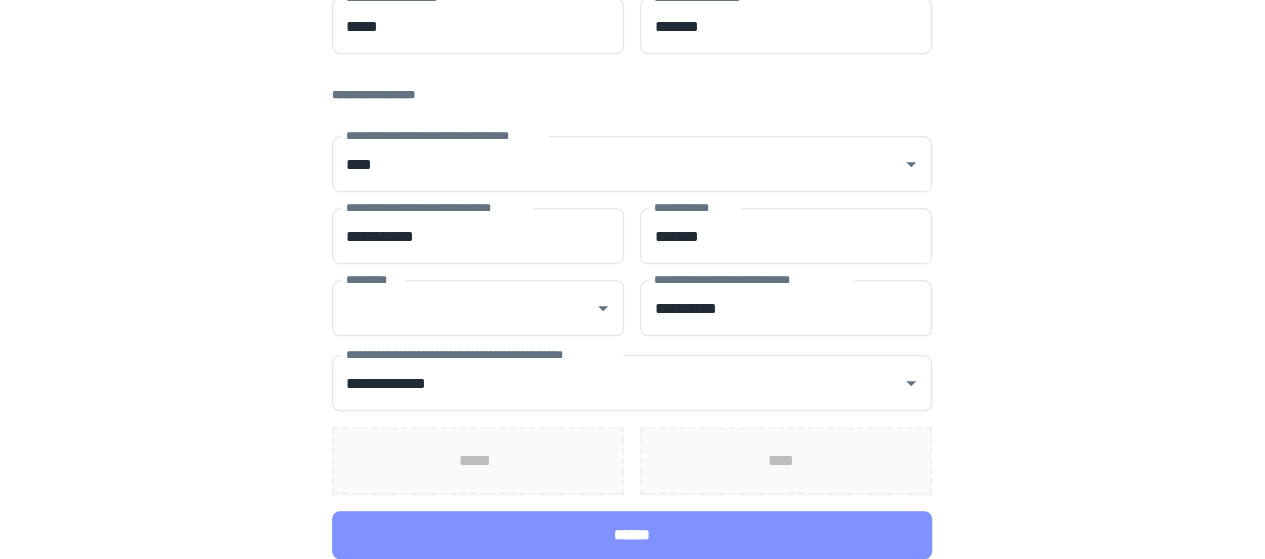 click on "******" at bounding box center (632, 535) 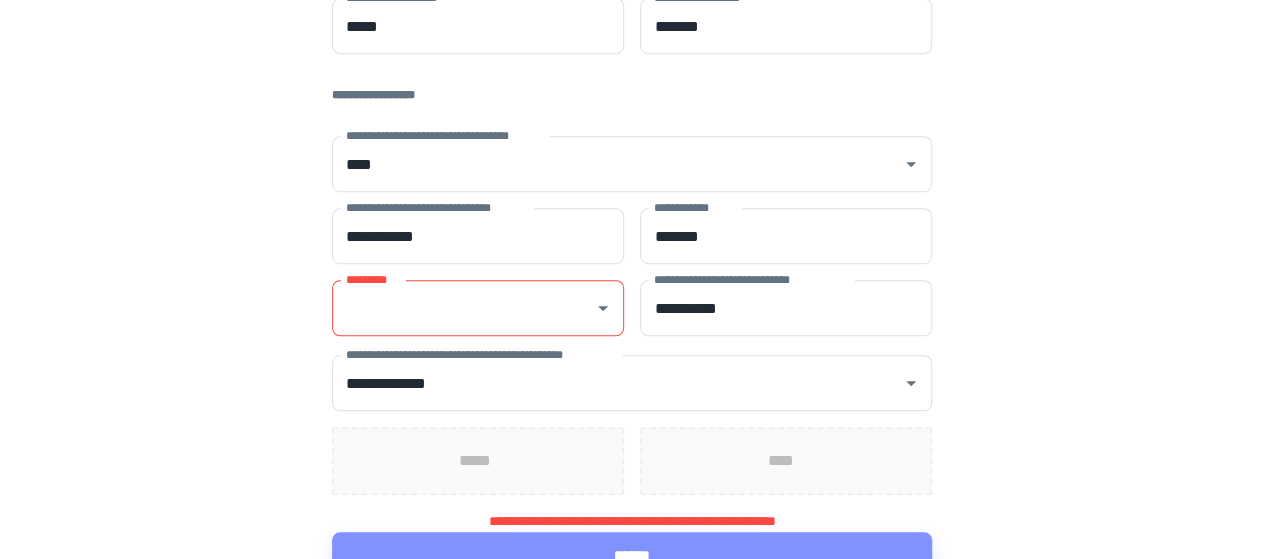 click on "*********" at bounding box center (463, 308) 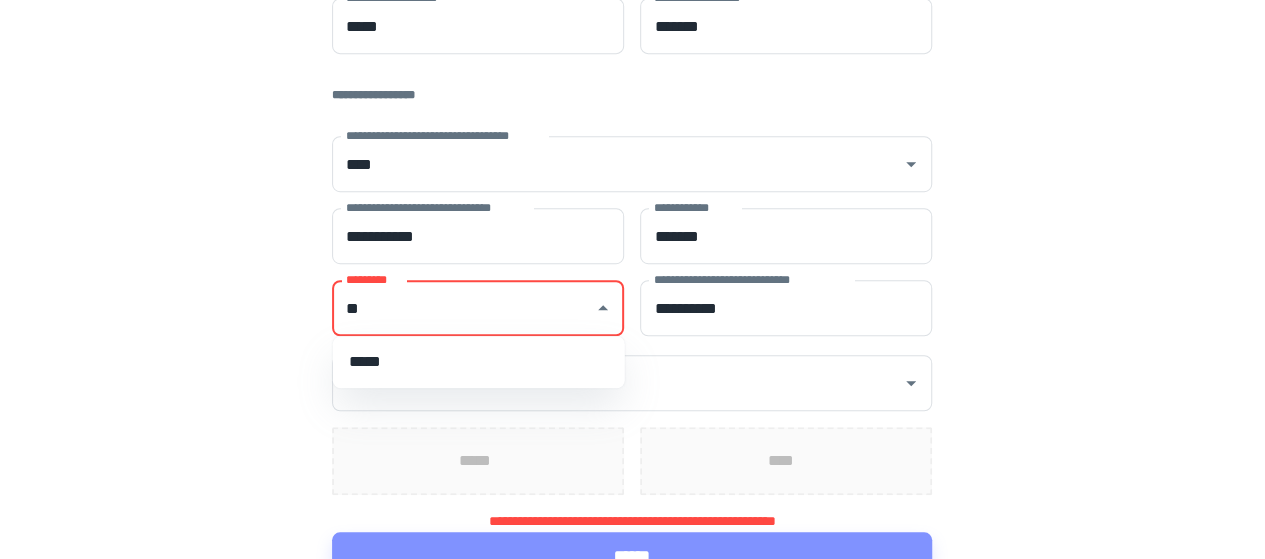 type on "*" 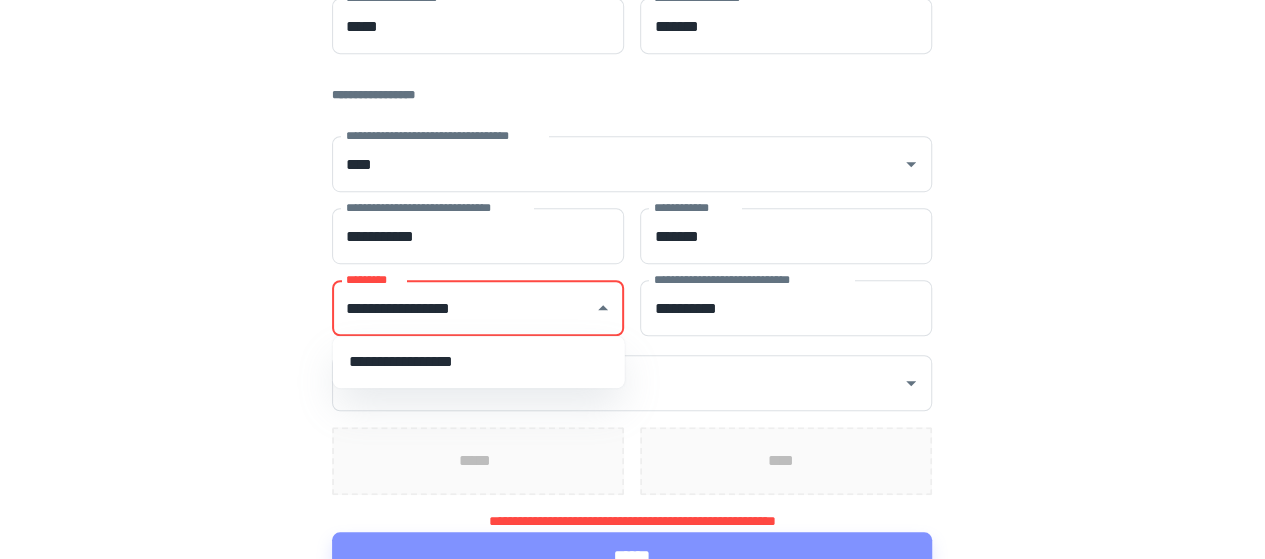 type on "**********" 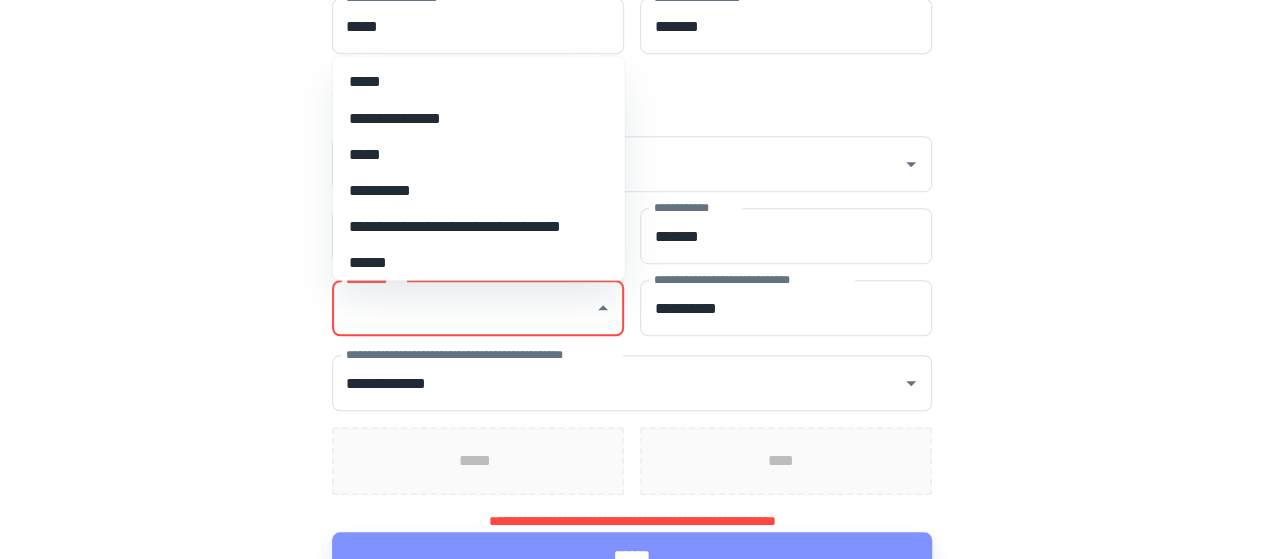 click on "*********" at bounding box center [463, 308] 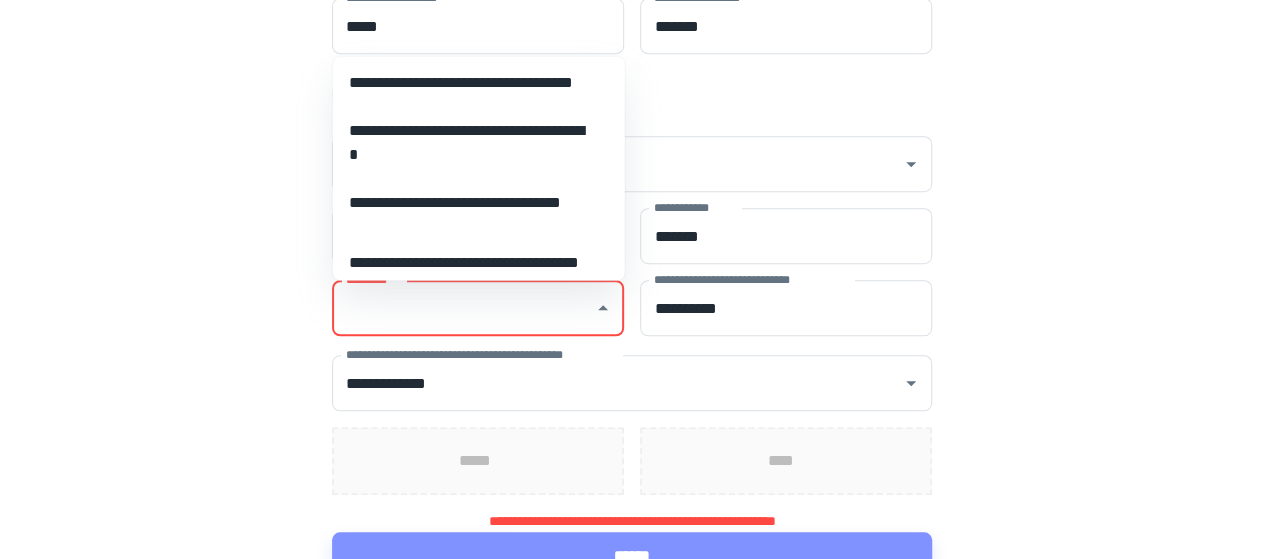 scroll, scrollTop: 2162, scrollLeft: 0, axis: vertical 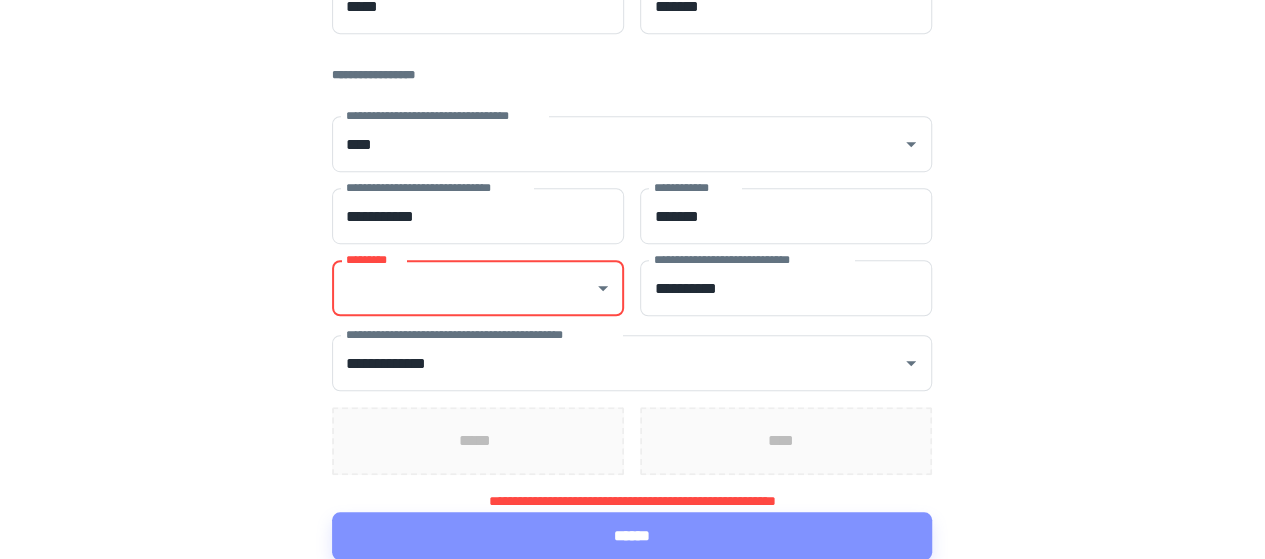 click on "*********" at bounding box center [463, 288] 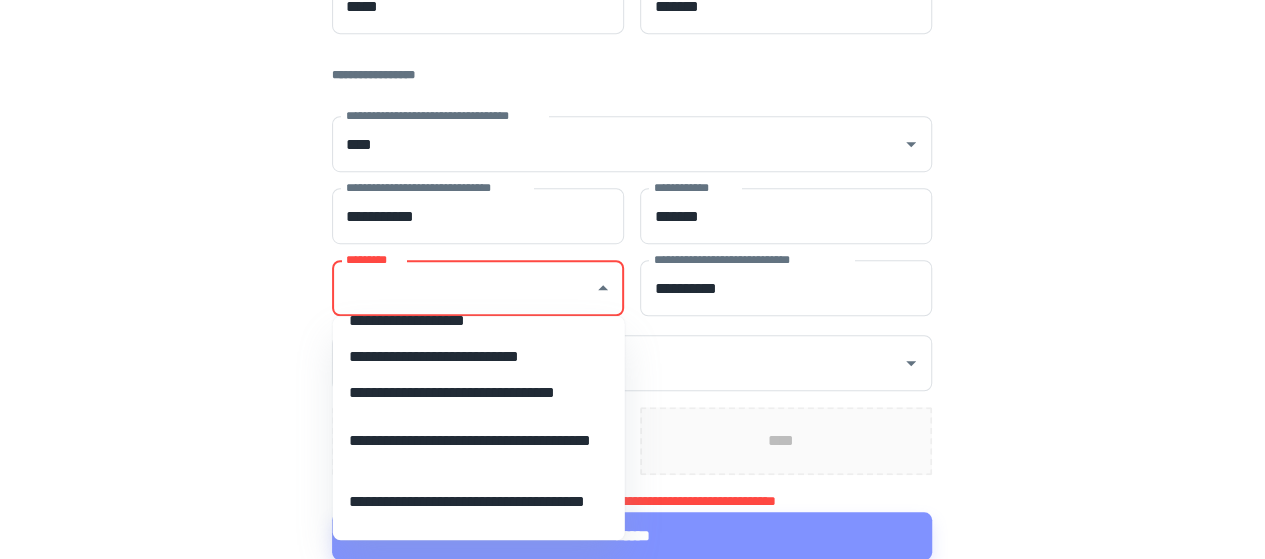 scroll, scrollTop: 1712, scrollLeft: 0, axis: vertical 